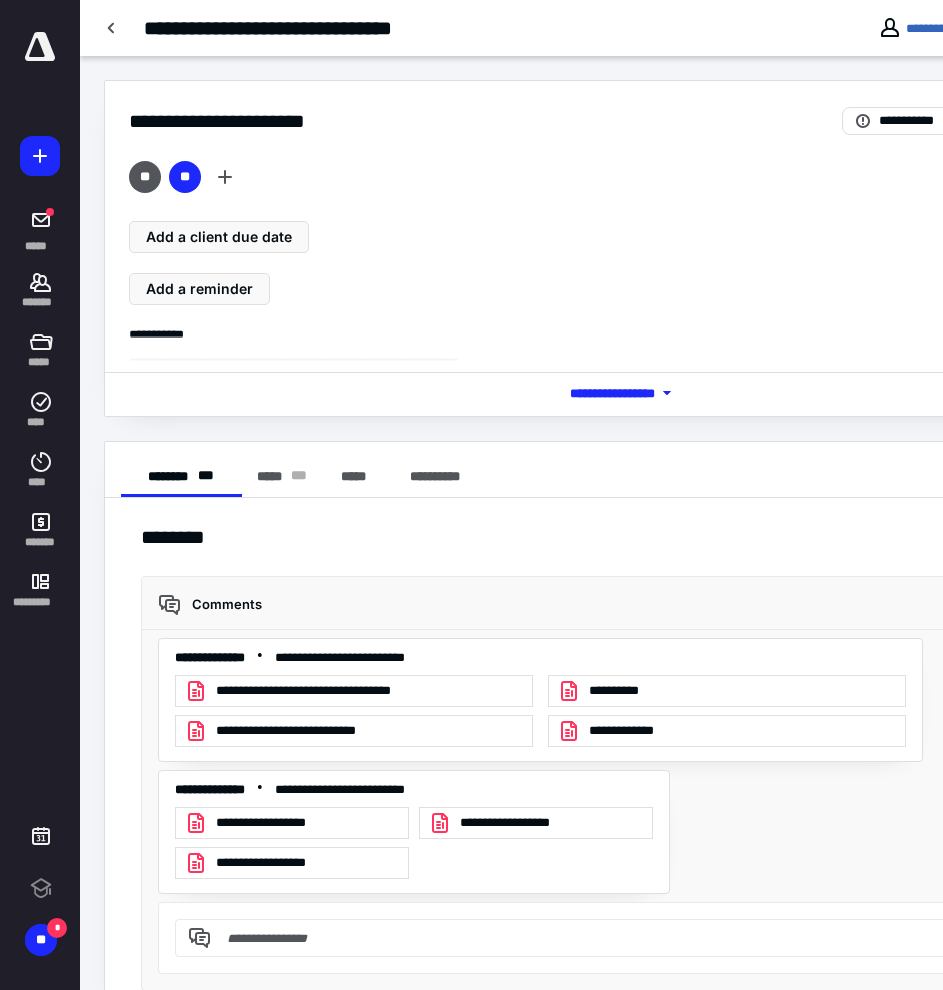 scroll, scrollTop: 0, scrollLeft: 0, axis: both 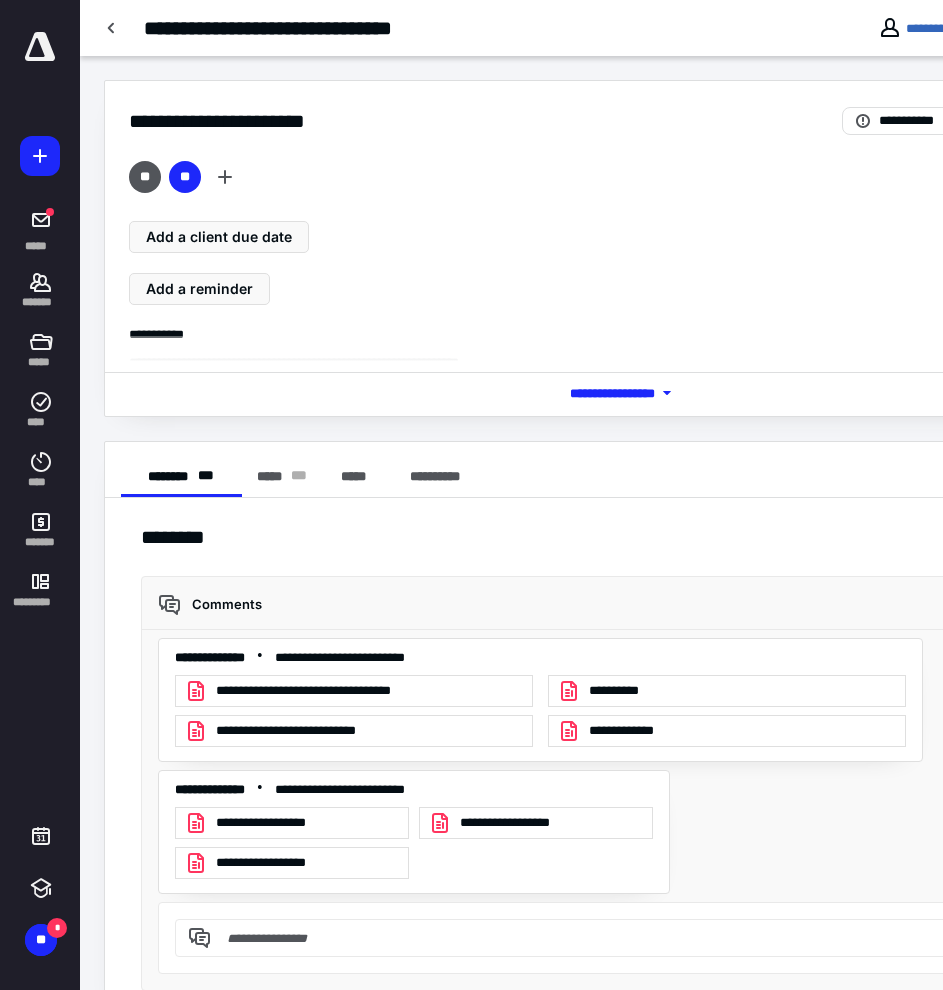 click on "*** **** *******" at bounding box center [636, 393] 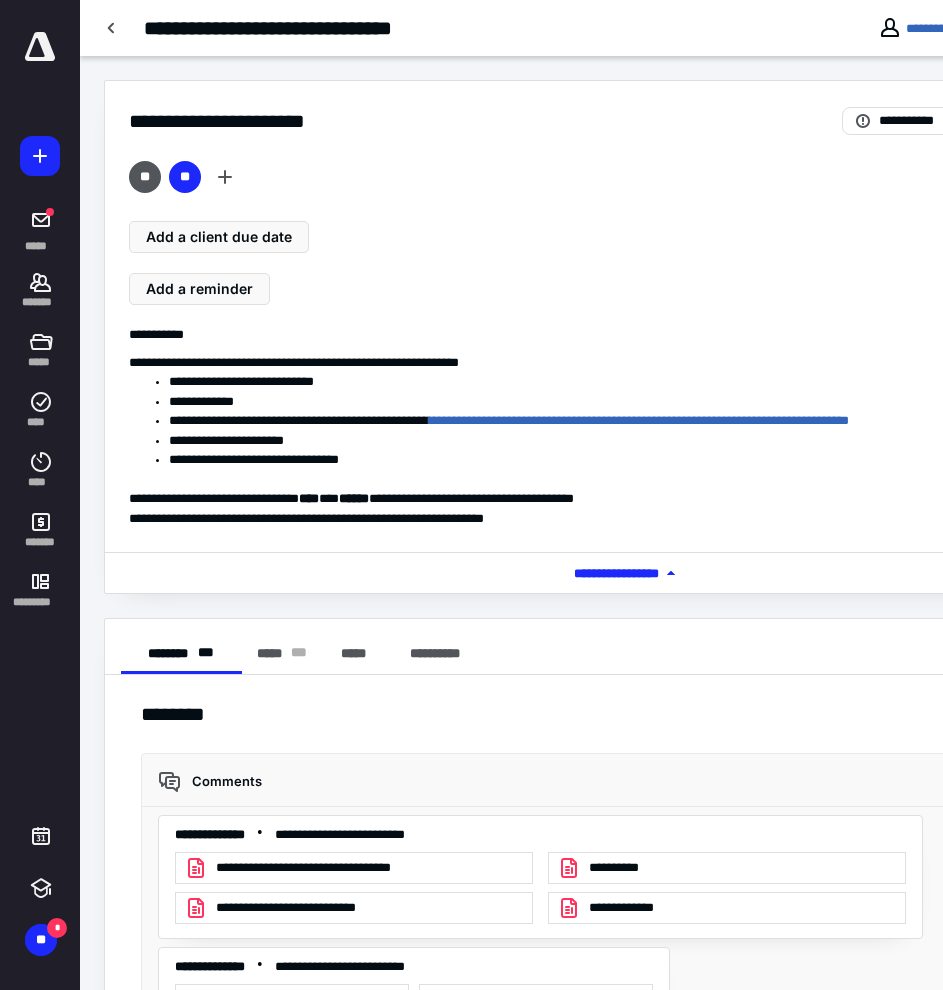 click on "**********" at bounding box center (387, 28) 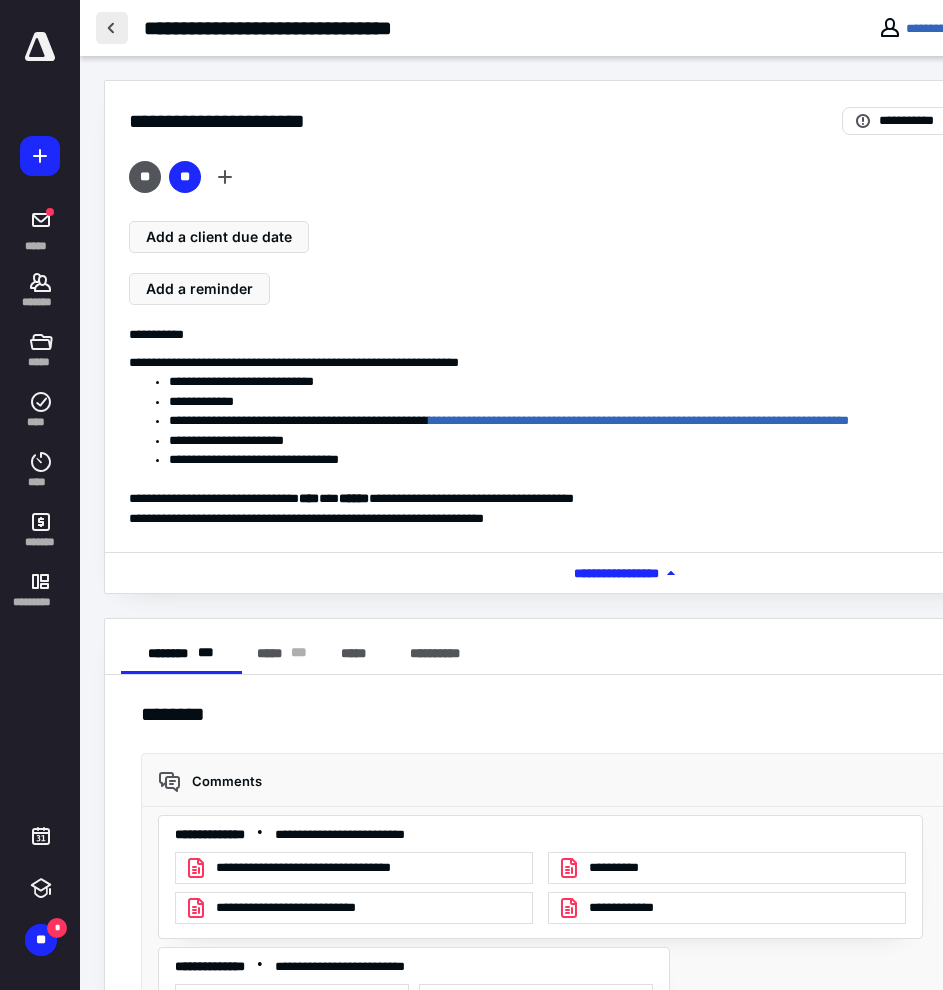 click at bounding box center (112, 28) 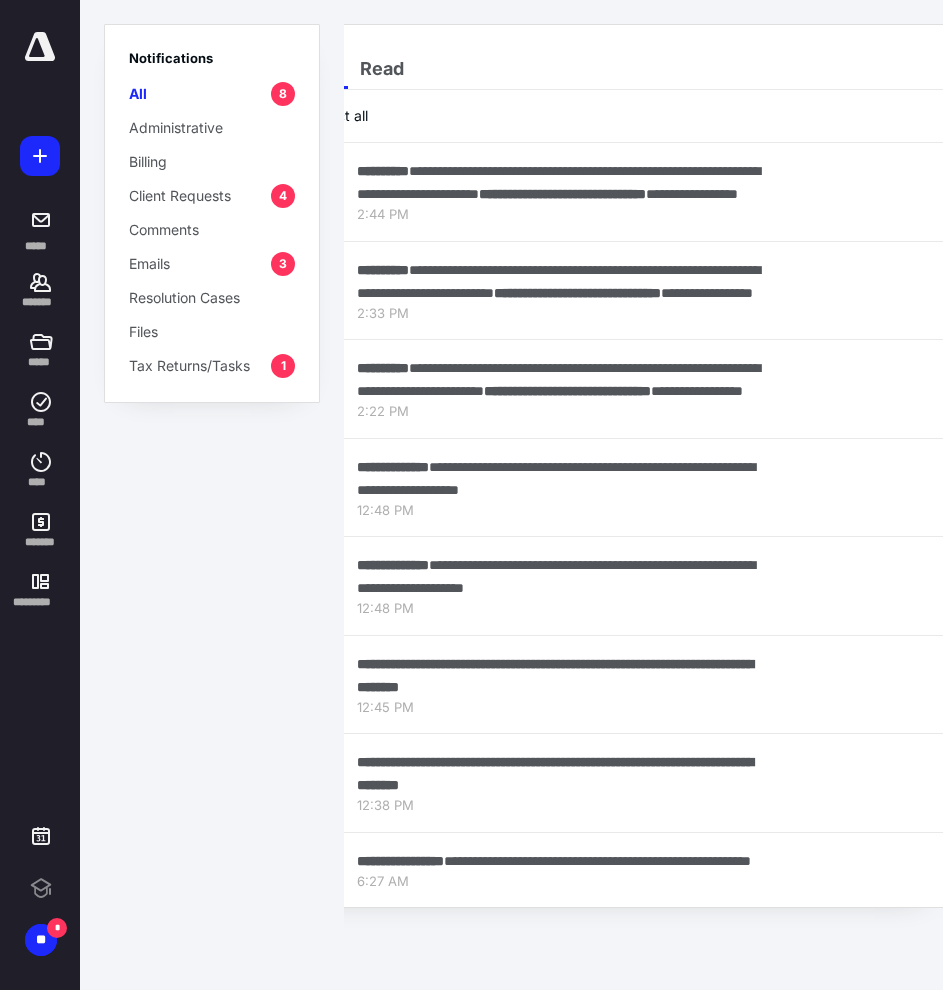 scroll, scrollTop: 0, scrollLeft: 0, axis: both 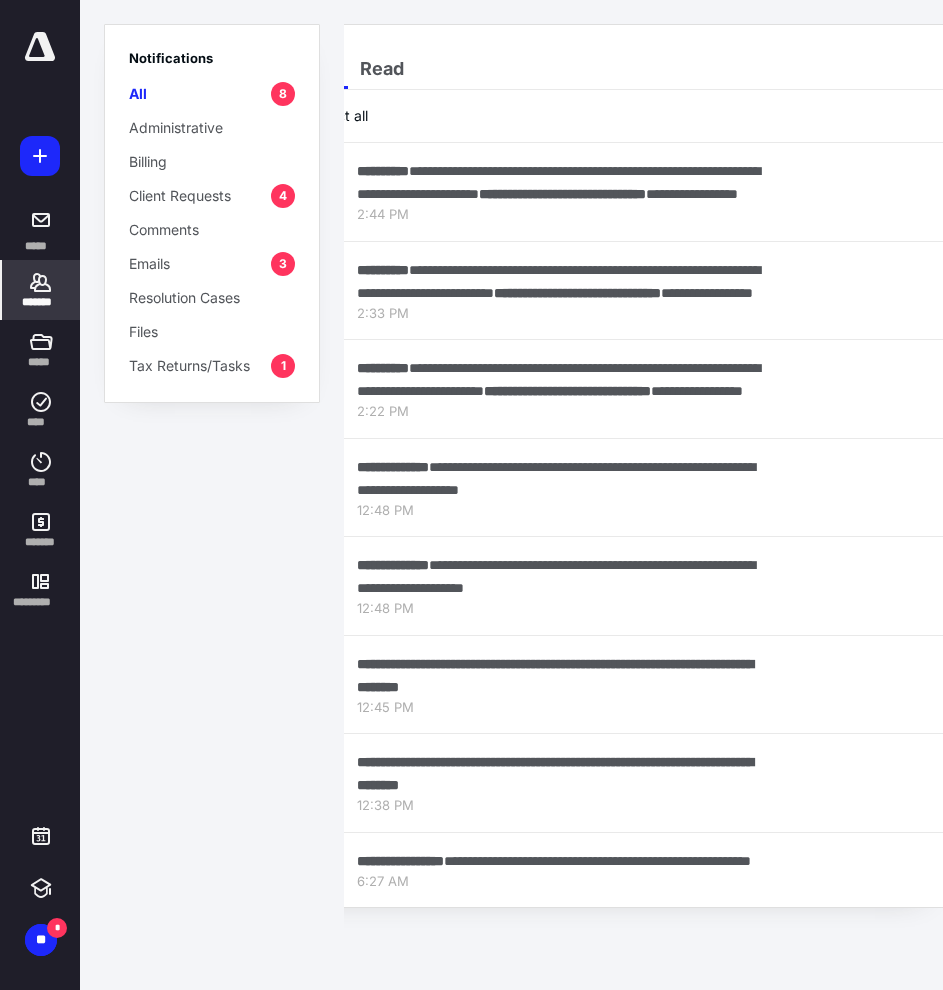 click on "*******" at bounding box center (41, 290) 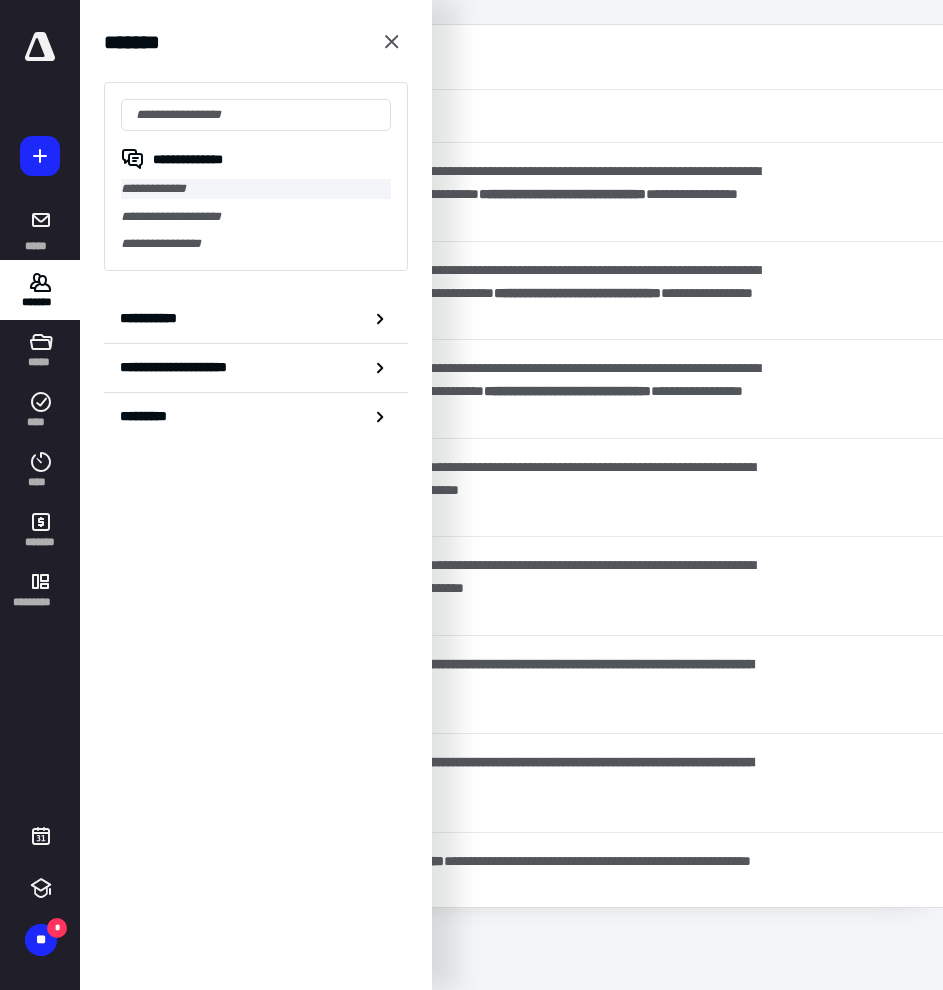 click on "**********" at bounding box center (256, 189) 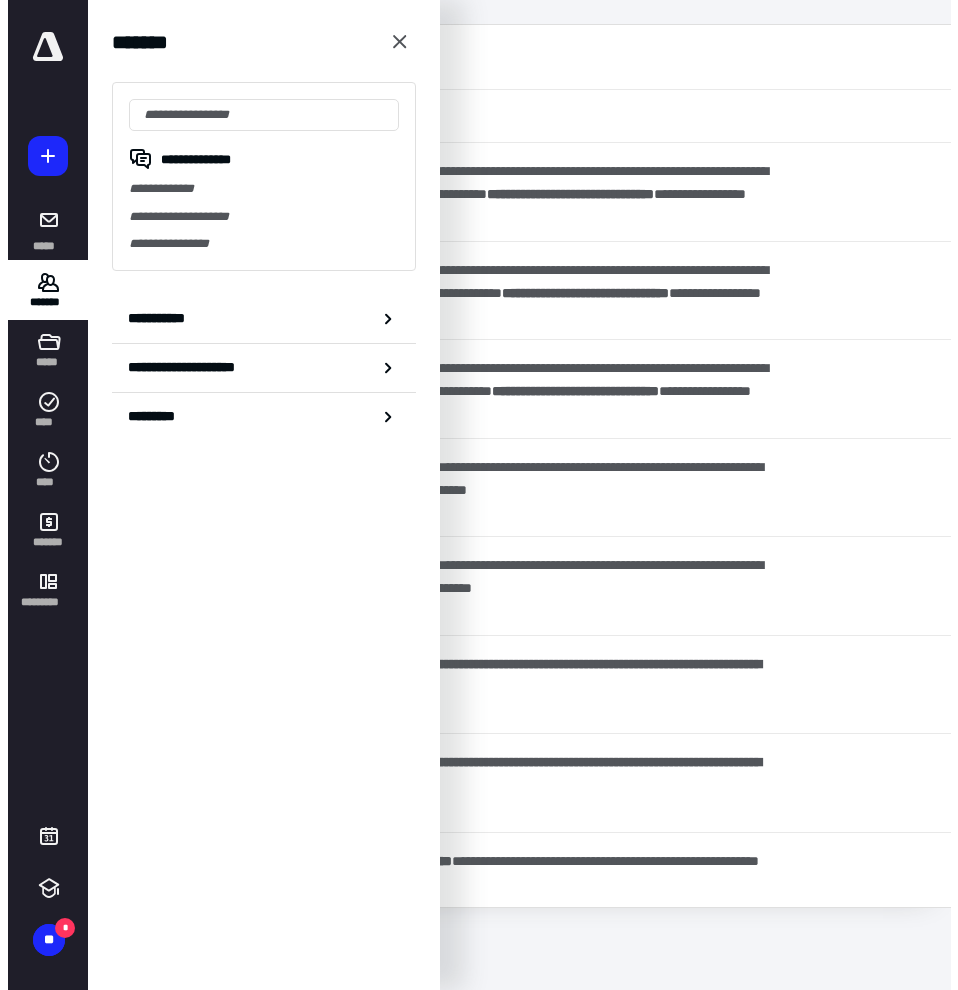 scroll, scrollTop: 0, scrollLeft: 0, axis: both 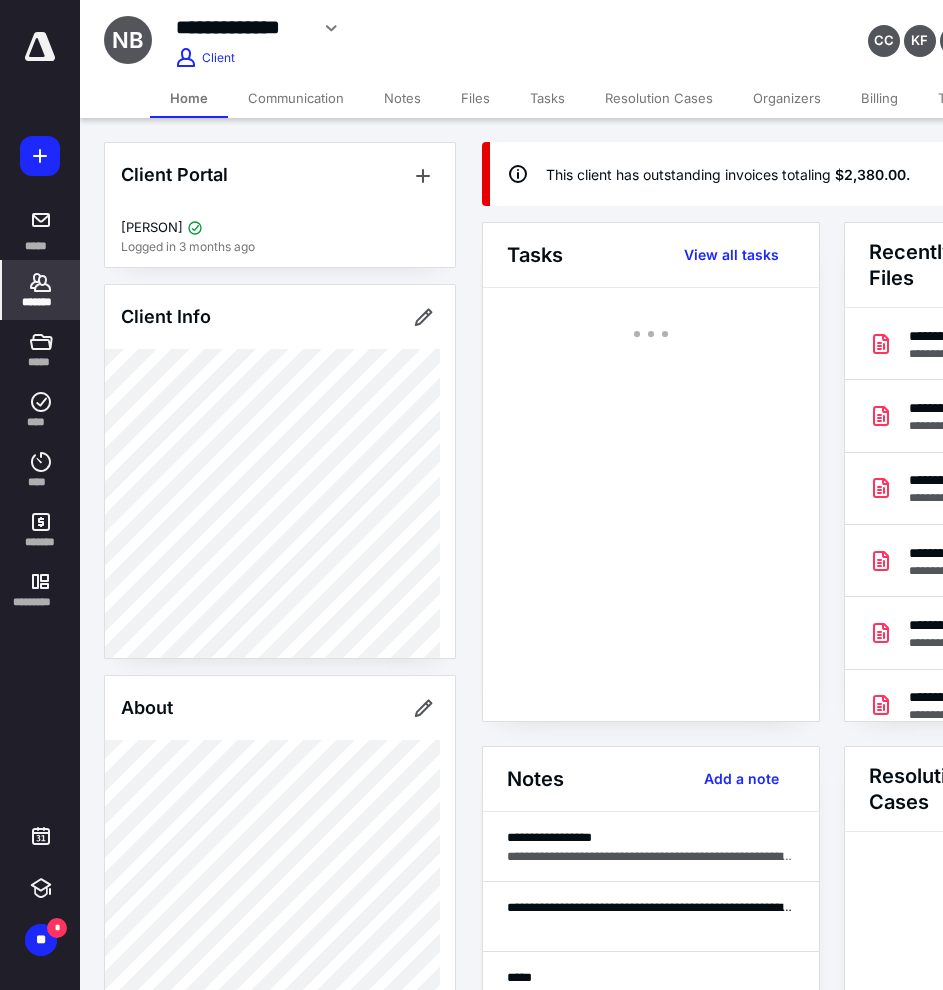 click on "Files" at bounding box center [475, 98] 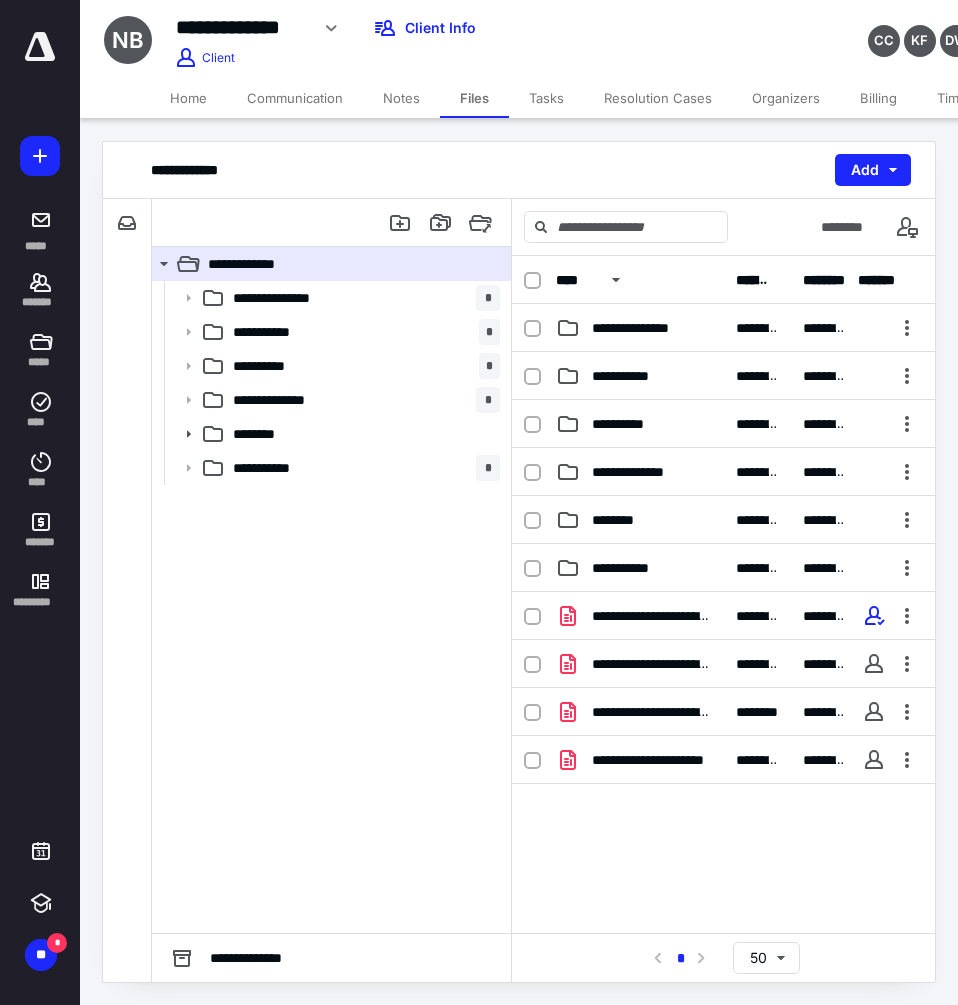 click on "Tasks" at bounding box center (546, 98) 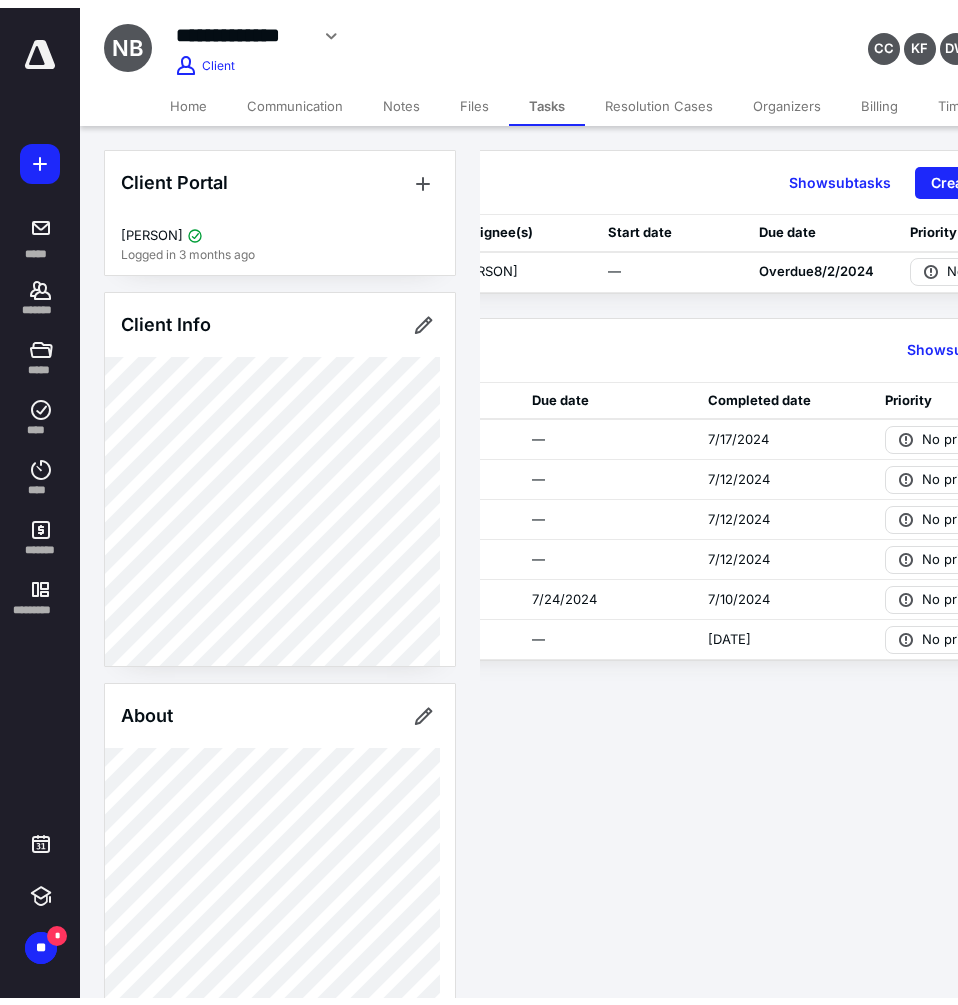 scroll, scrollTop: 0, scrollLeft: 584, axis: horizontal 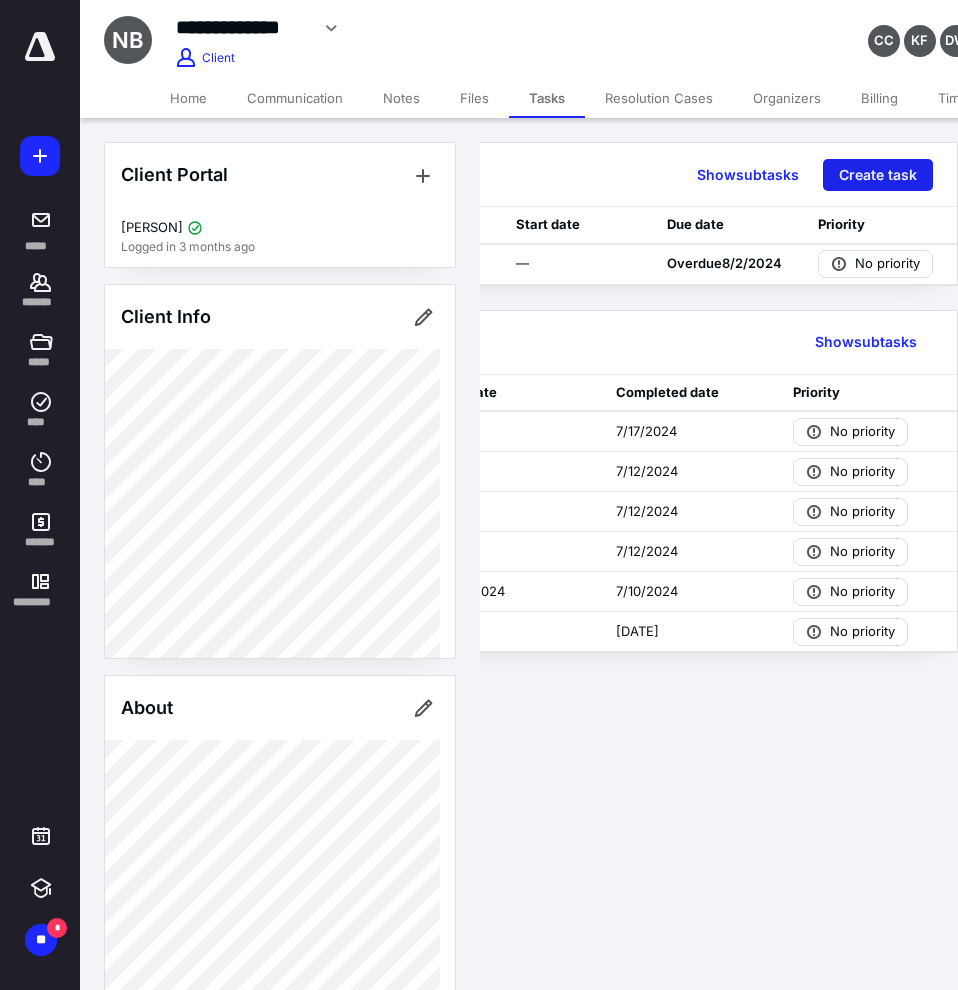 click on "Create task" at bounding box center [878, 175] 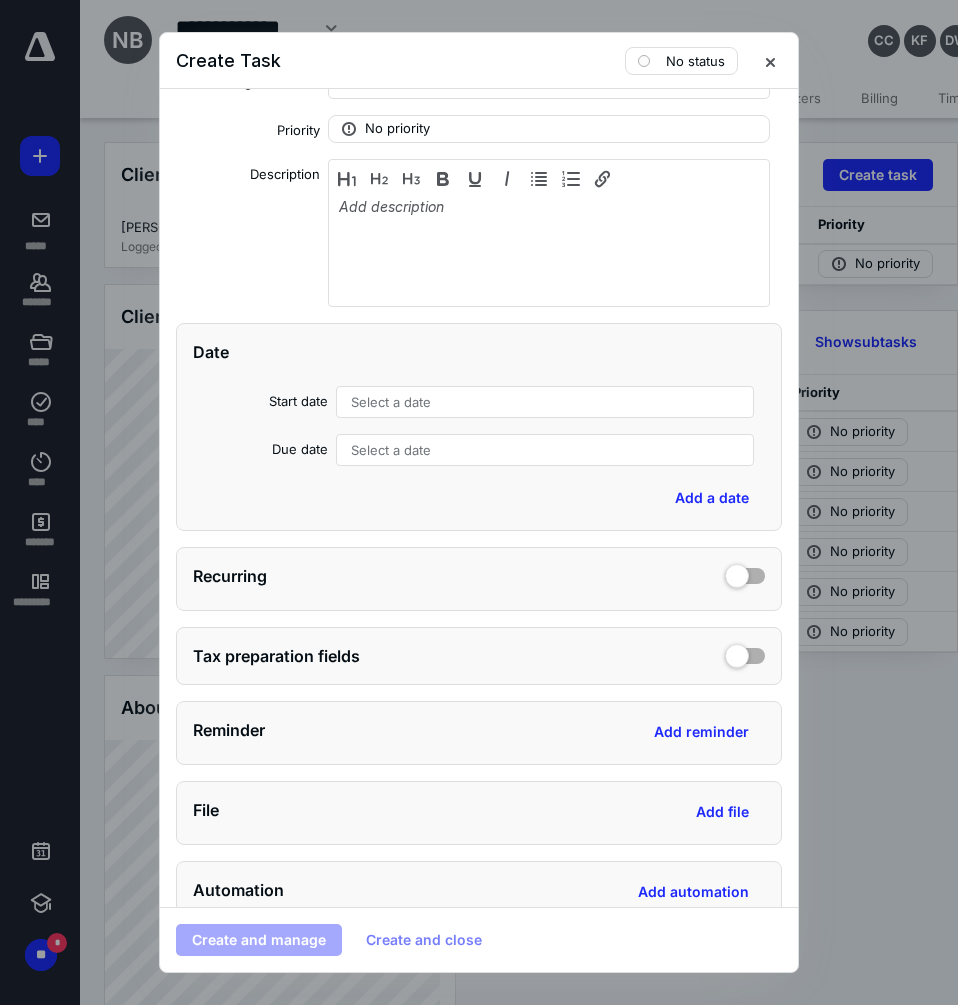 scroll, scrollTop: 0, scrollLeft: 0, axis: both 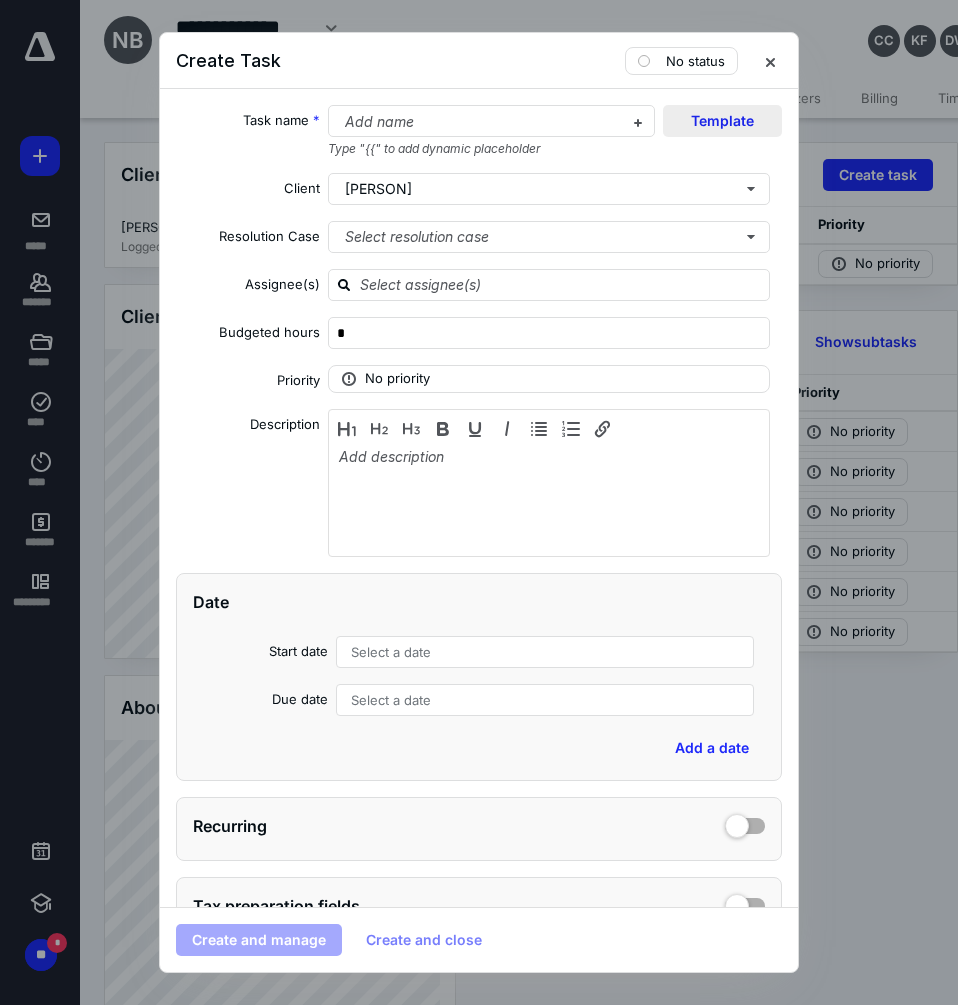 click on "Template" at bounding box center [722, 121] 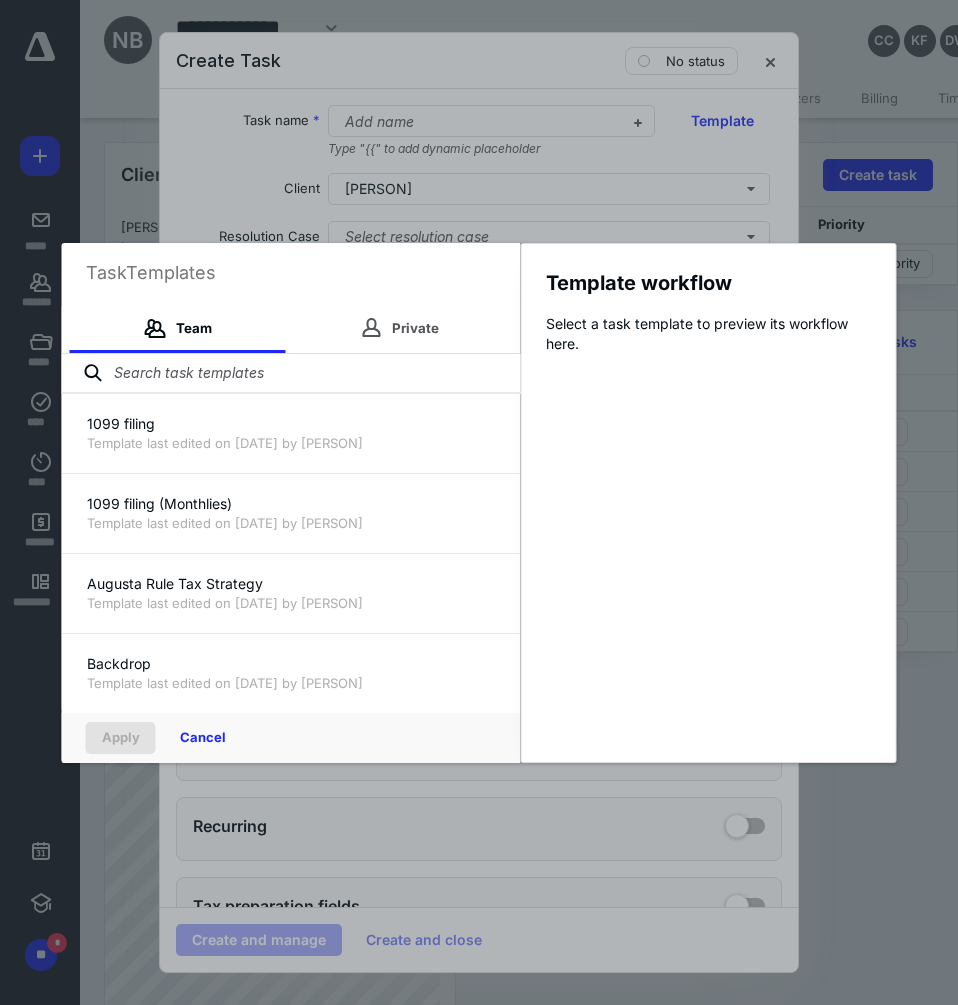 click at bounding box center [291, 374] 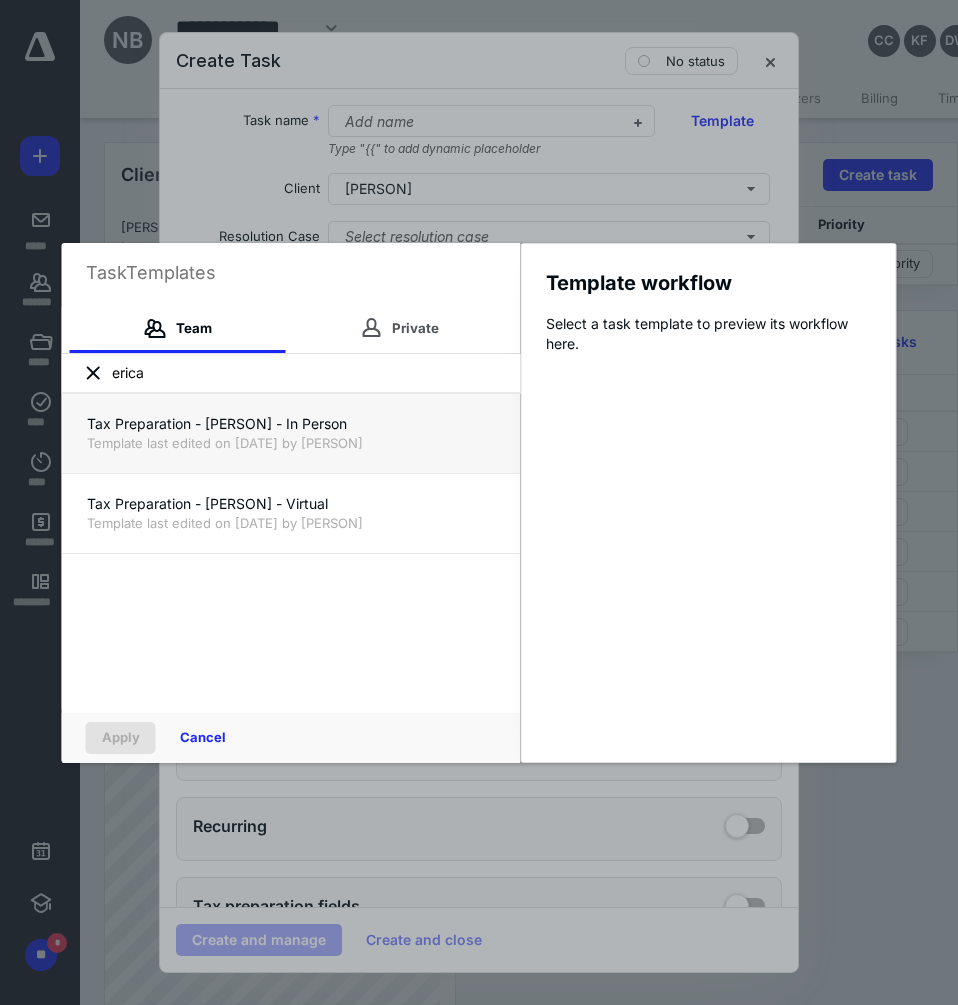 type on "erica" 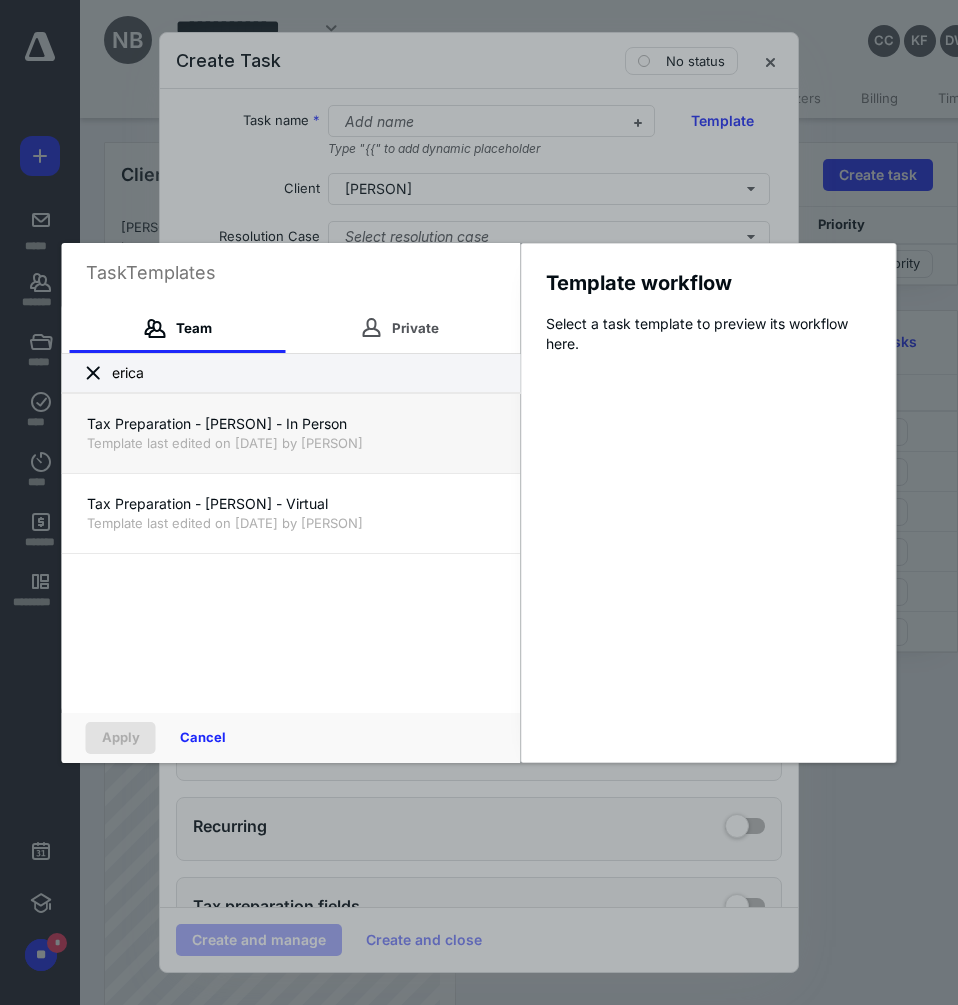 click on "Tax Preparation - [PERSON] - In Person" at bounding box center (291, 424) 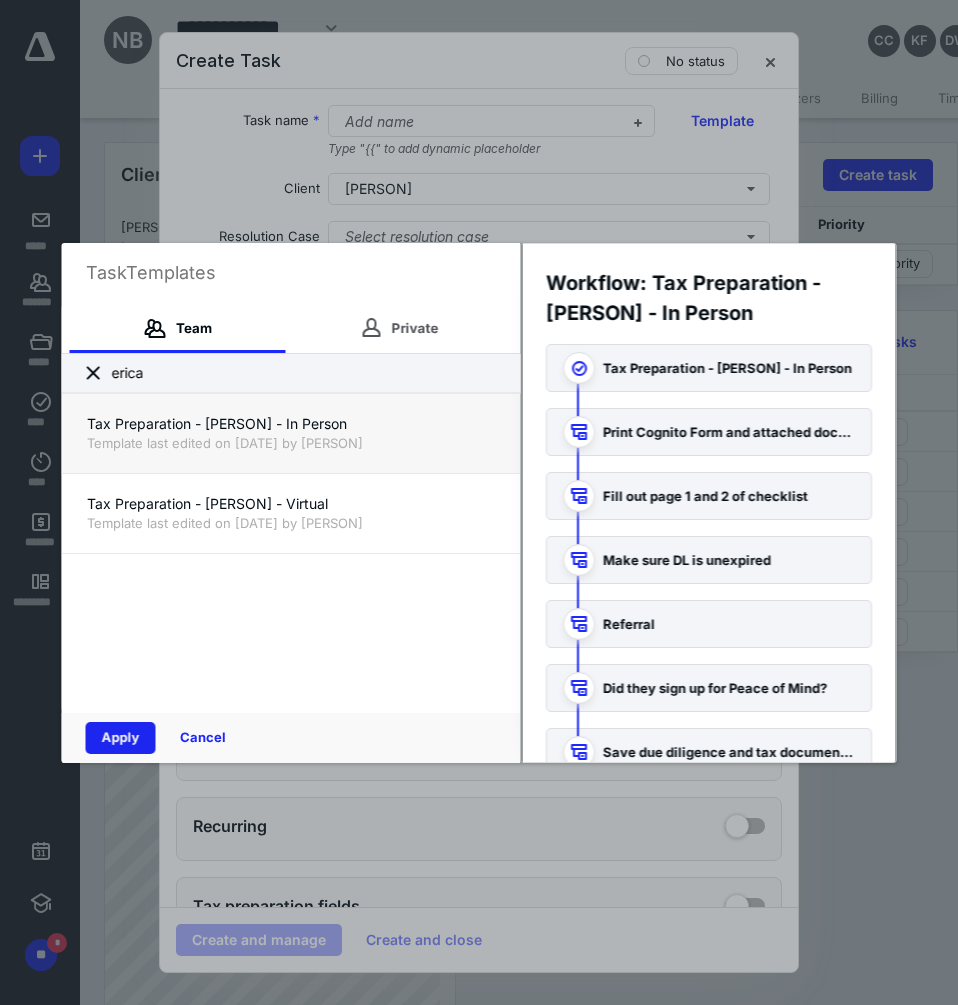 click on "Apply" at bounding box center [121, 738] 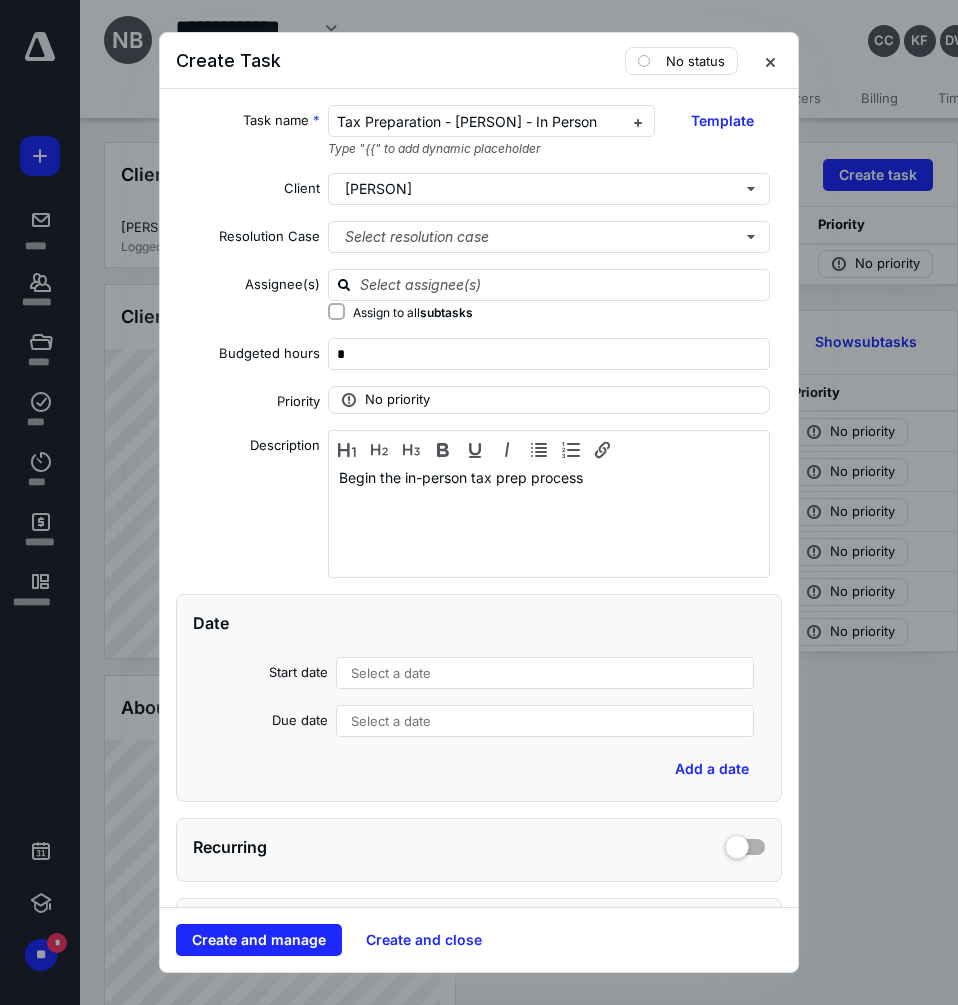 checkbox on "true" 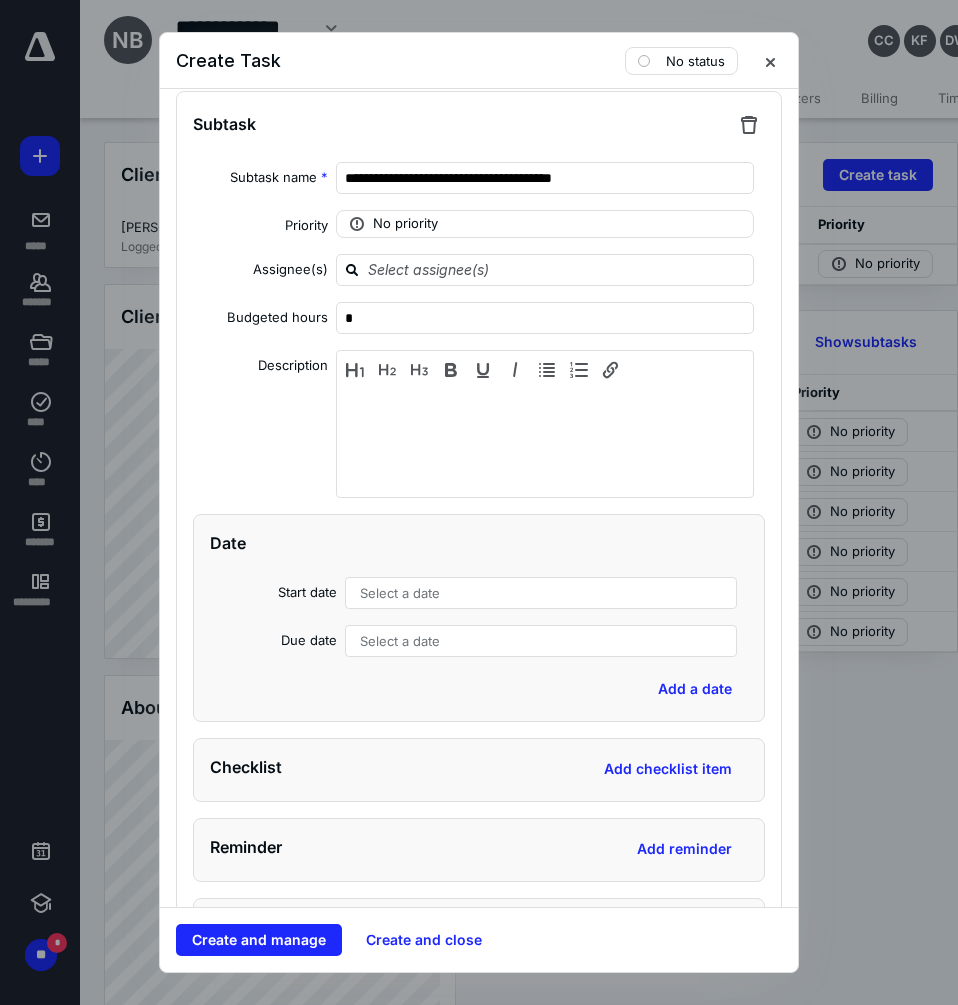 scroll, scrollTop: 1400, scrollLeft: 0, axis: vertical 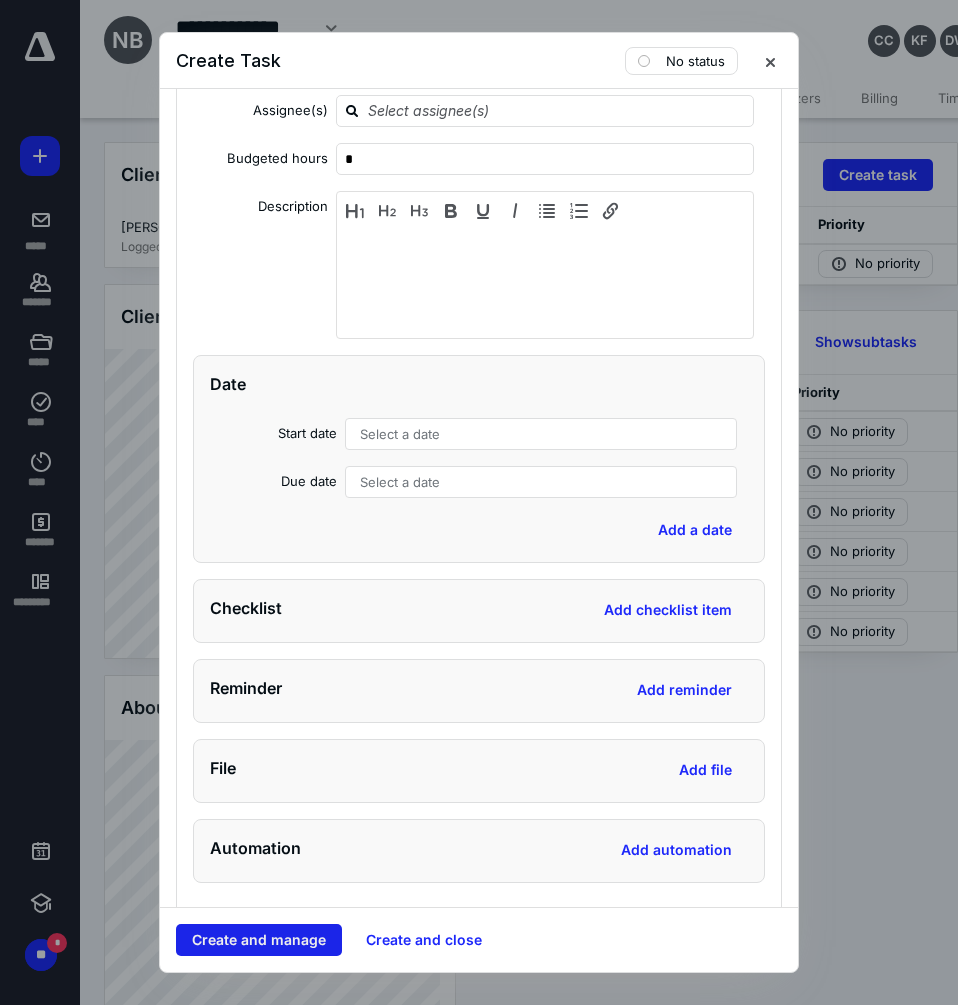 click on "Create and manage" at bounding box center (259, 940) 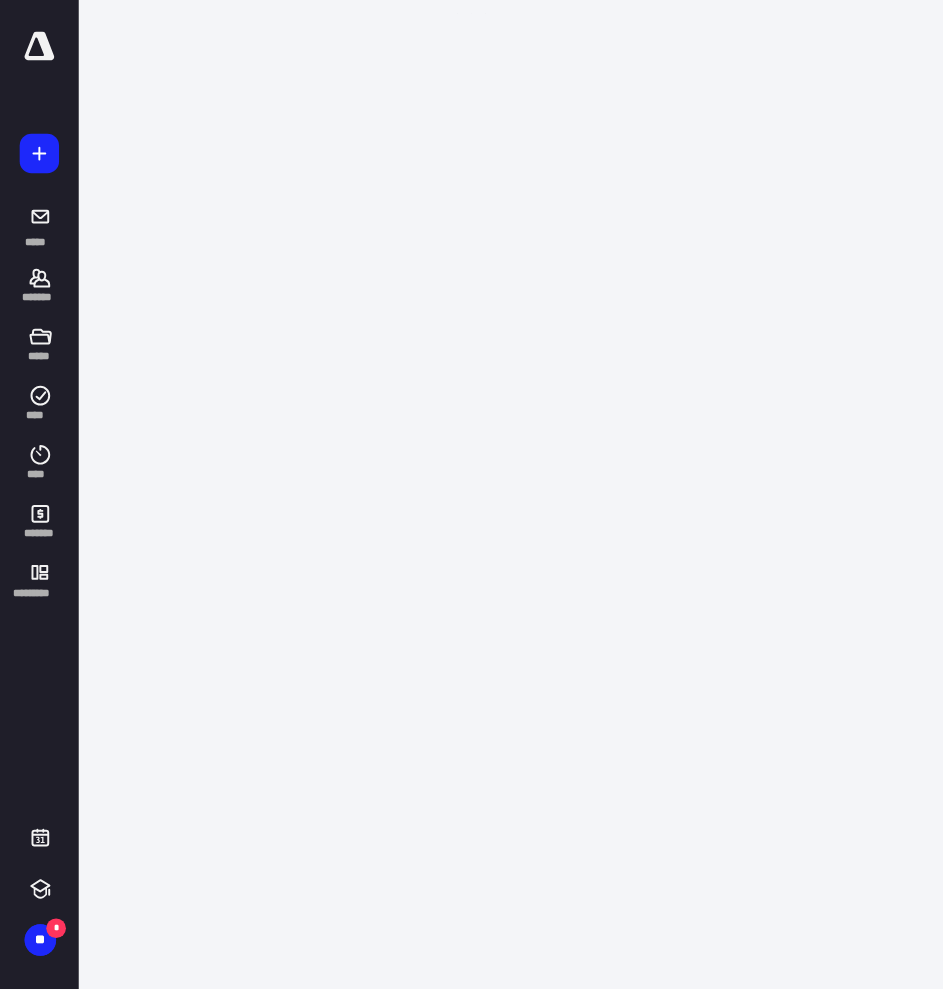 scroll, scrollTop: 0, scrollLeft: 0, axis: both 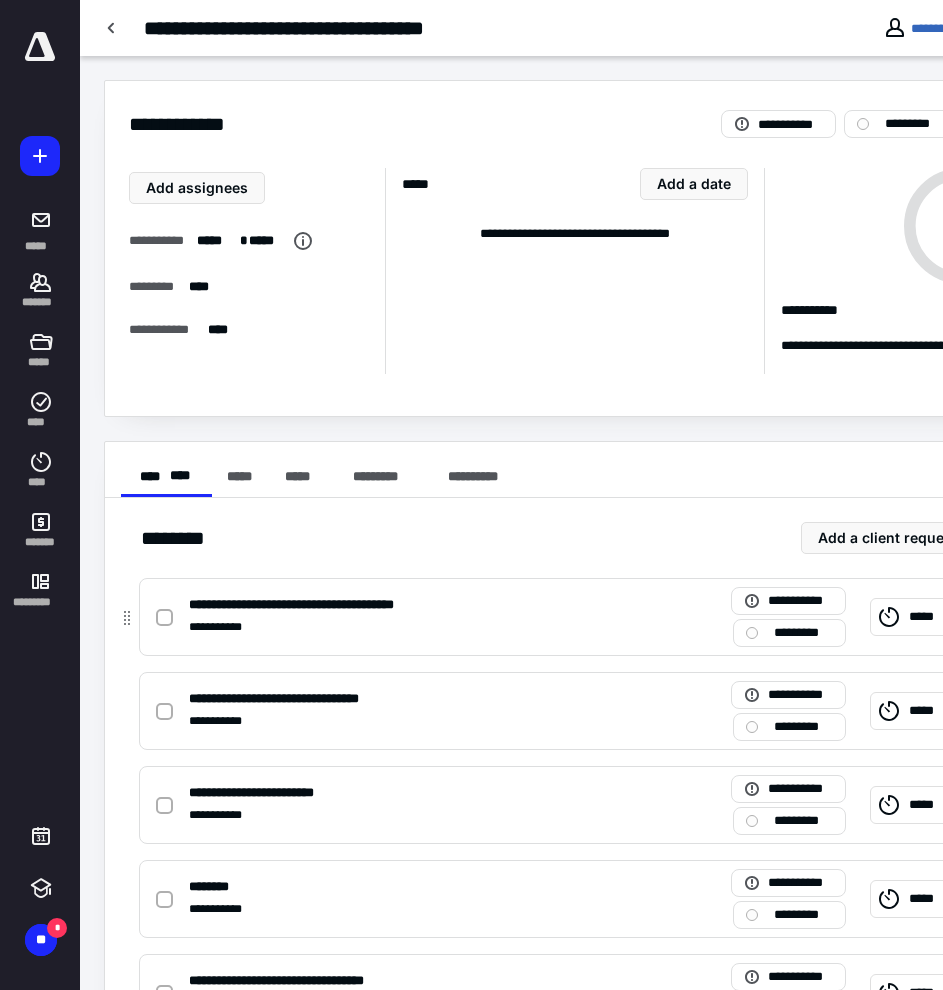 click at bounding box center [164, 618] 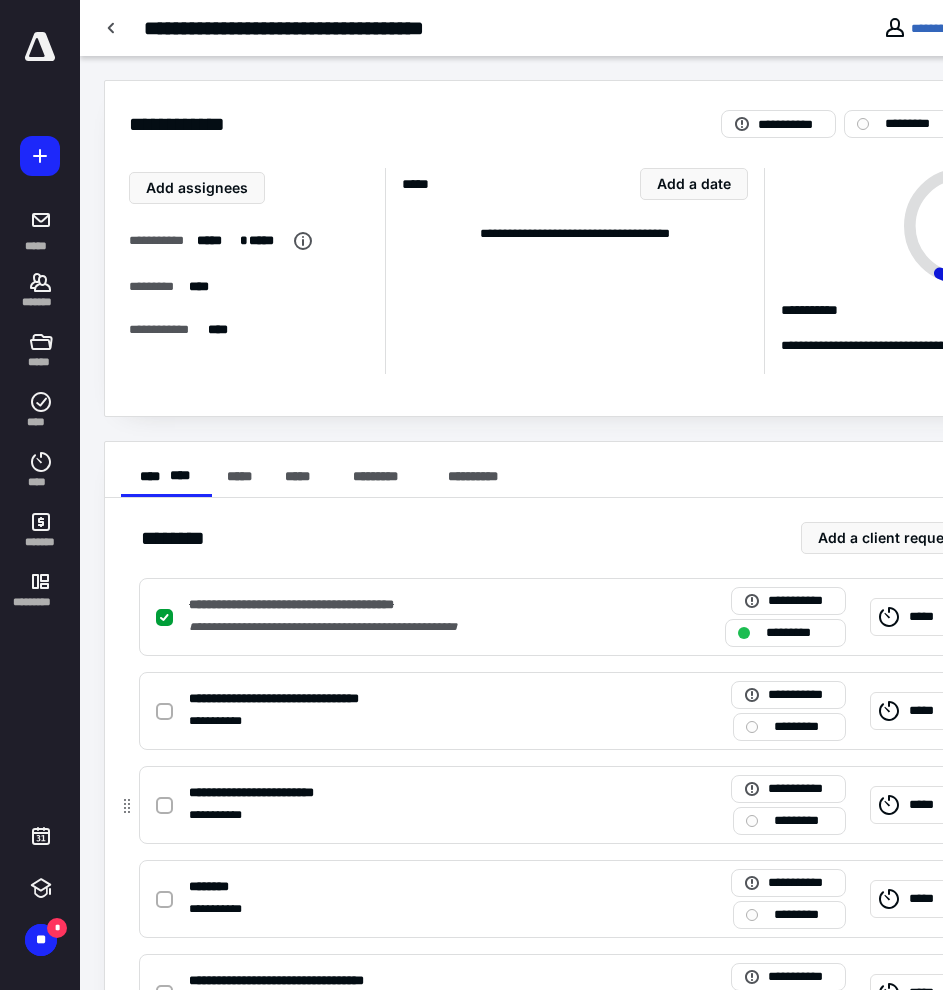 drag, startPoint x: 161, startPoint y: 721, endPoint x: 167, endPoint y: 775, distance: 54.33231 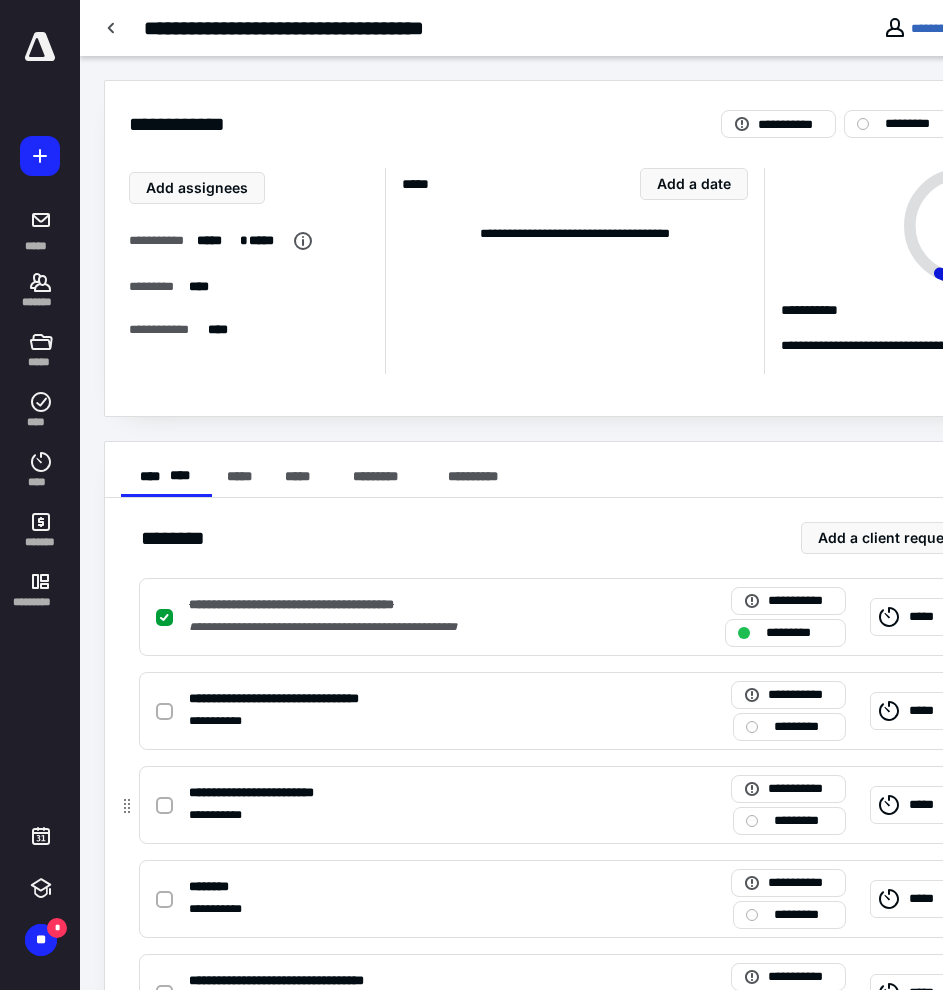 drag, startPoint x: 160, startPoint y: 716, endPoint x: 176, endPoint y: 766, distance: 52.49762 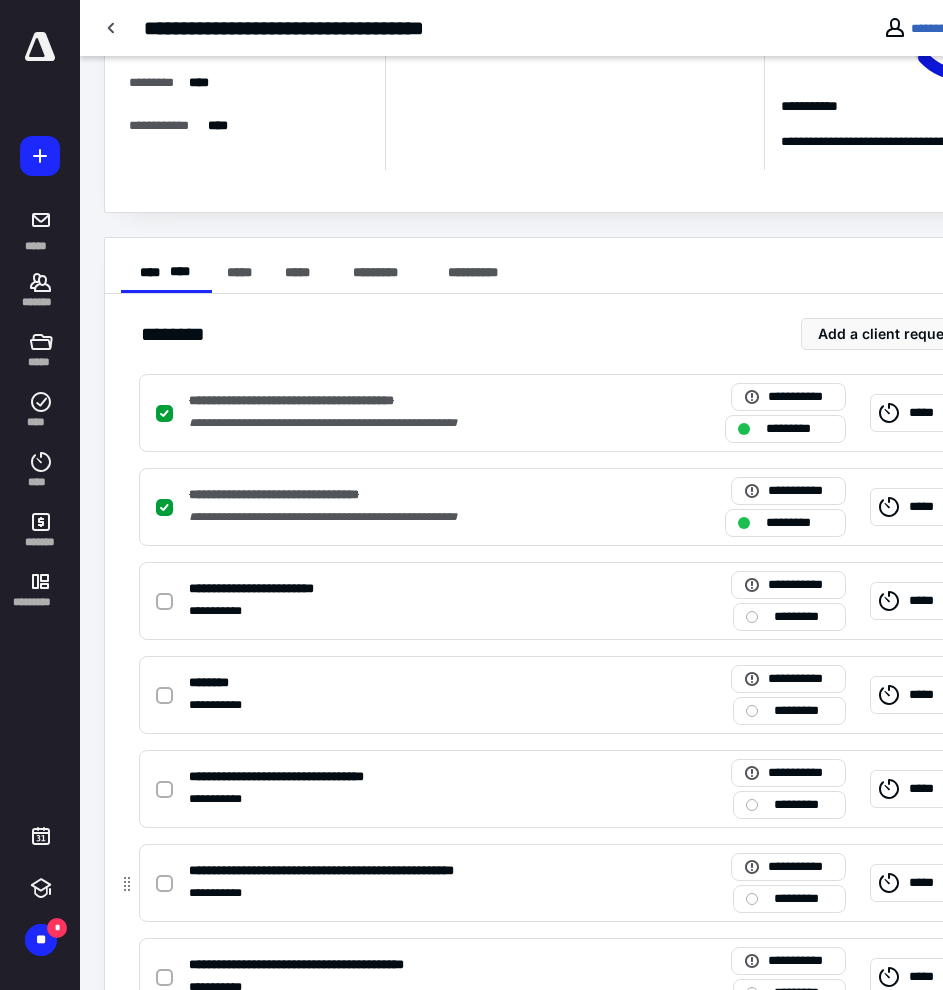 scroll, scrollTop: 300, scrollLeft: 0, axis: vertical 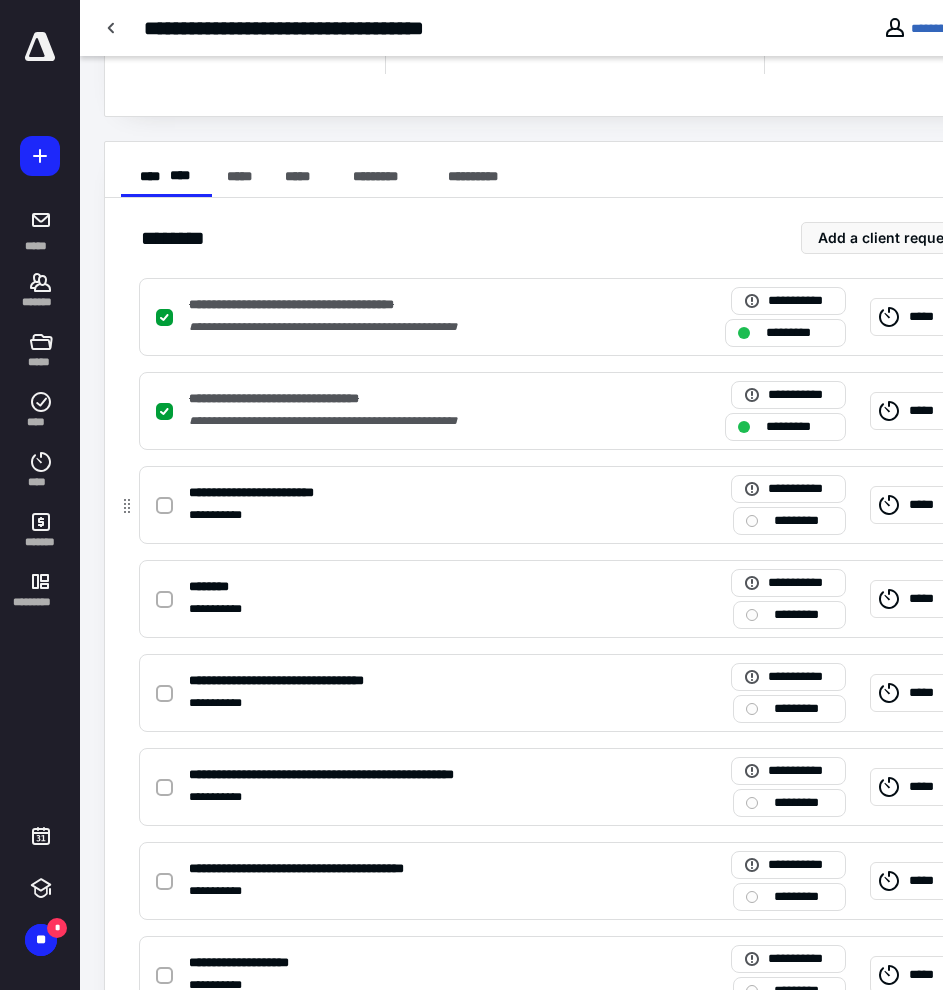drag, startPoint x: 163, startPoint y: 502, endPoint x: 159, endPoint y: 517, distance: 15.524175 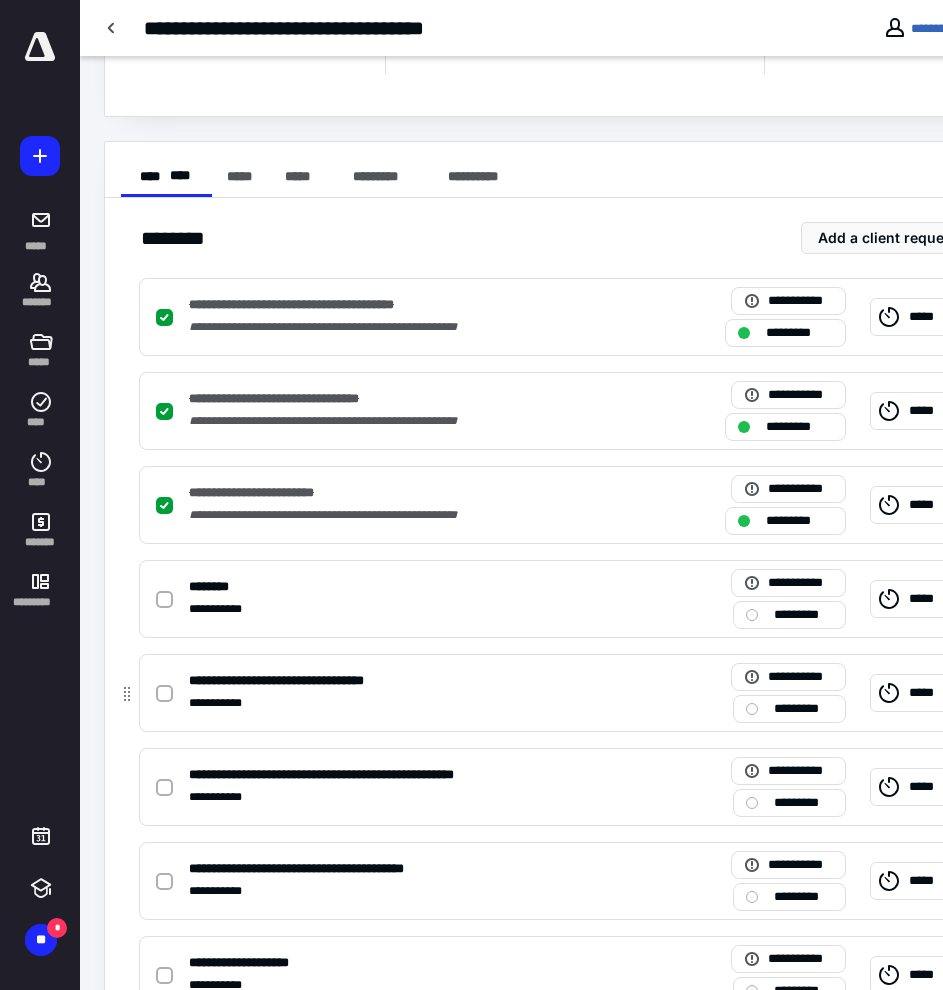 drag, startPoint x: 164, startPoint y: 696, endPoint x: 154, endPoint y: 704, distance: 12.806249 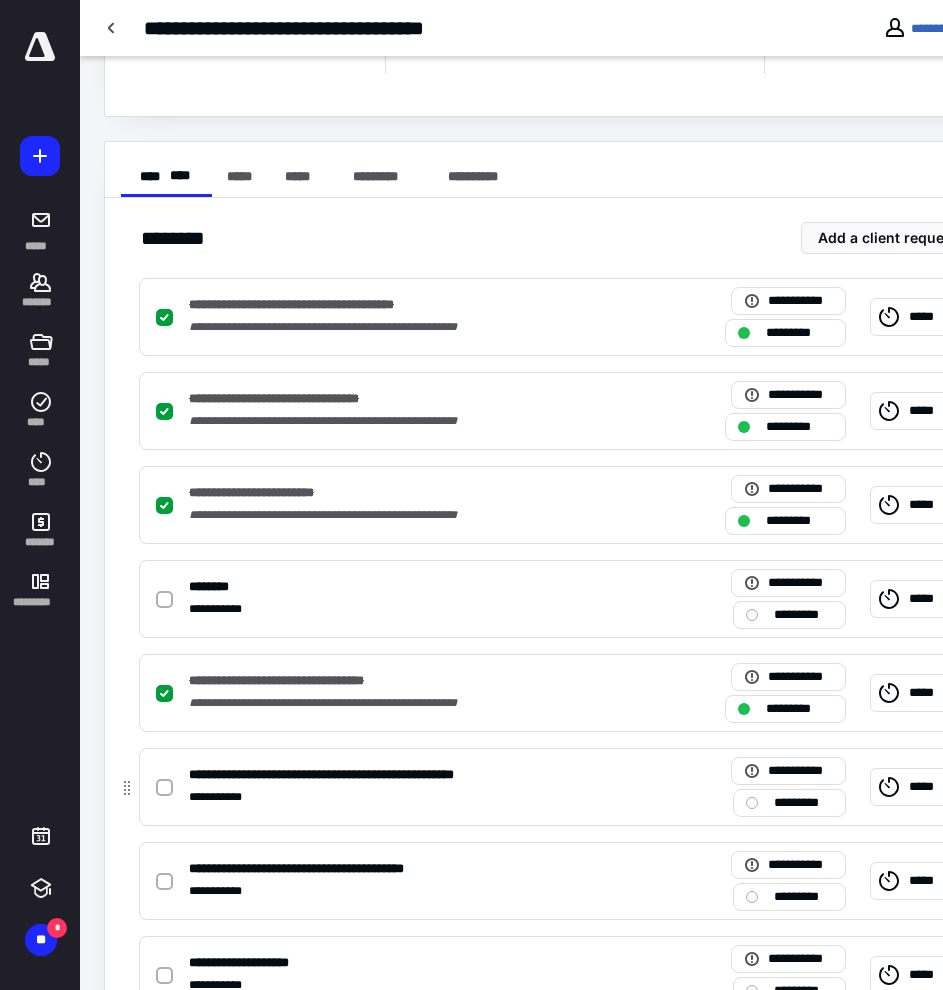 click at bounding box center (164, 788) 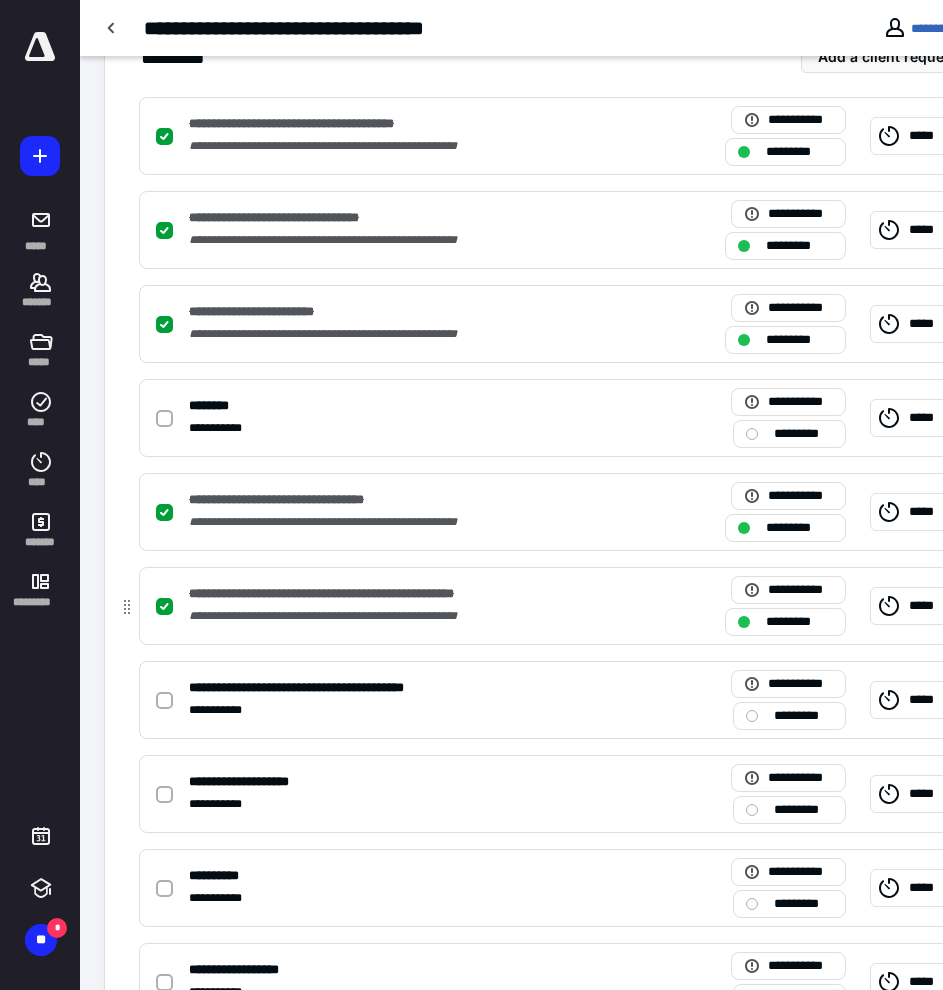 scroll, scrollTop: 500, scrollLeft: 0, axis: vertical 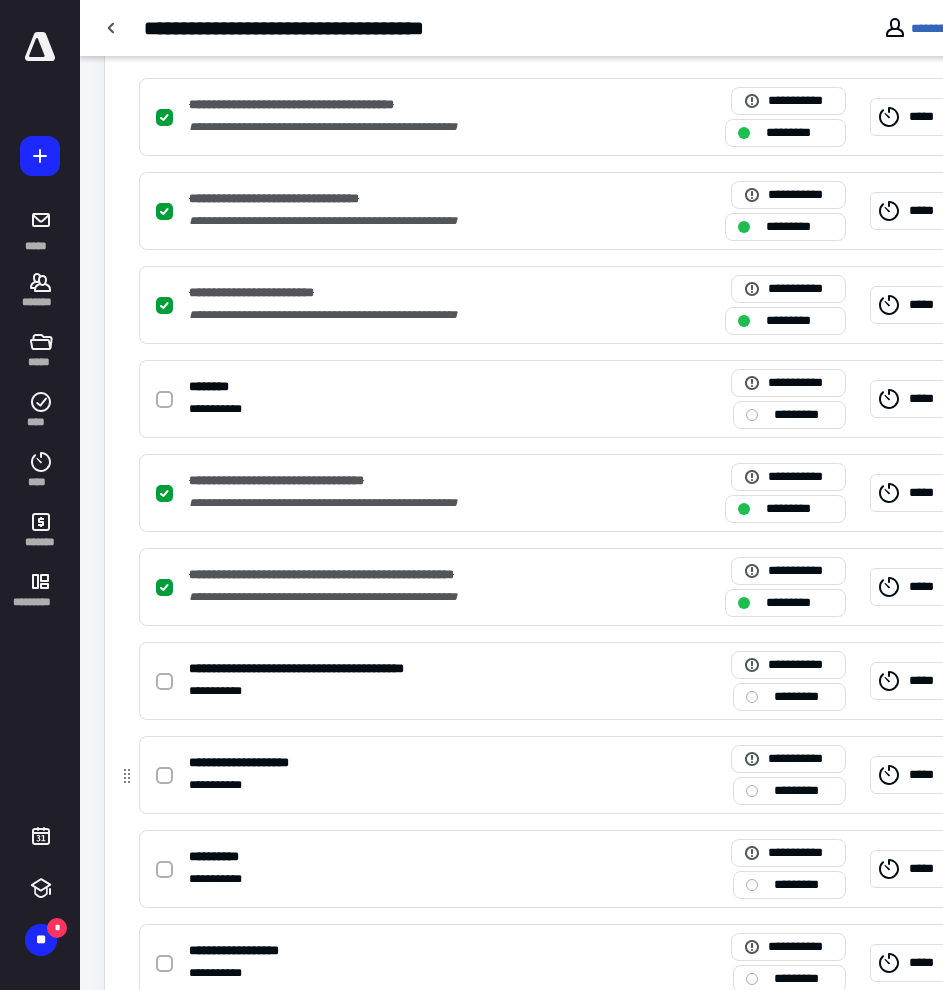 click 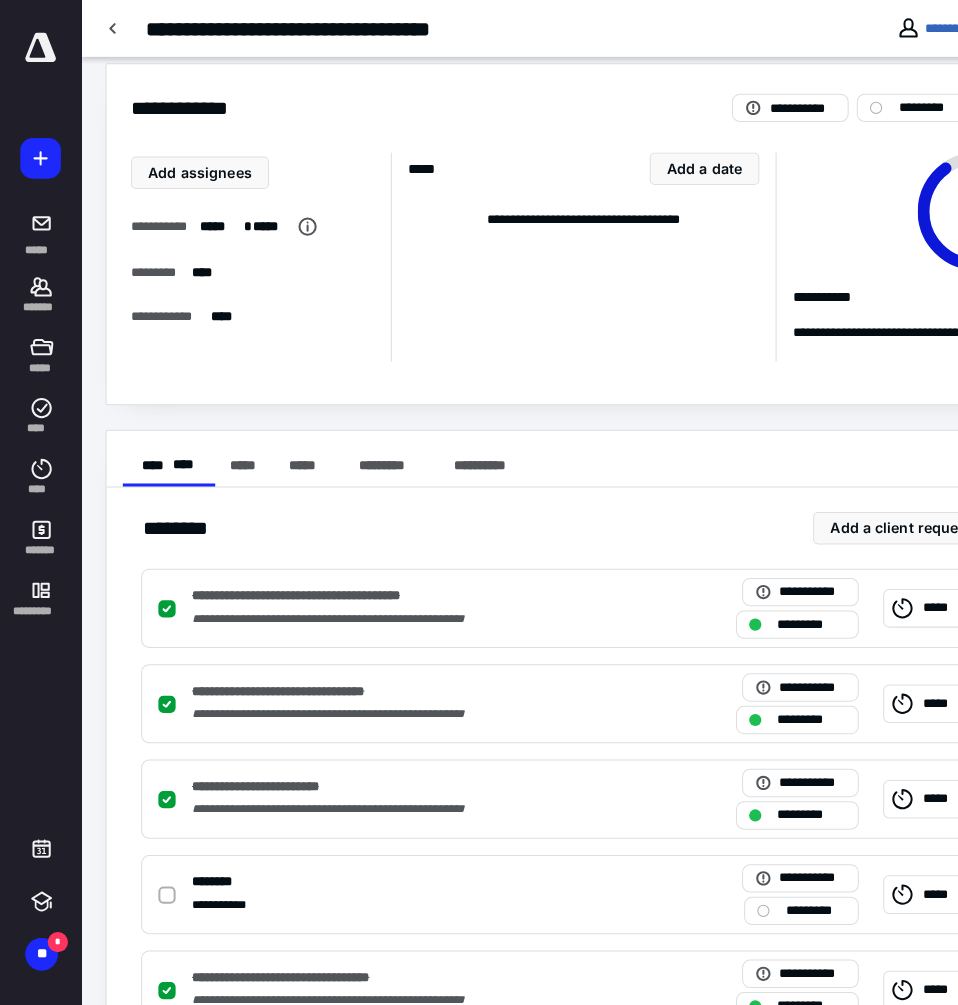 scroll, scrollTop: 0, scrollLeft: 0, axis: both 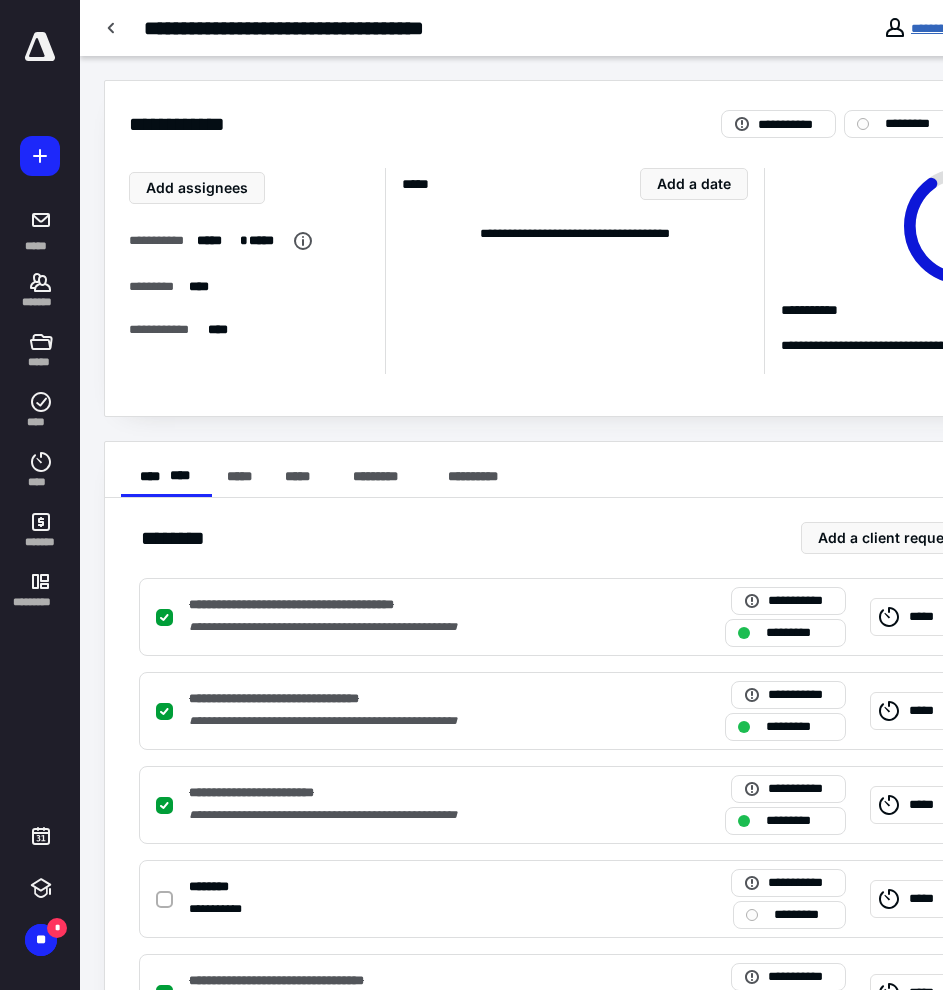 click on "**********" at bounding box center (943, 28) 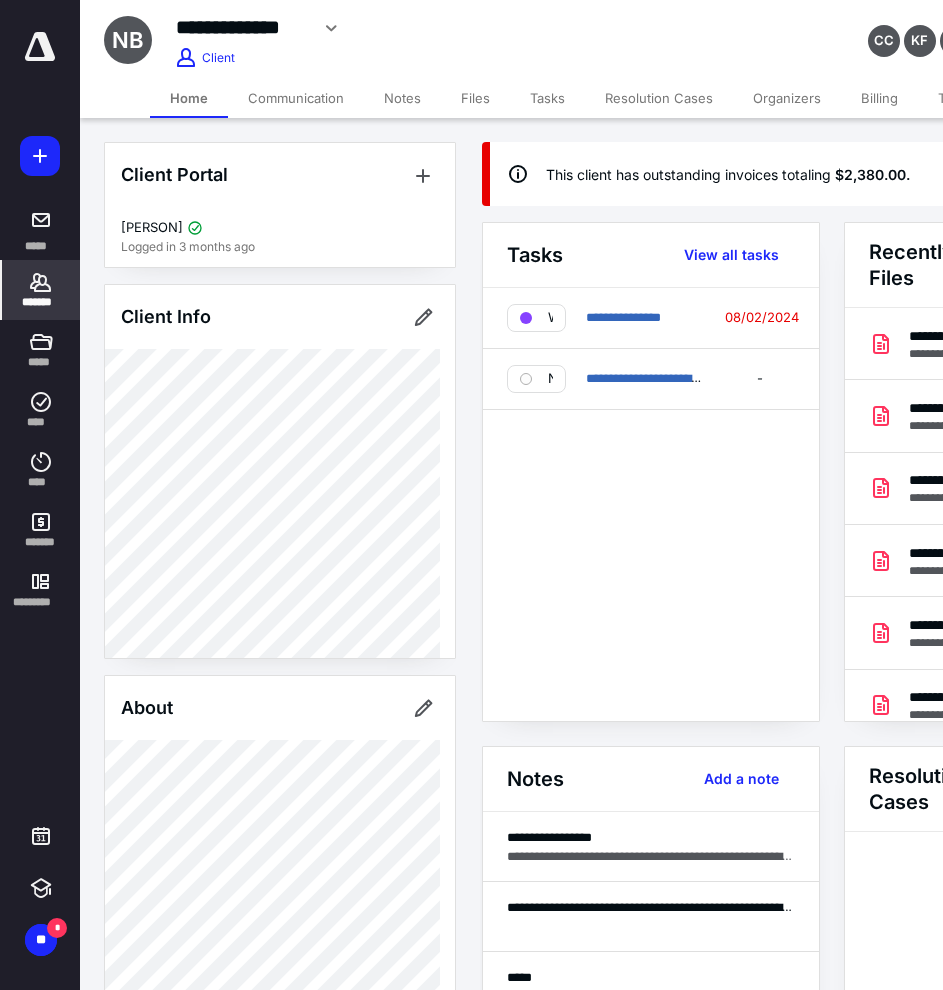 click on "Files" at bounding box center [475, 98] 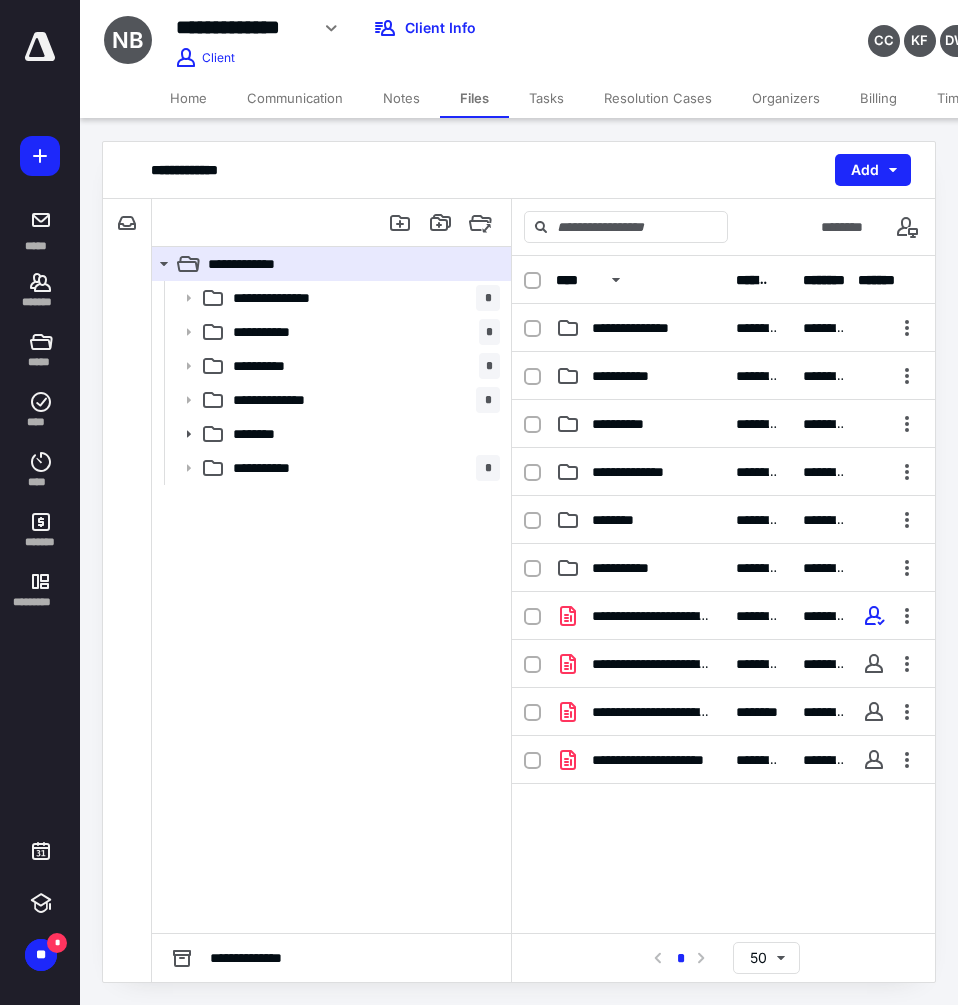 click on "**********" at bounding box center [723, 280] 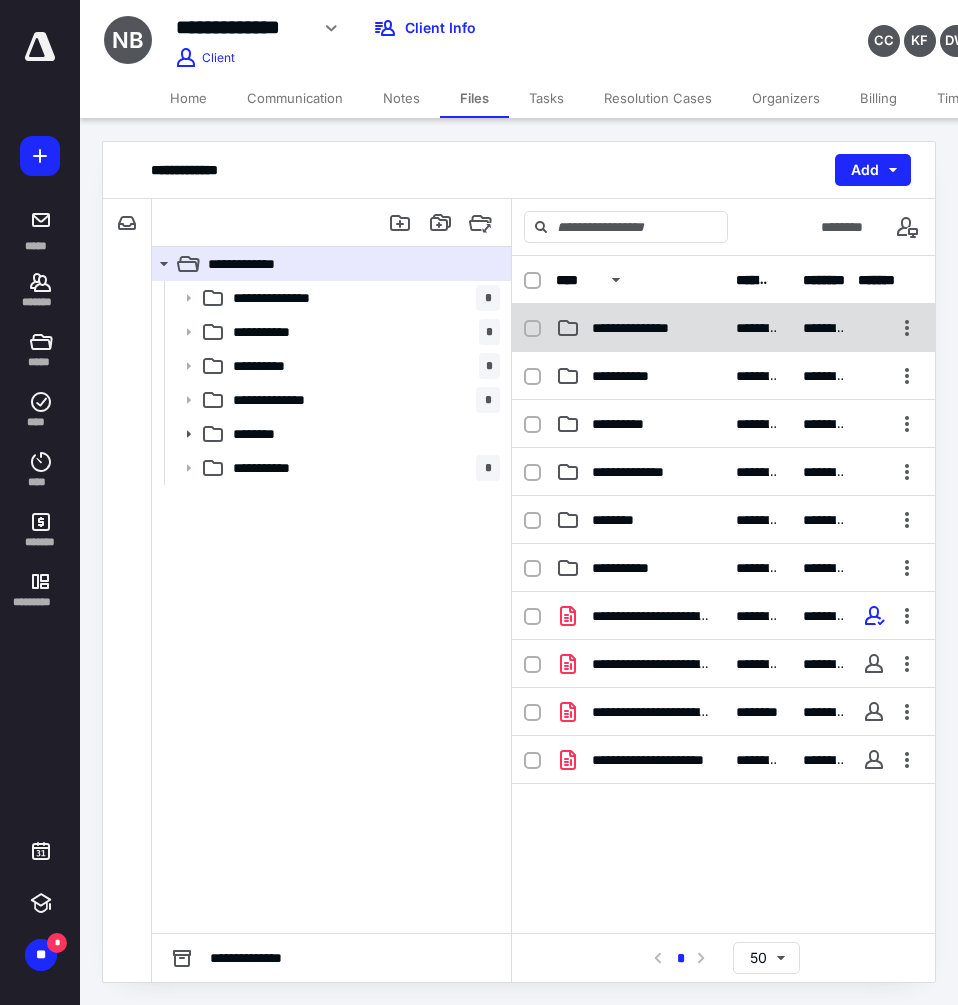 click on "**********" at bounding box center [650, 328] 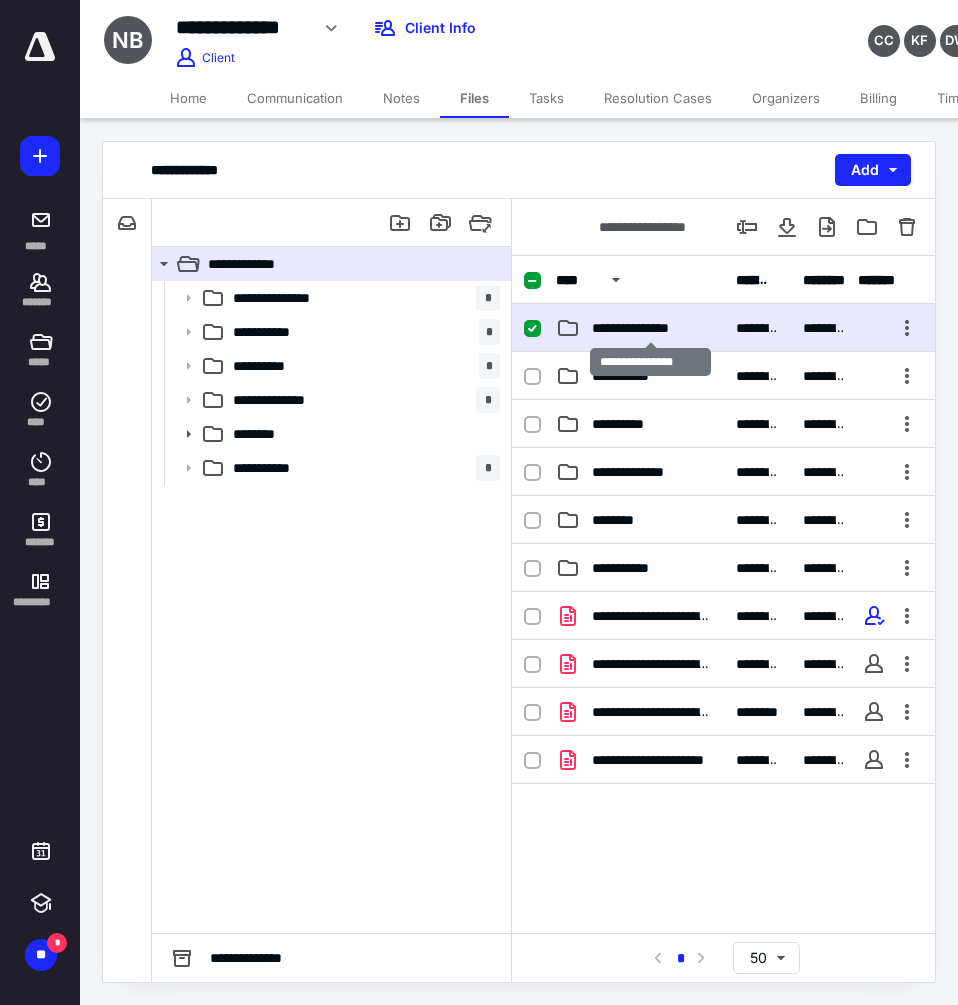click on "**********" at bounding box center [650, 328] 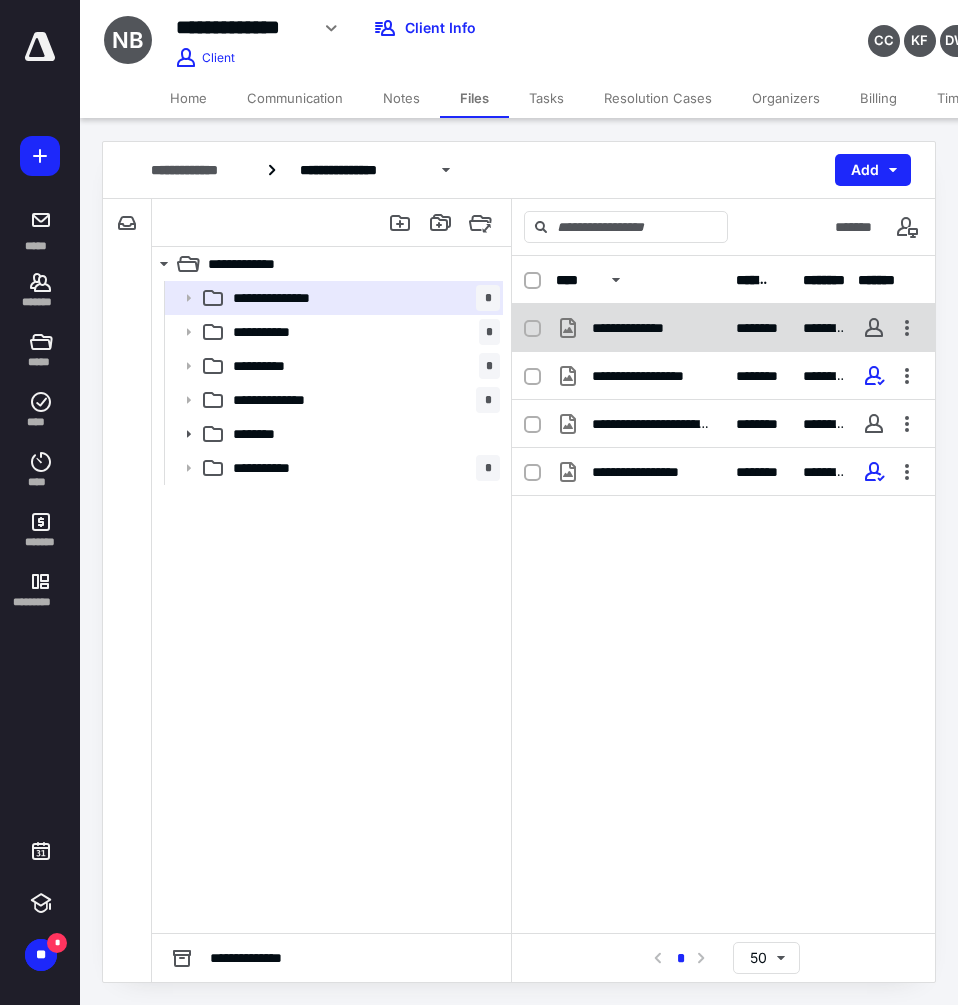 click on "**********" at bounding box center [643, 328] 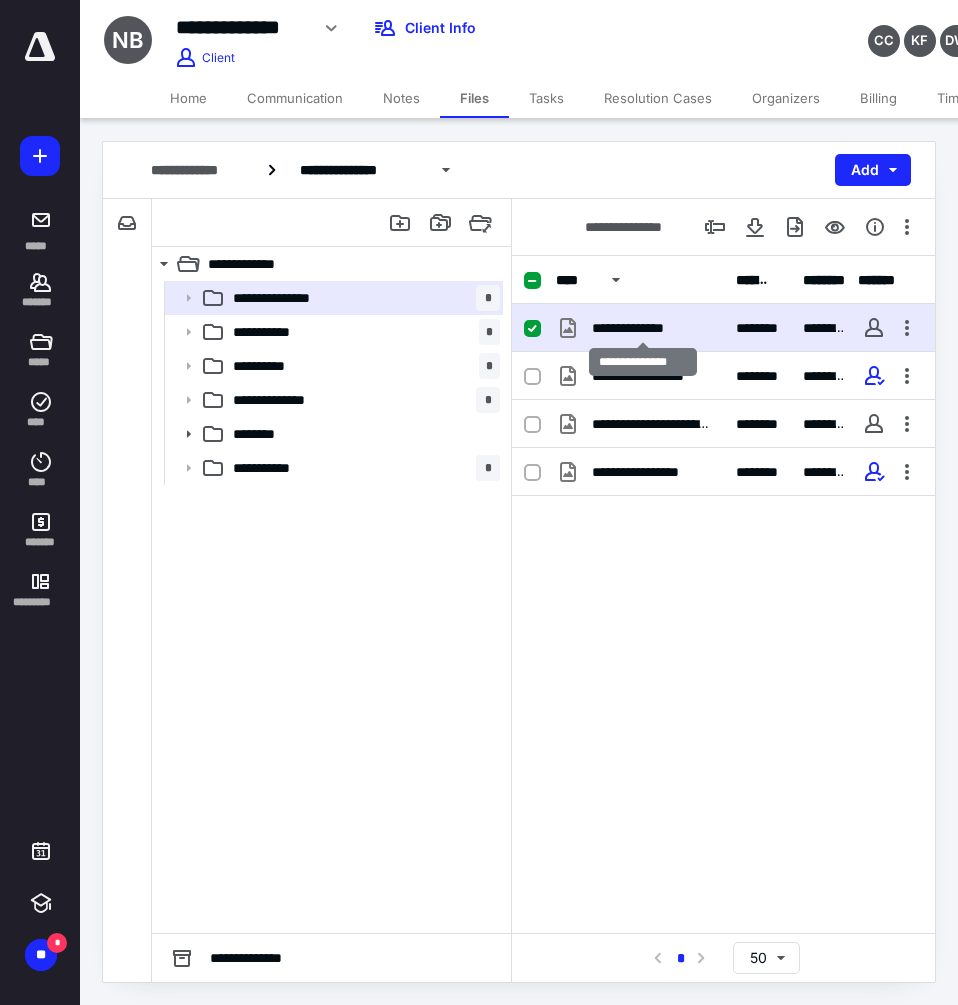 click on "**********" at bounding box center [643, 328] 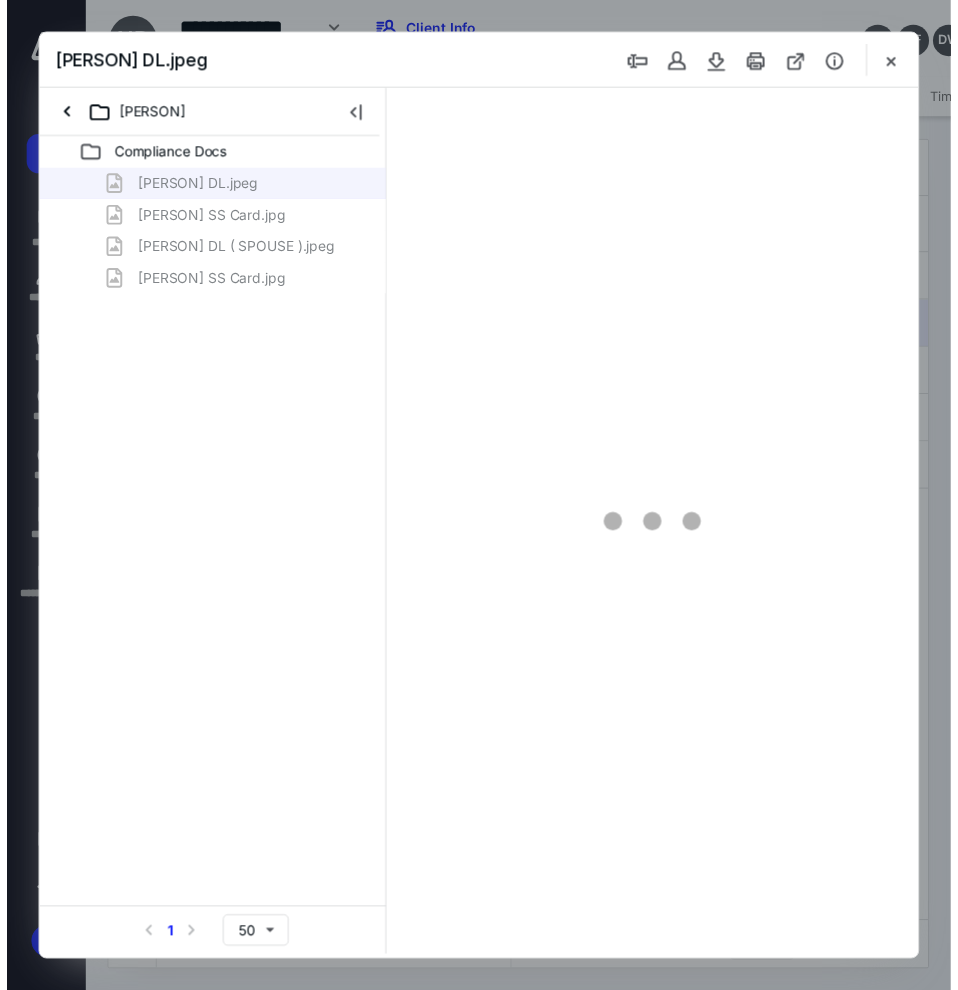 scroll, scrollTop: 0, scrollLeft: 0, axis: both 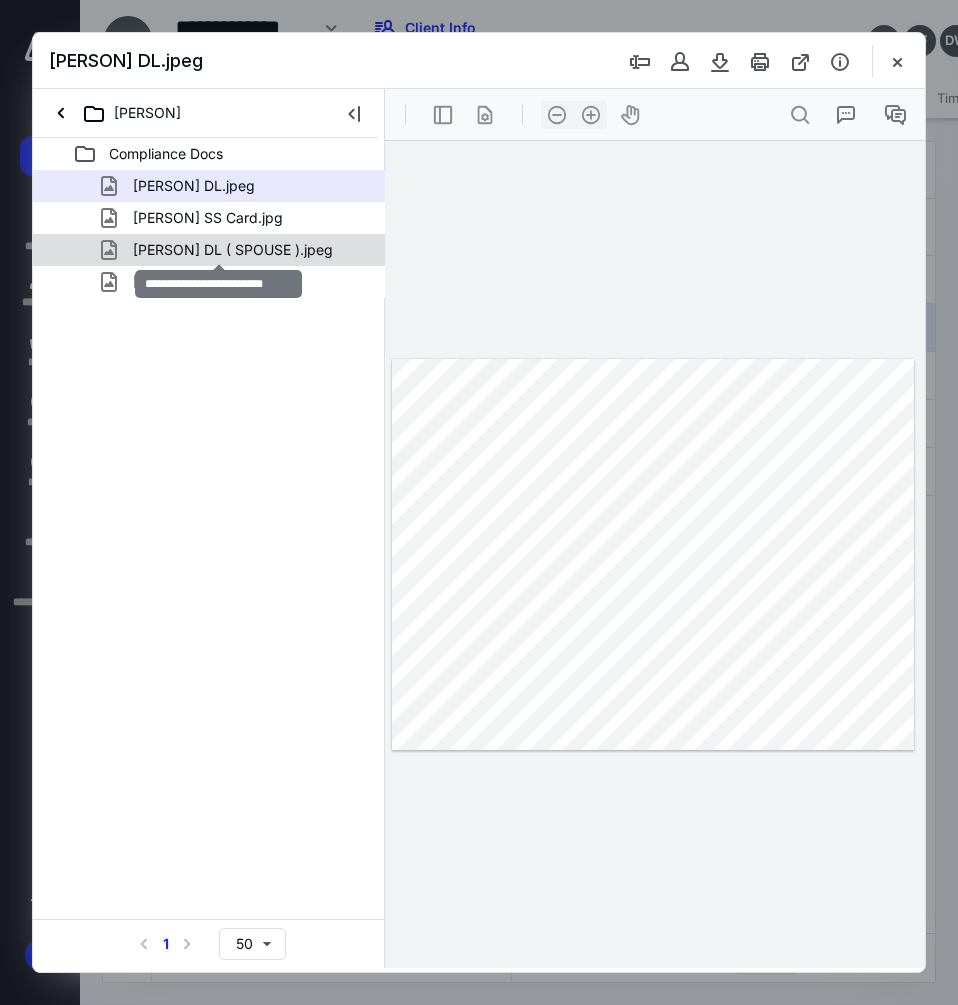 click on "[PERSON] DL ( SPOUSE ).jpeg" at bounding box center (233, 250) 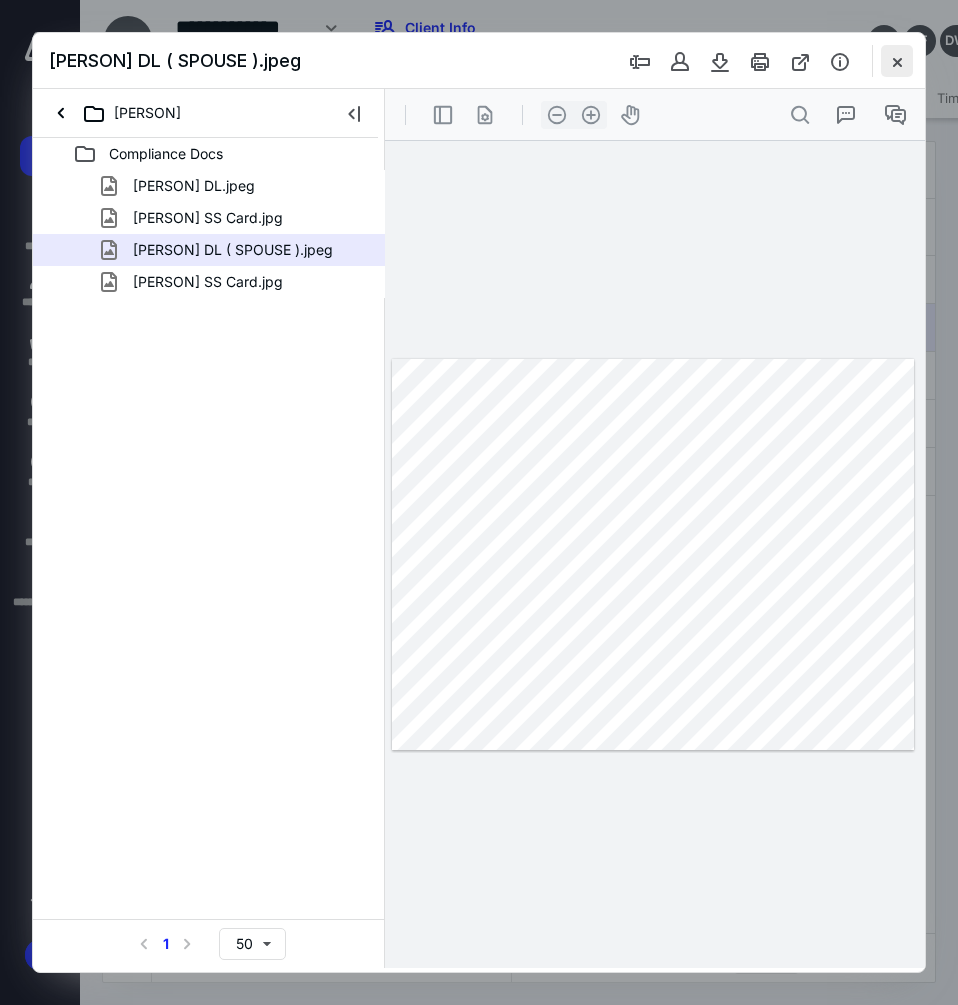 click at bounding box center [897, 61] 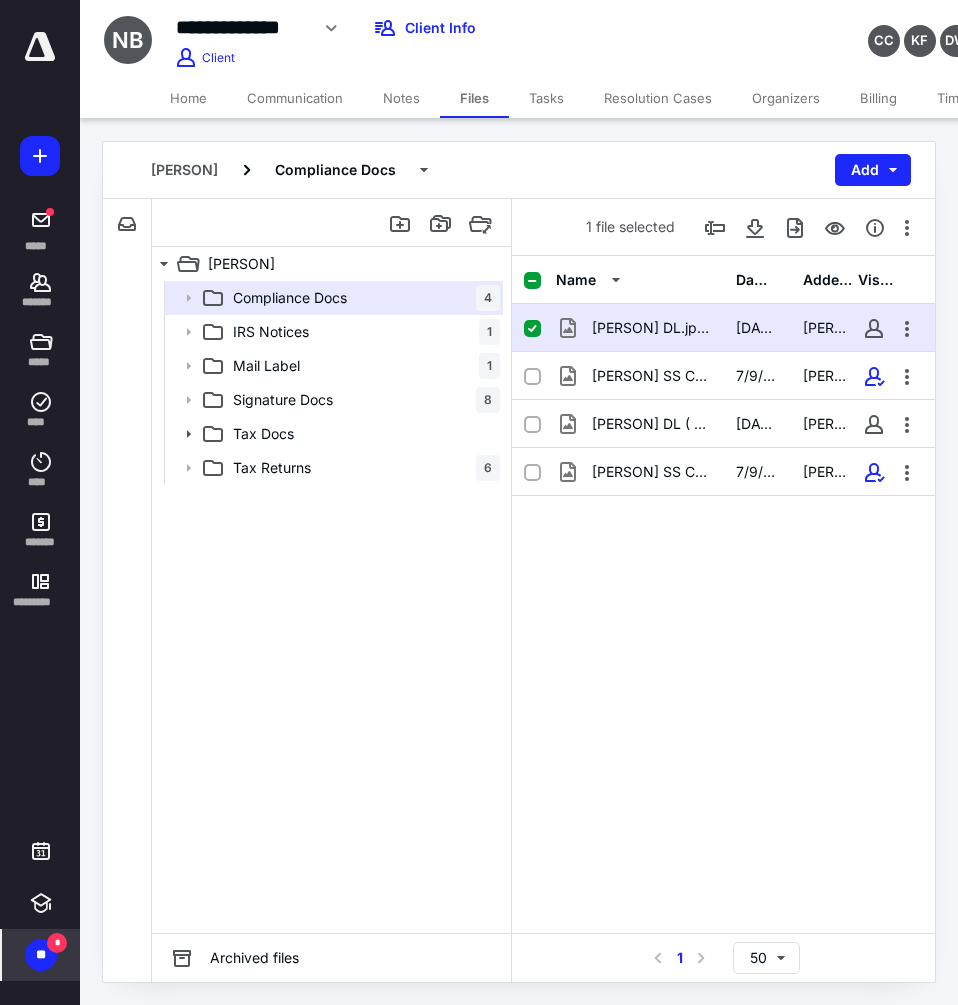 click on "**" at bounding box center [41, 955] 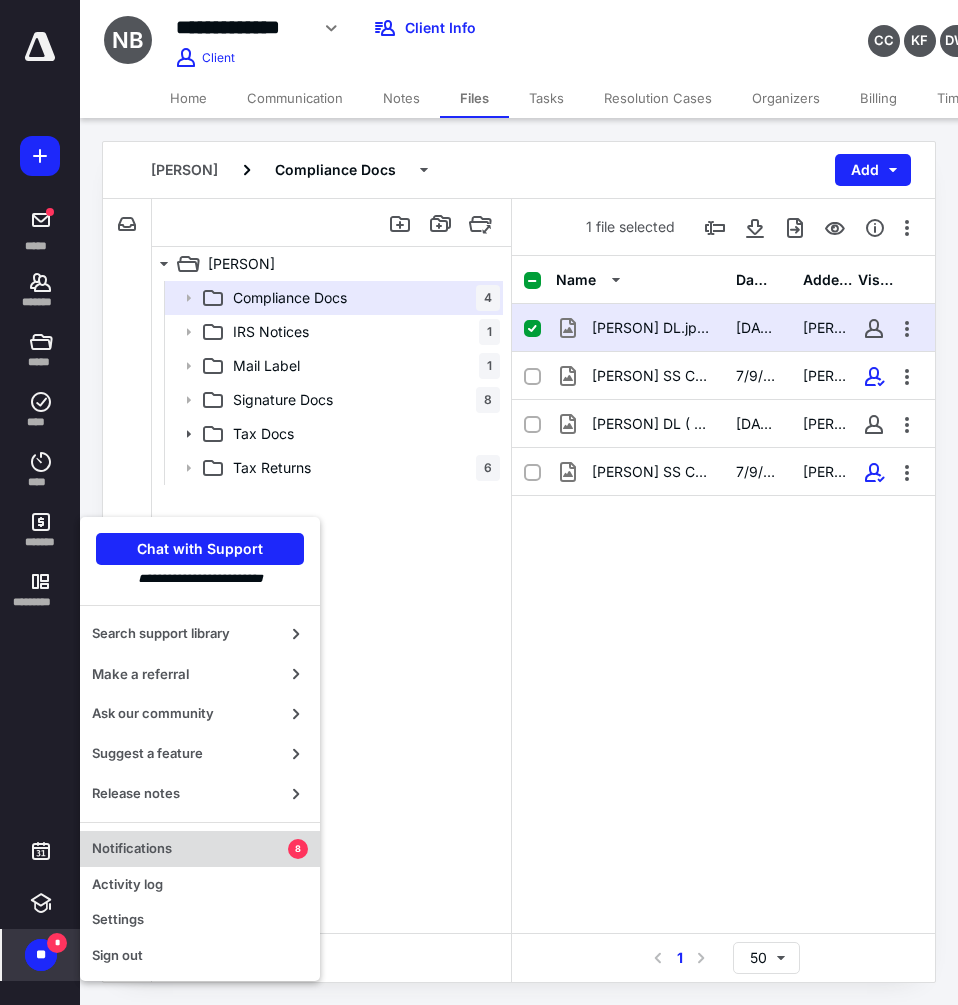 click on "Notifications" at bounding box center [190, 849] 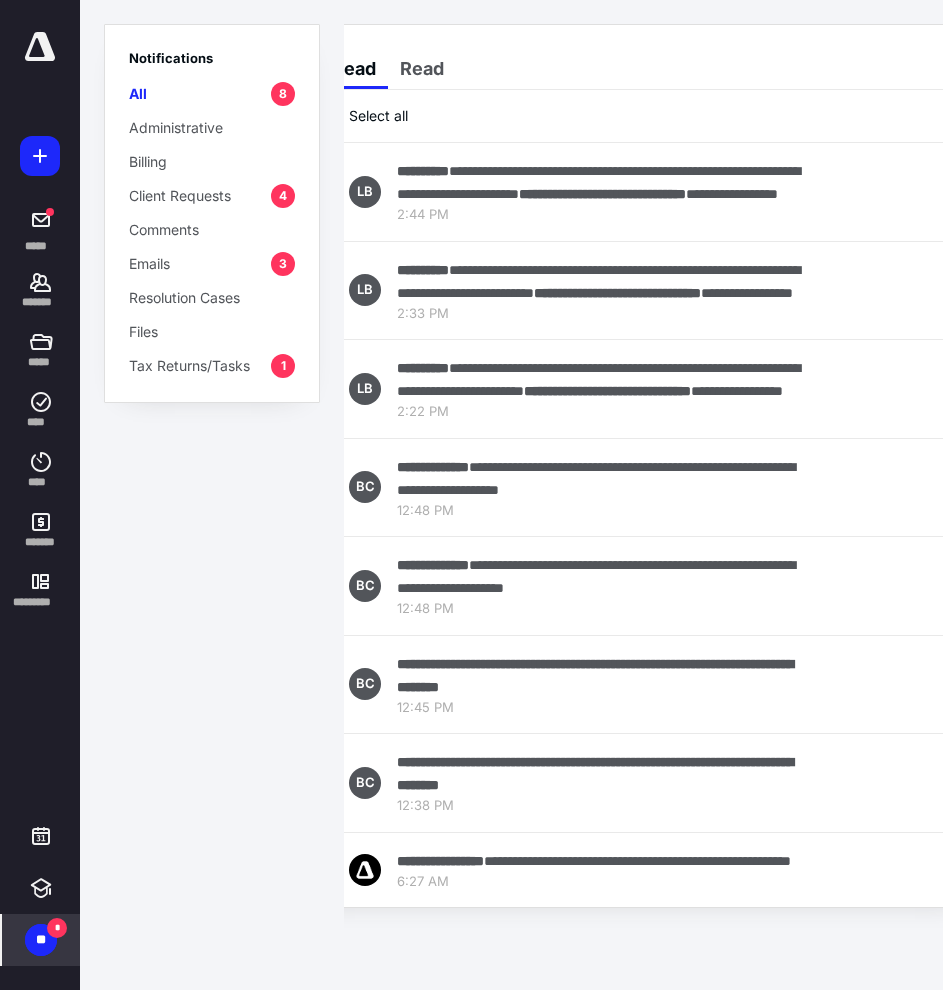 scroll, scrollTop: 0, scrollLeft: 100, axis: horizontal 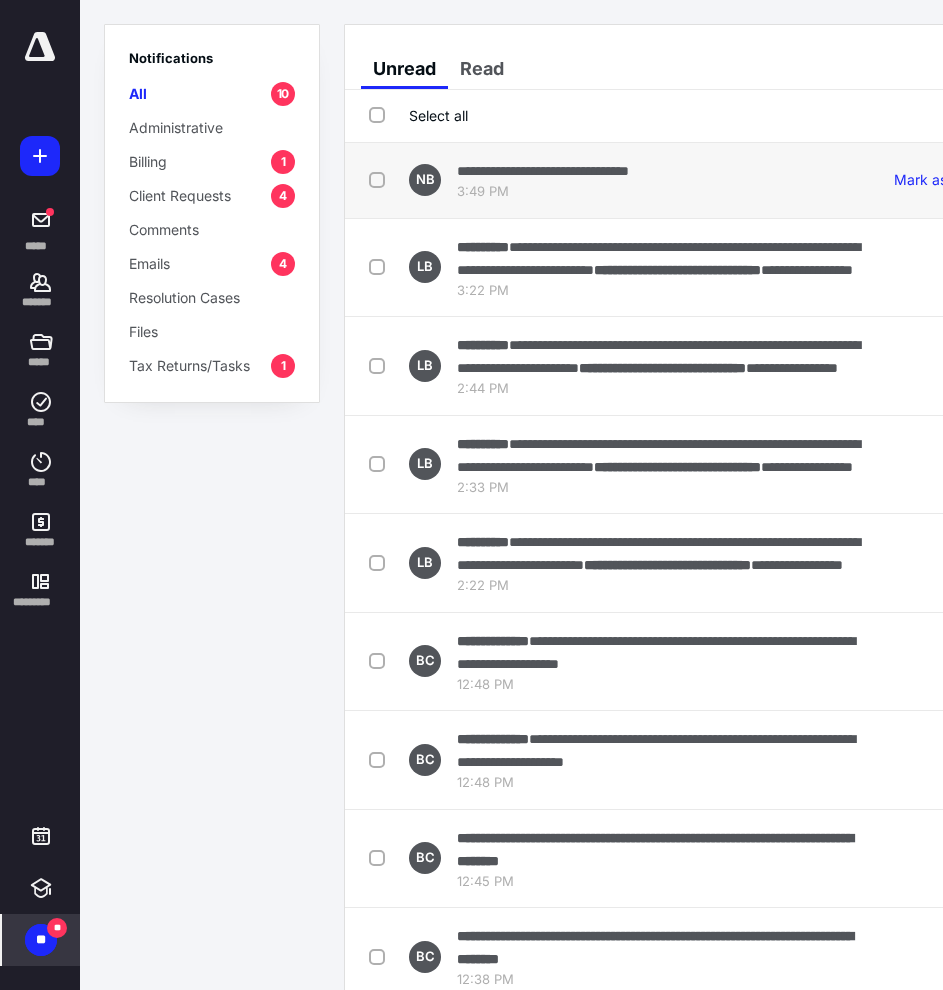 click on "**********" at bounding box center [623, 180] 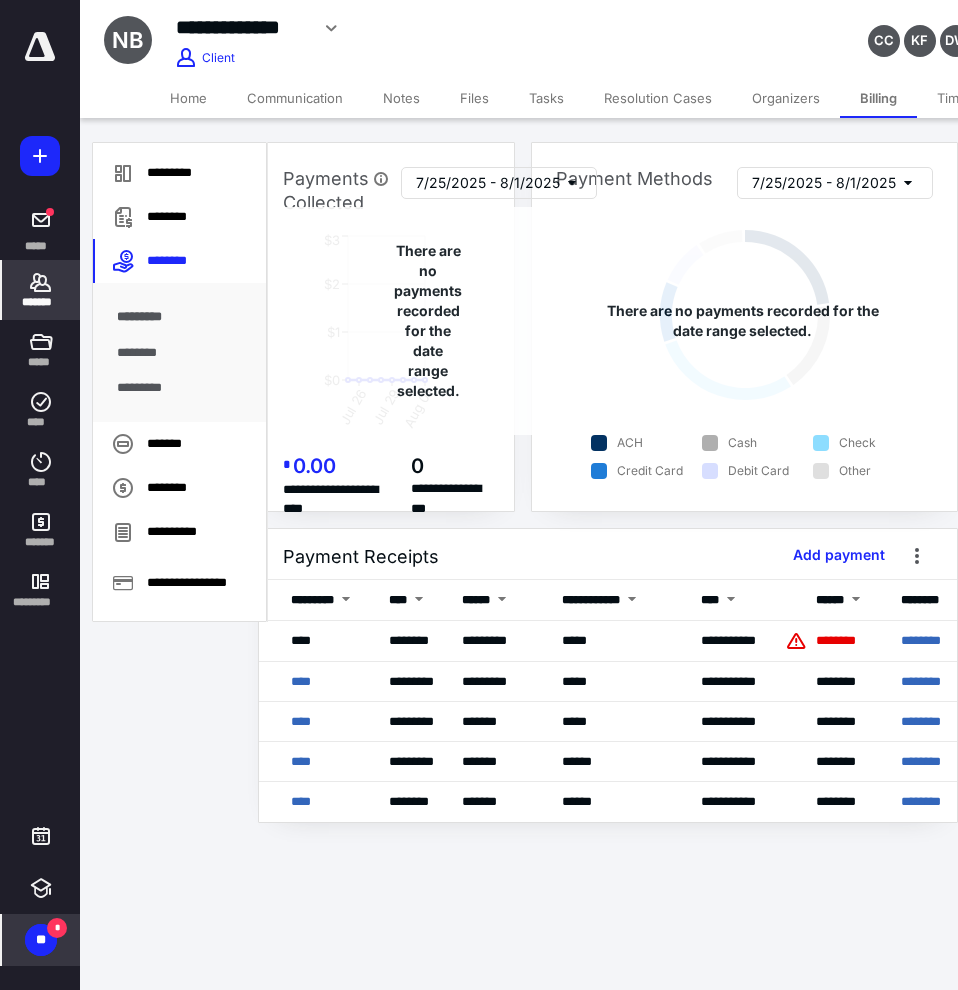 scroll, scrollTop: 0, scrollLeft: 67, axis: horizontal 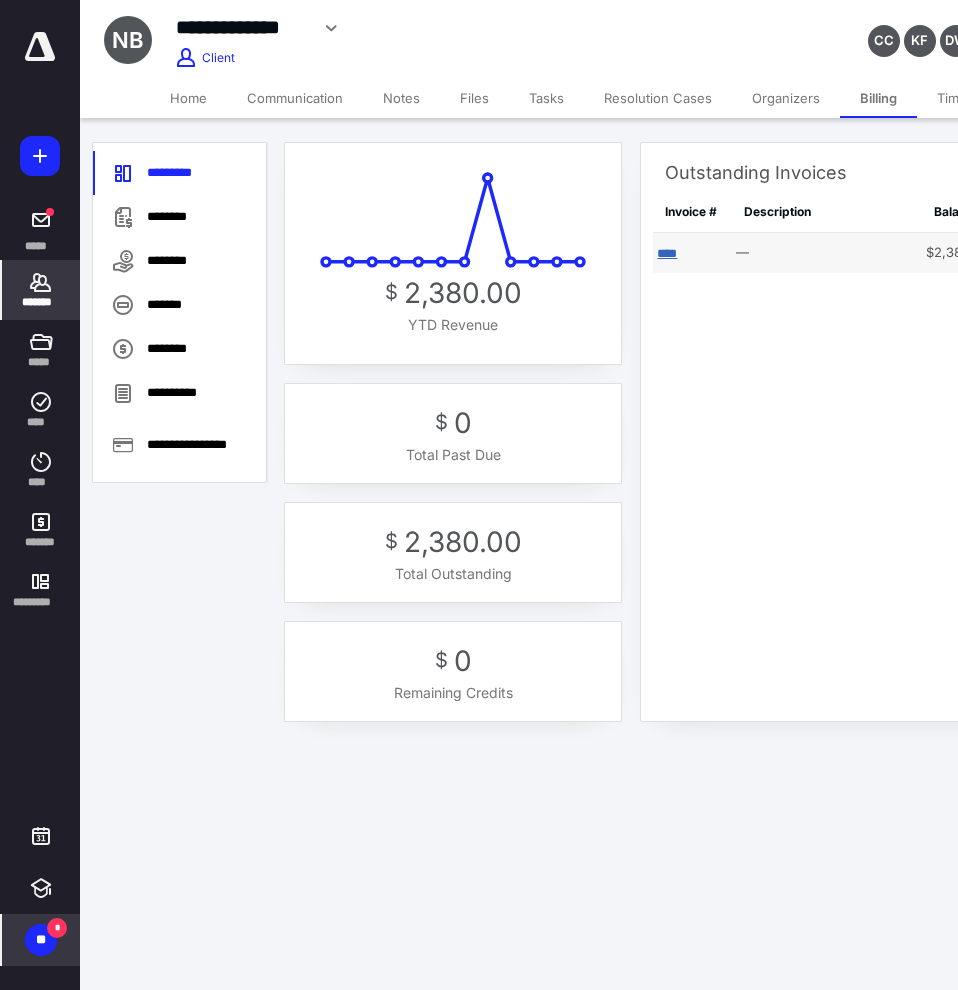 click on "****" at bounding box center [667, 253] 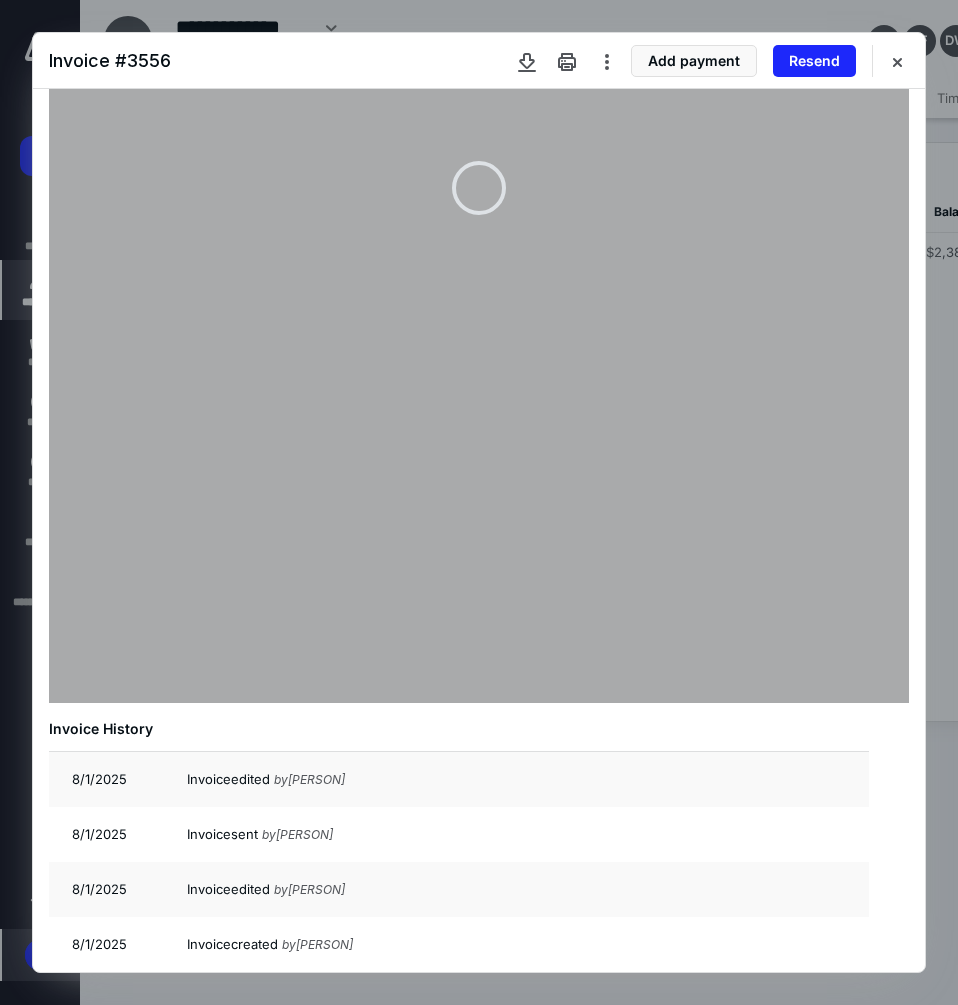 scroll, scrollTop: 442, scrollLeft: 0, axis: vertical 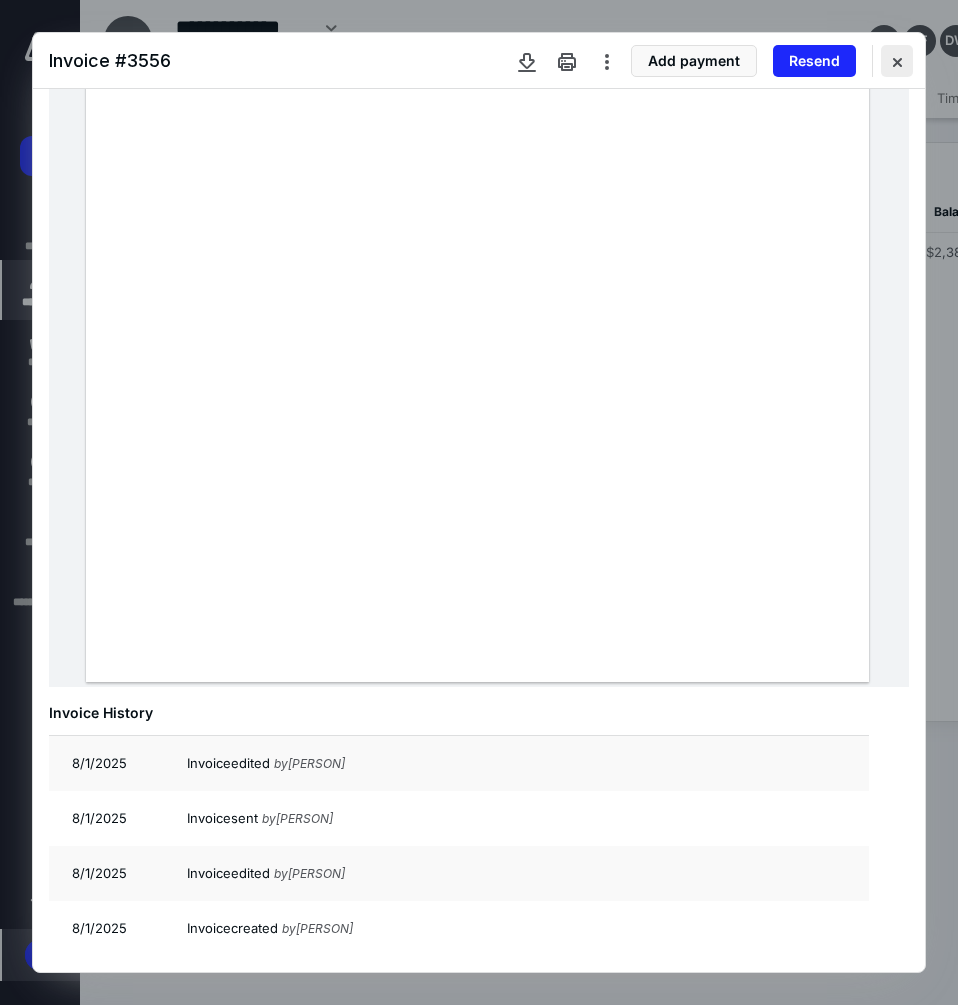 click at bounding box center (897, 61) 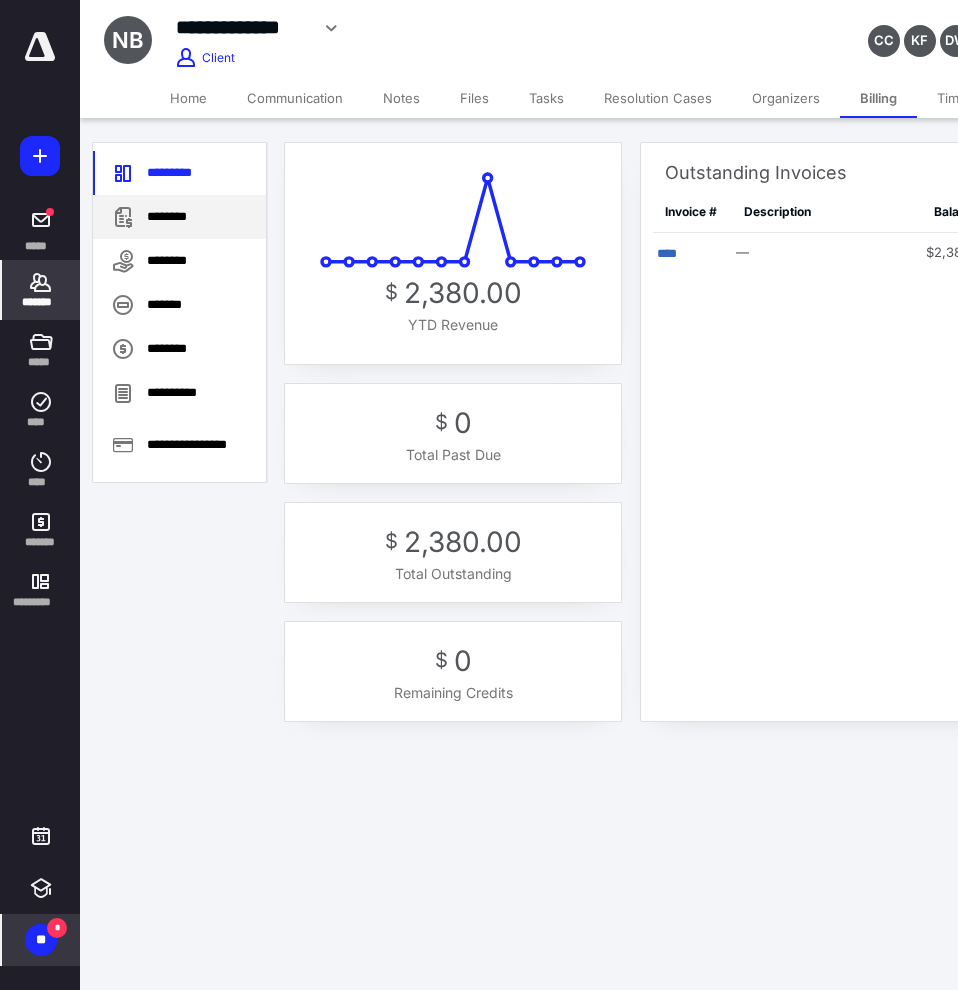click on "********" at bounding box center [179, 217] 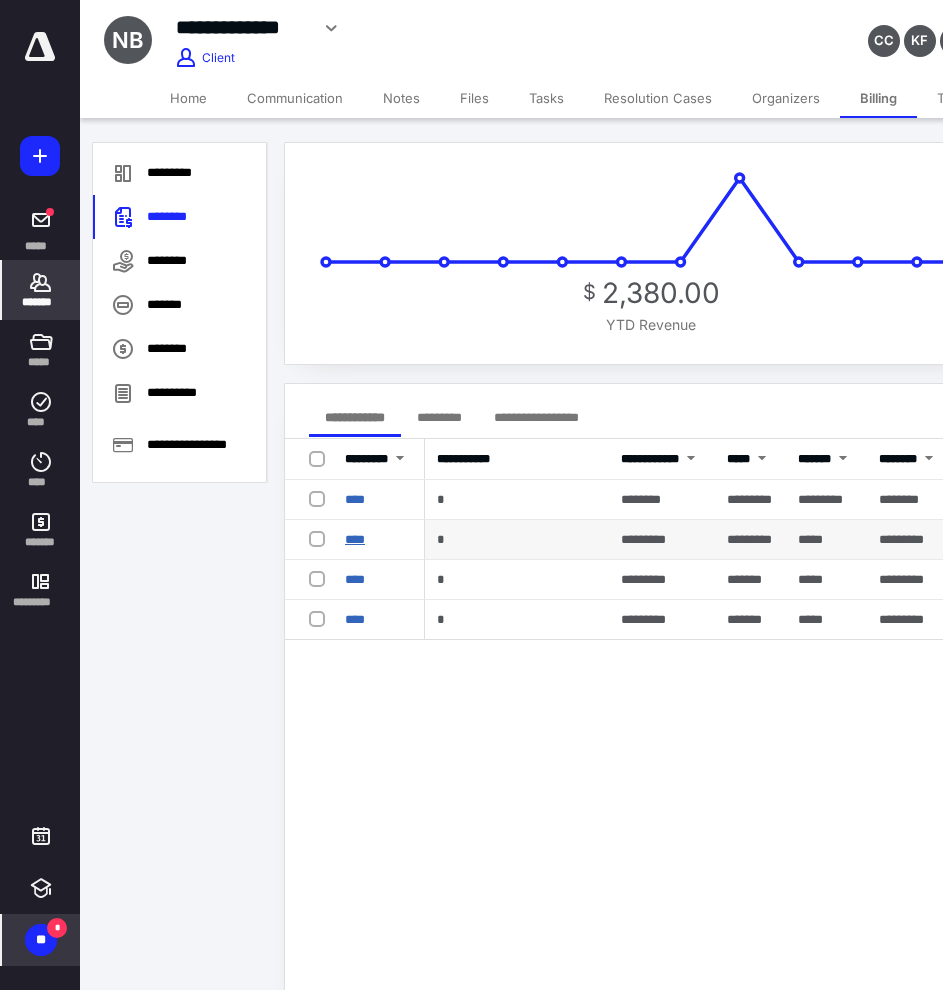 click on "****" at bounding box center (355, 539) 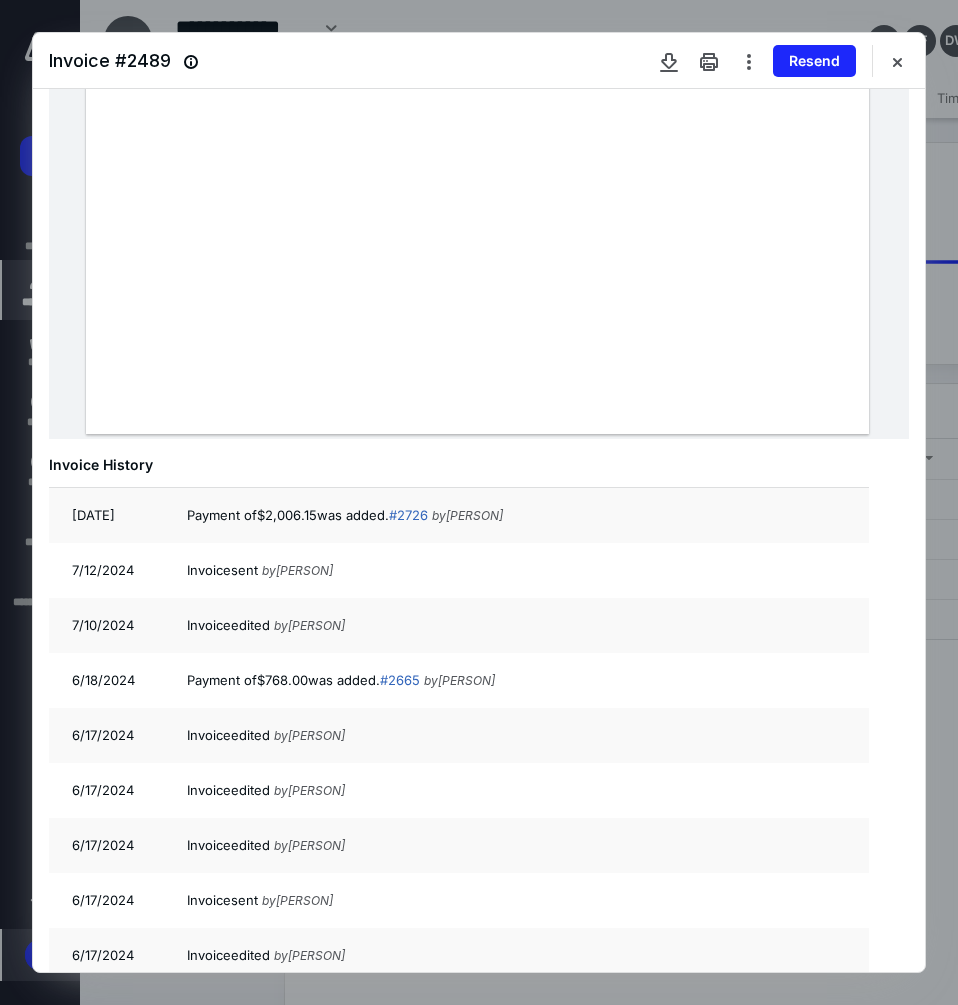 scroll, scrollTop: 700, scrollLeft: 0, axis: vertical 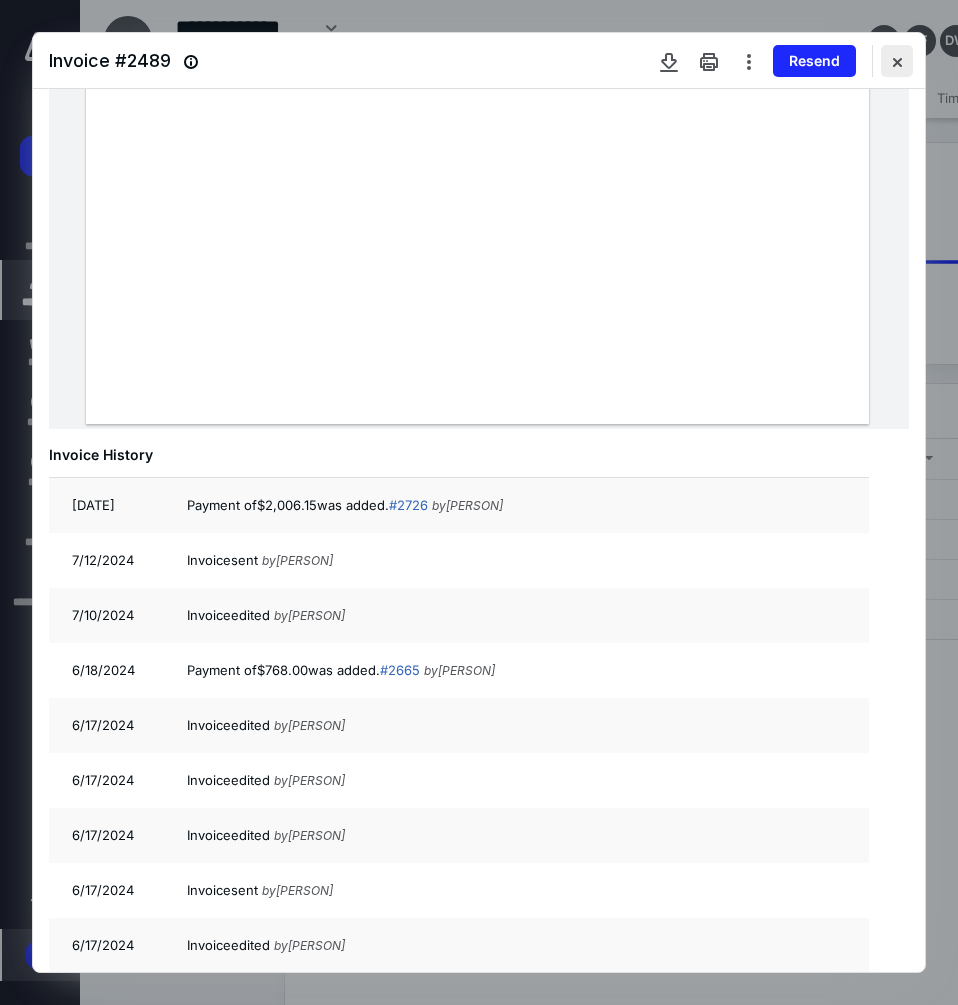 click at bounding box center [897, 61] 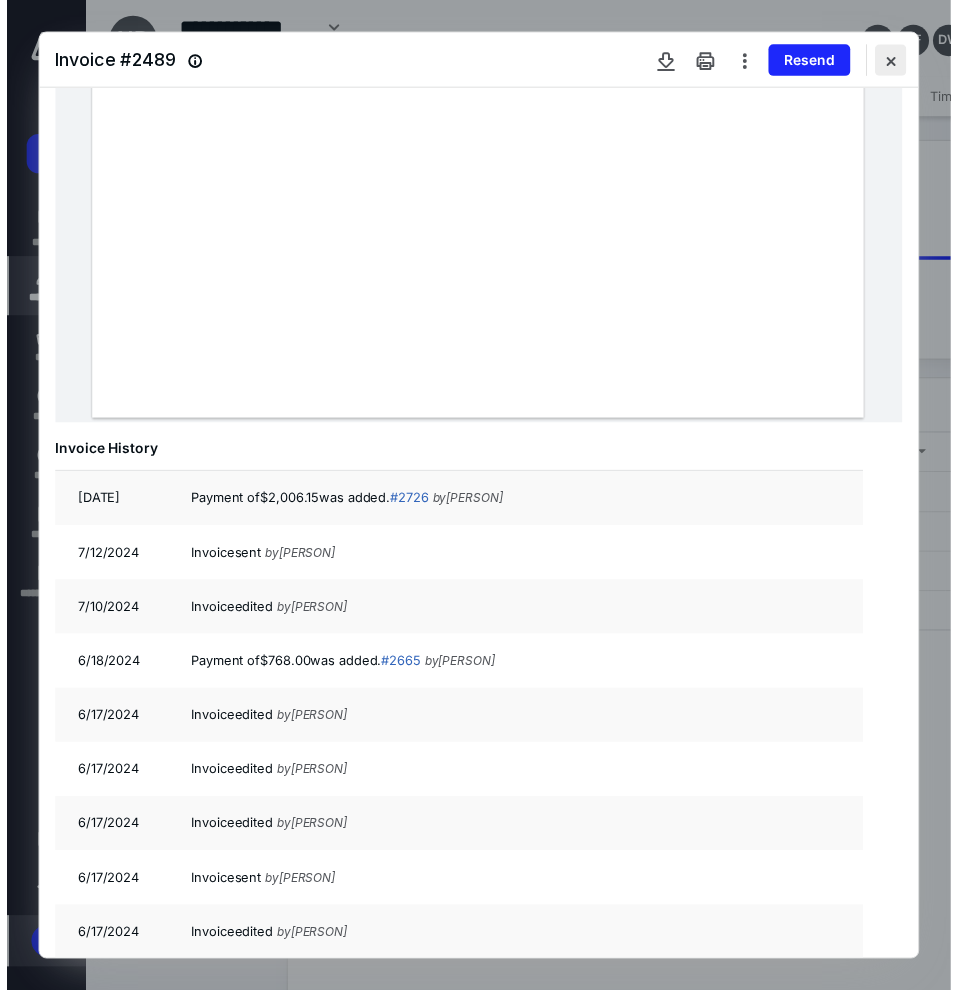 scroll, scrollTop: 173, scrollLeft: 0, axis: vertical 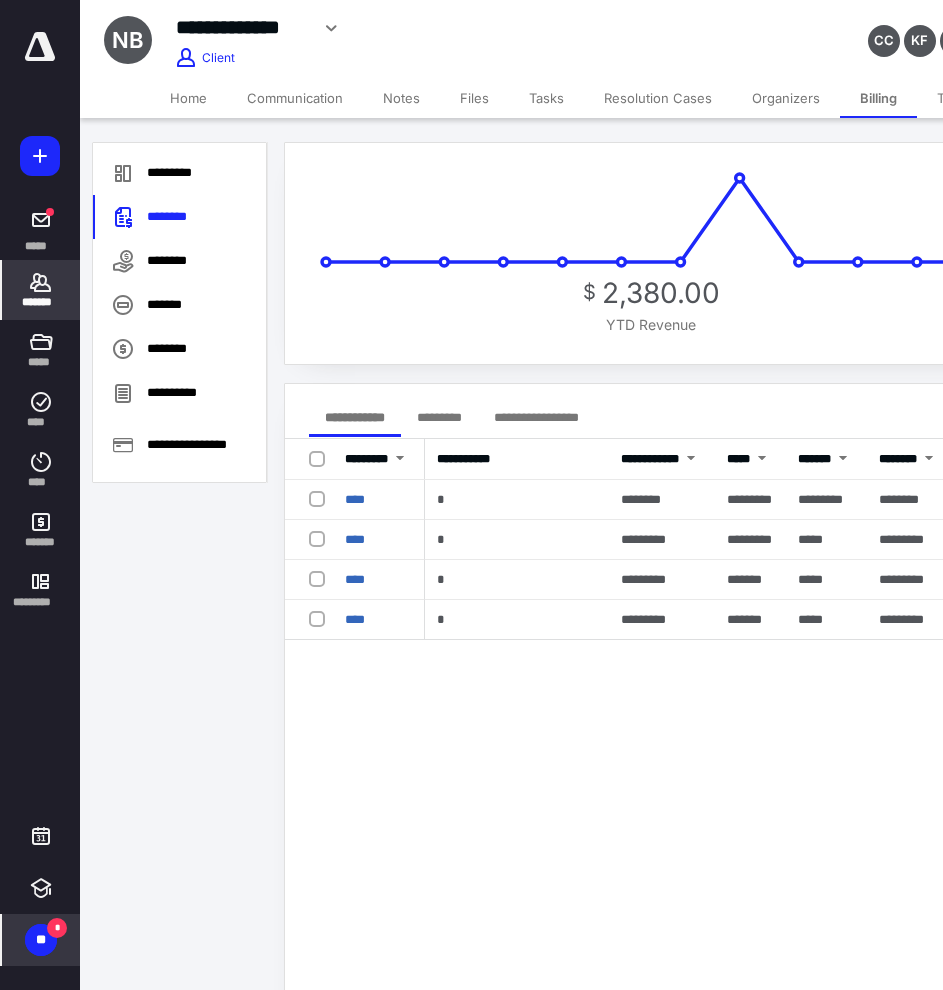 click on "** *" at bounding box center [41, 940] 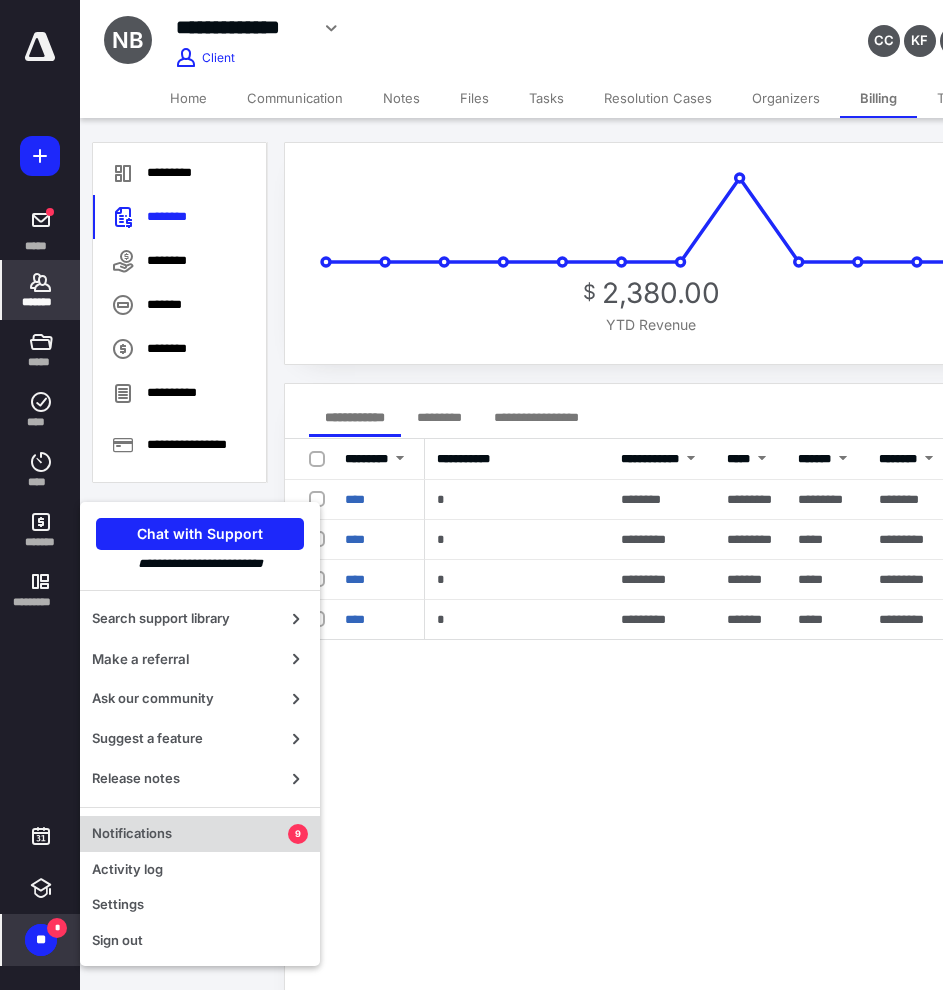 click on "Notifications" at bounding box center [190, 834] 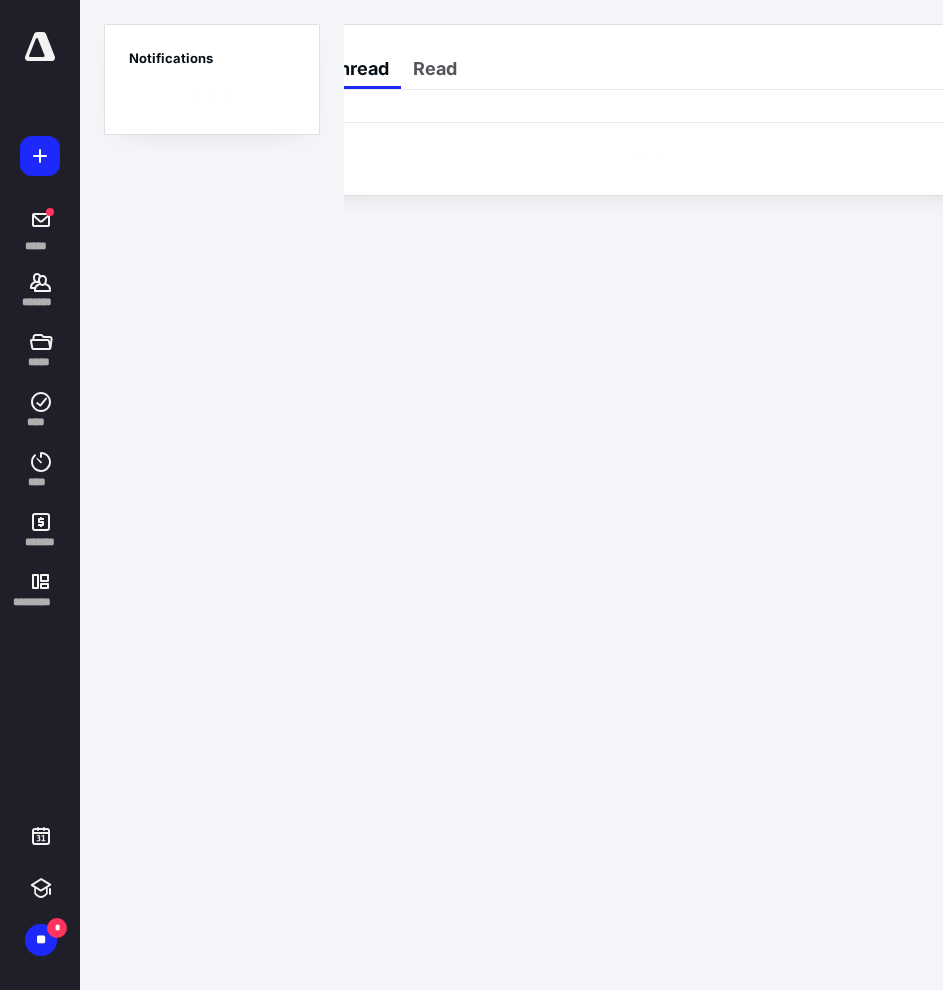 scroll, scrollTop: 0, scrollLeft: 100, axis: horizontal 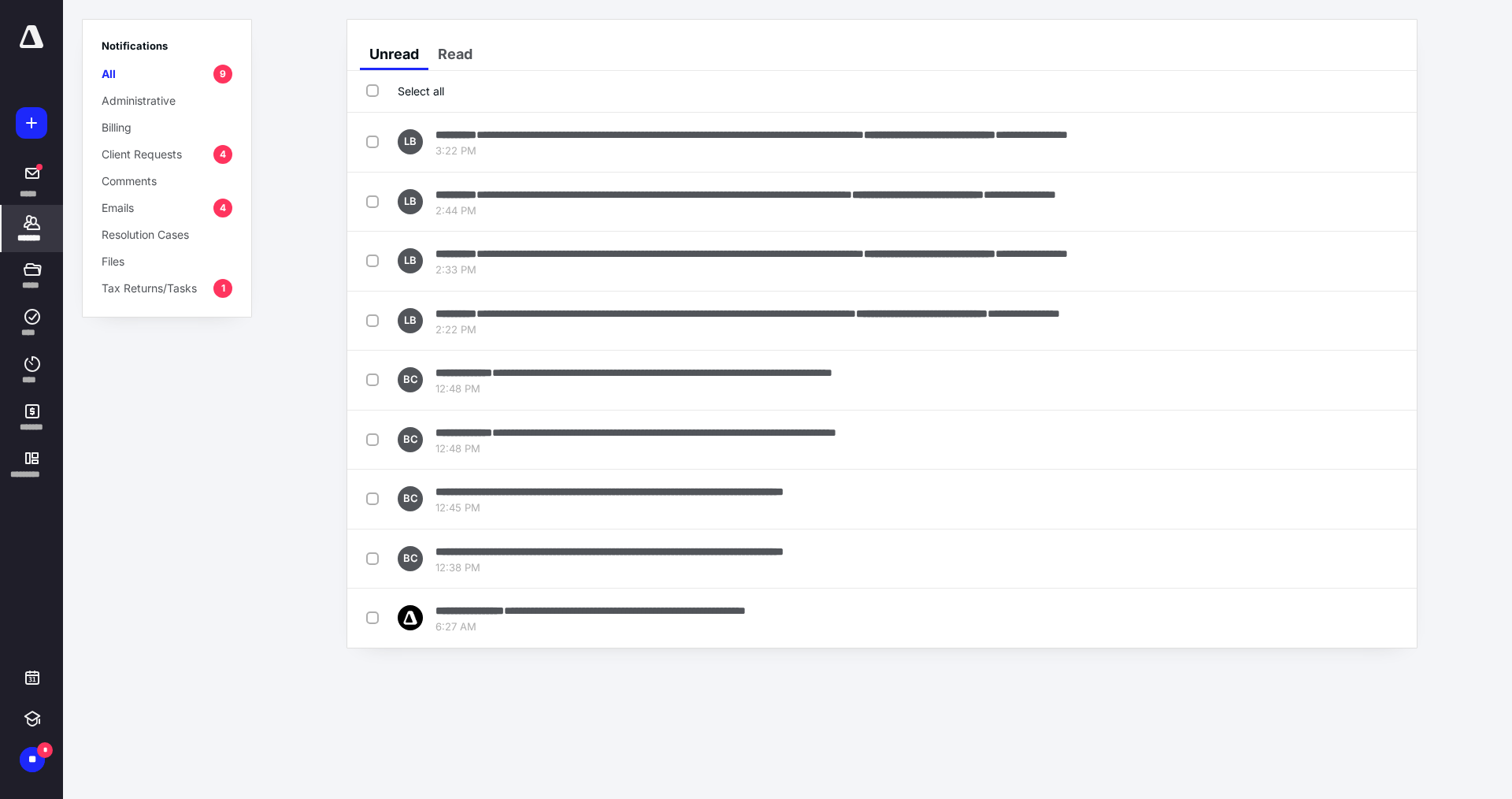 click on "*******" at bounding box center [32, 229] 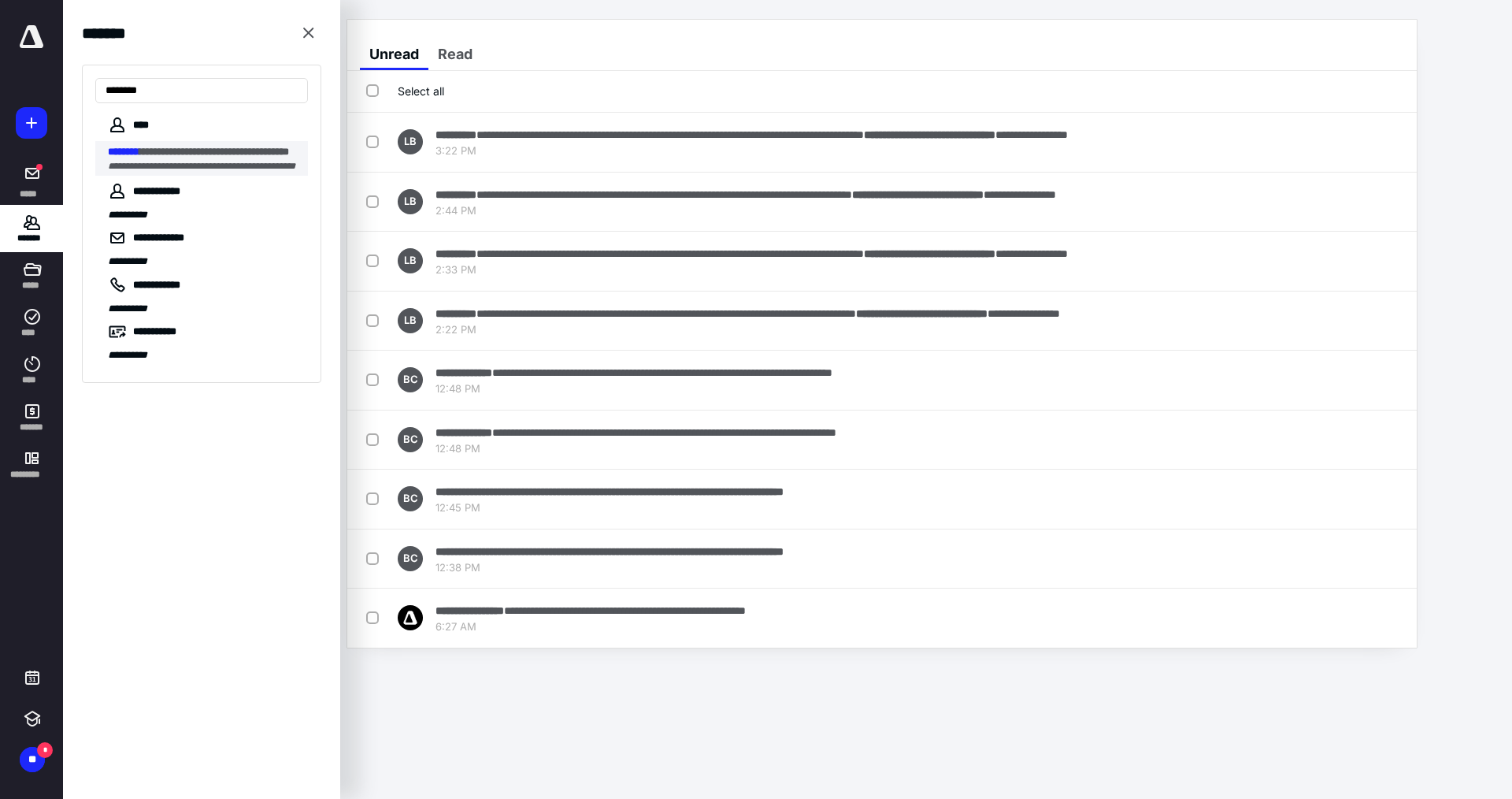type on "********" 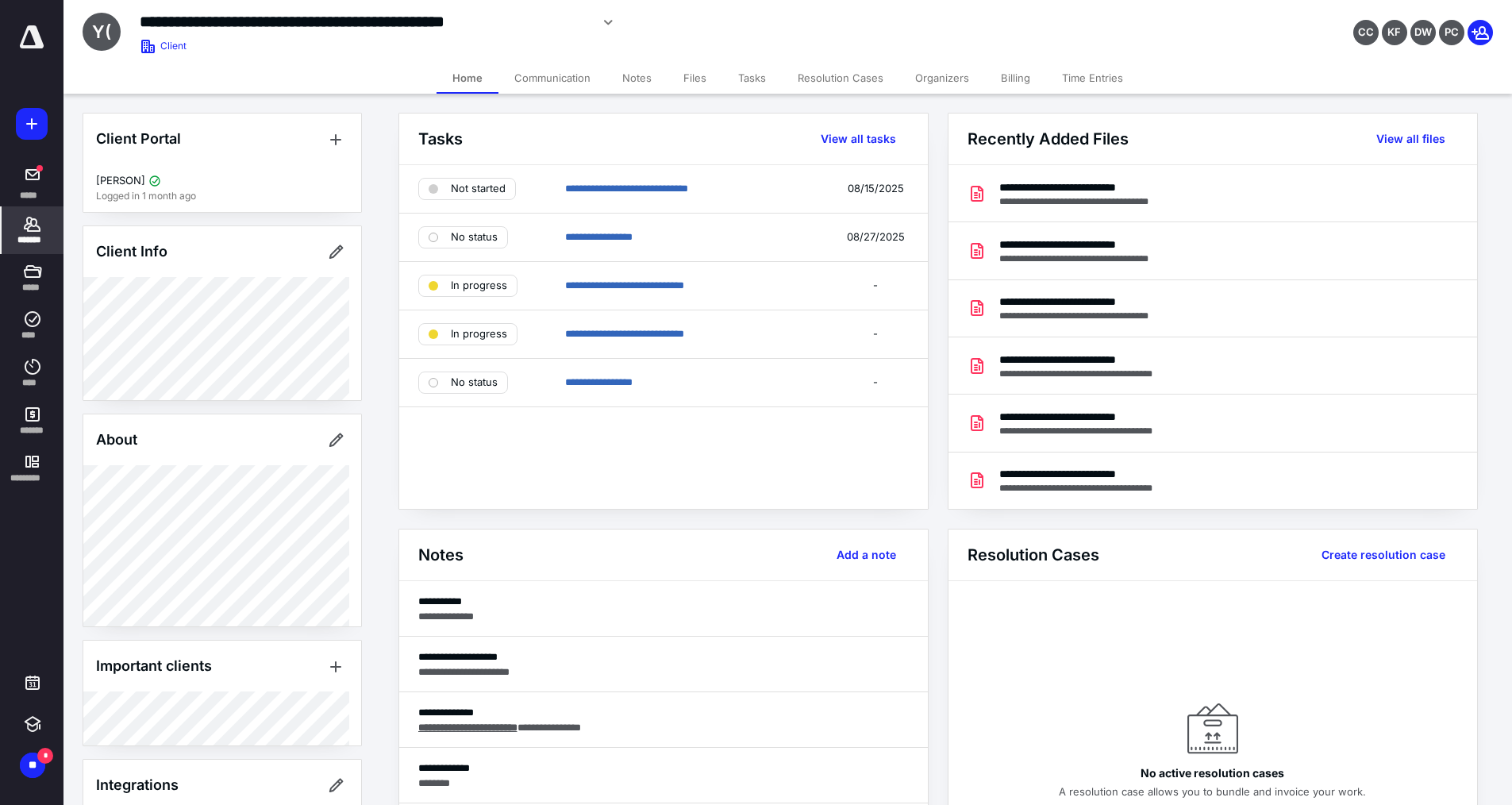 click on "Files" at bounding box center [694, 78] 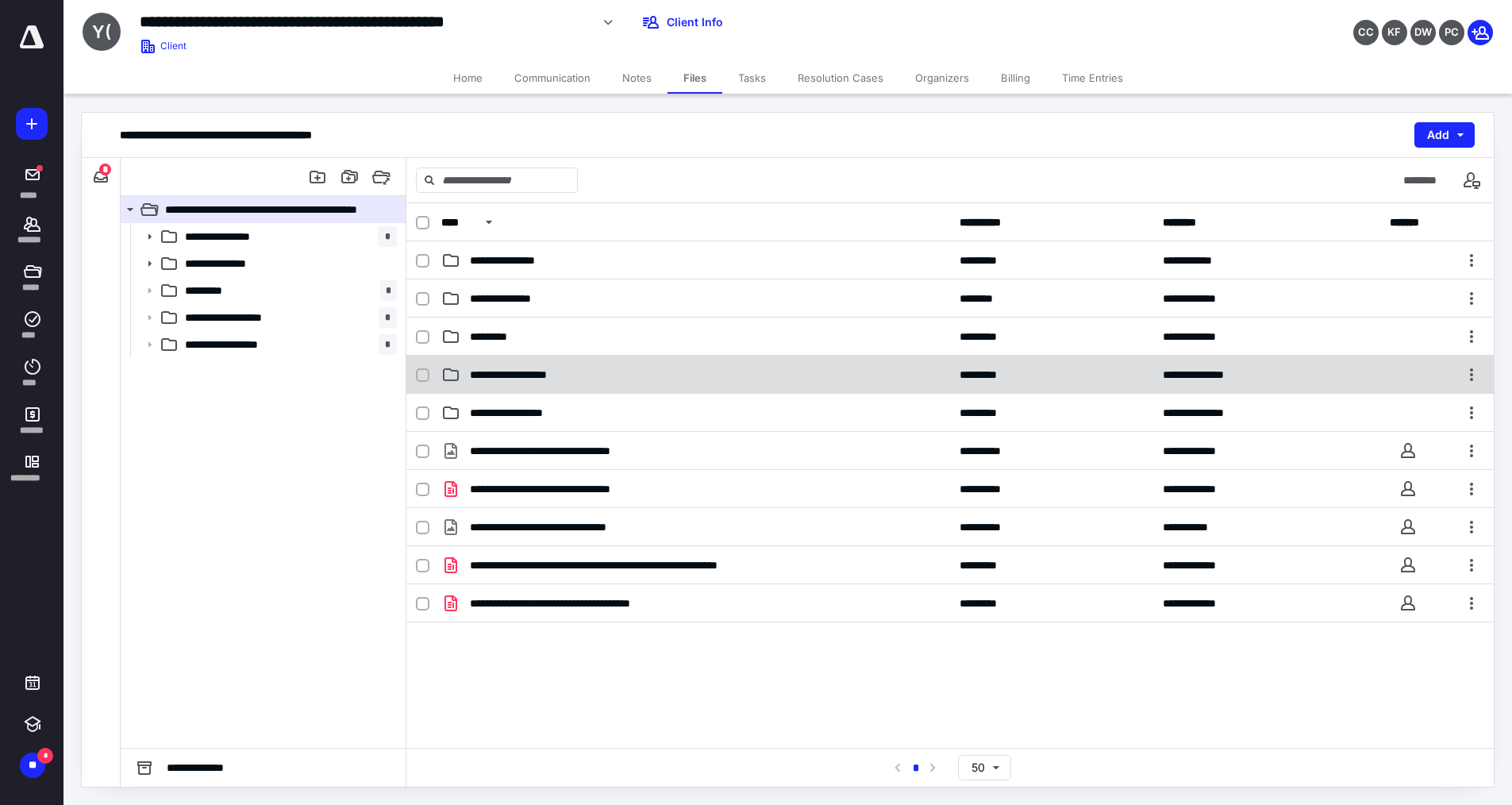 click on "**********" at bounding box center (695, 375) 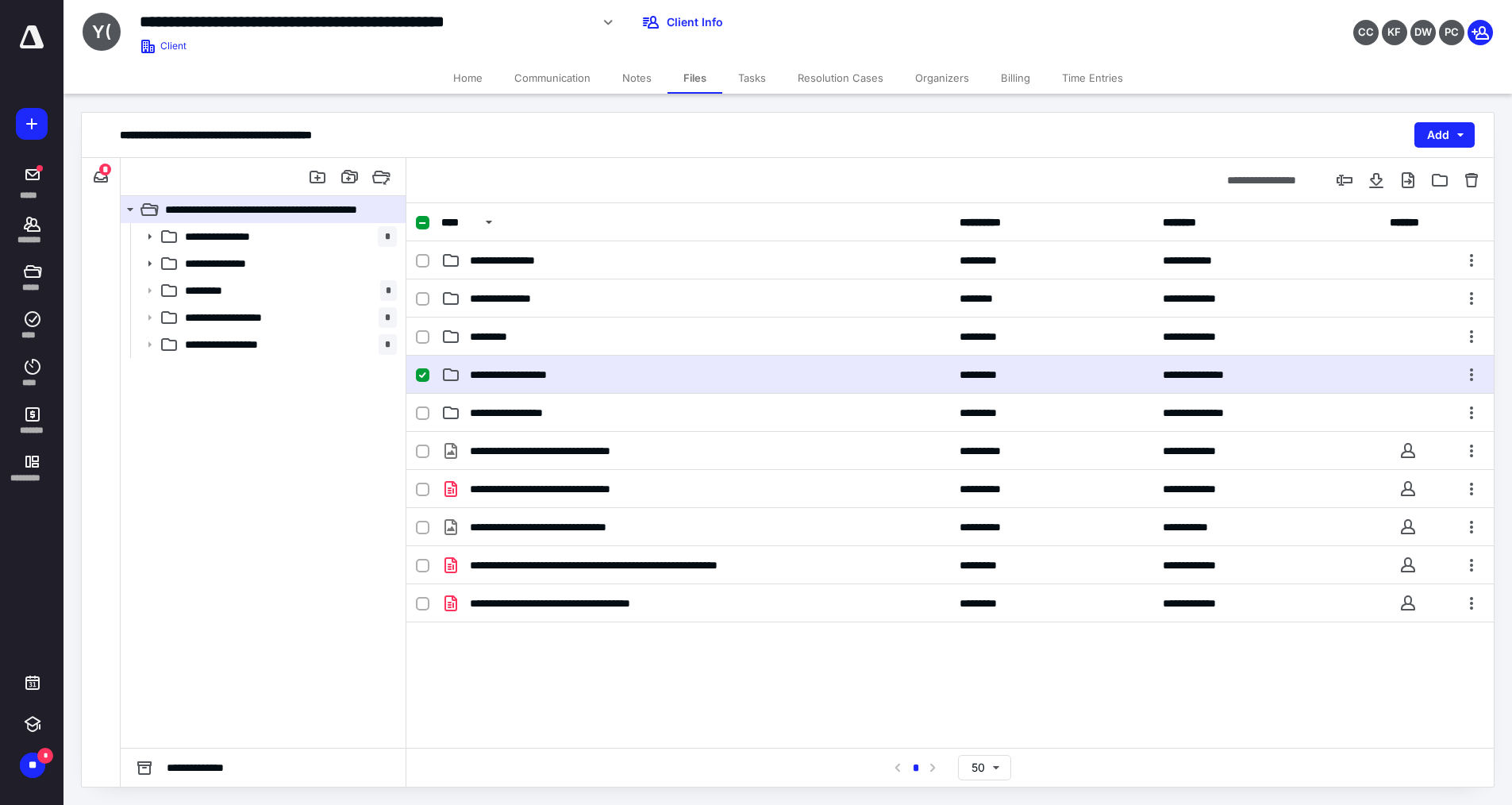 click on "**********" at bounding box center [695, 375] 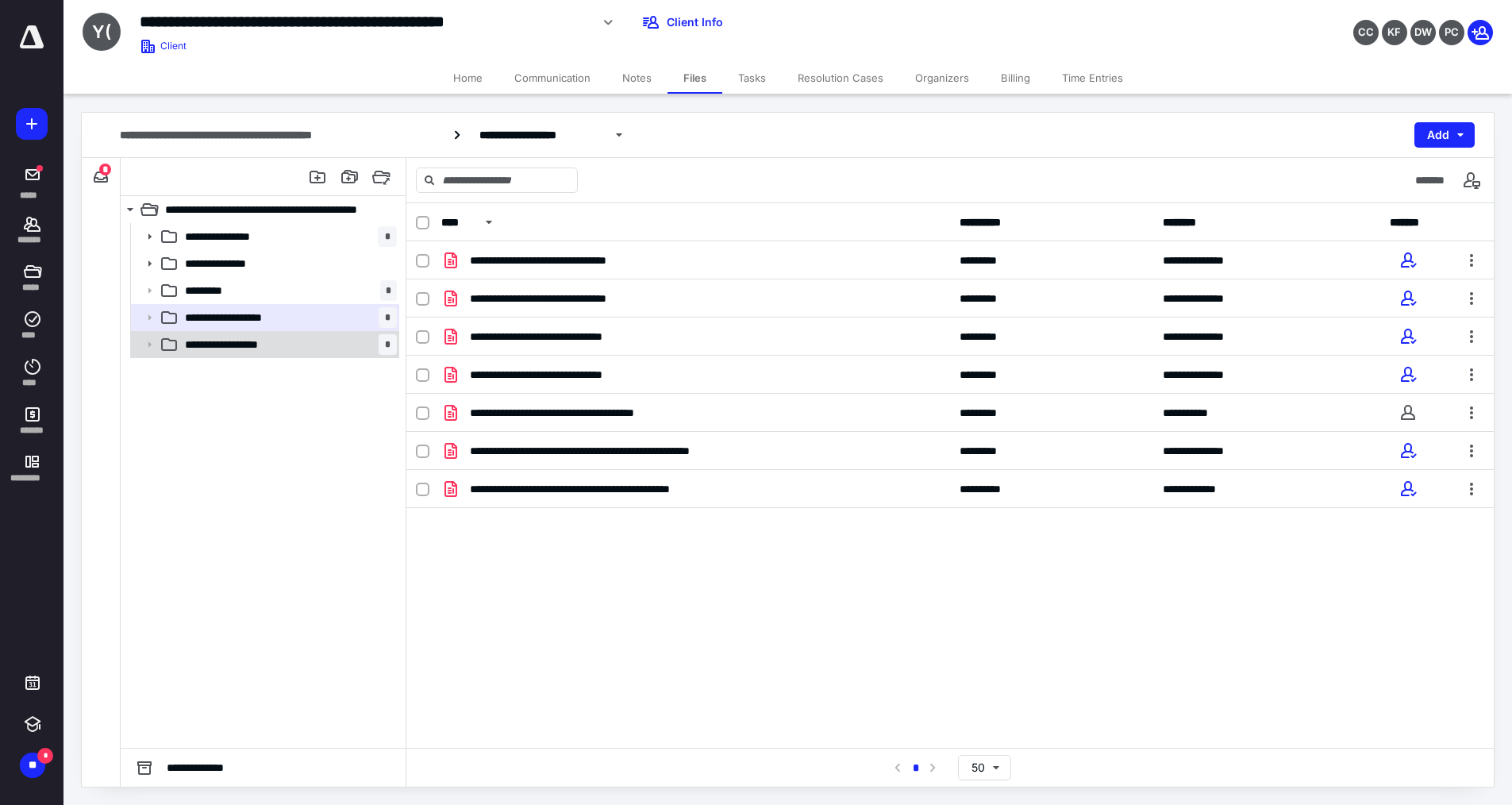 click on "**********" at bounding box center [287, 345] 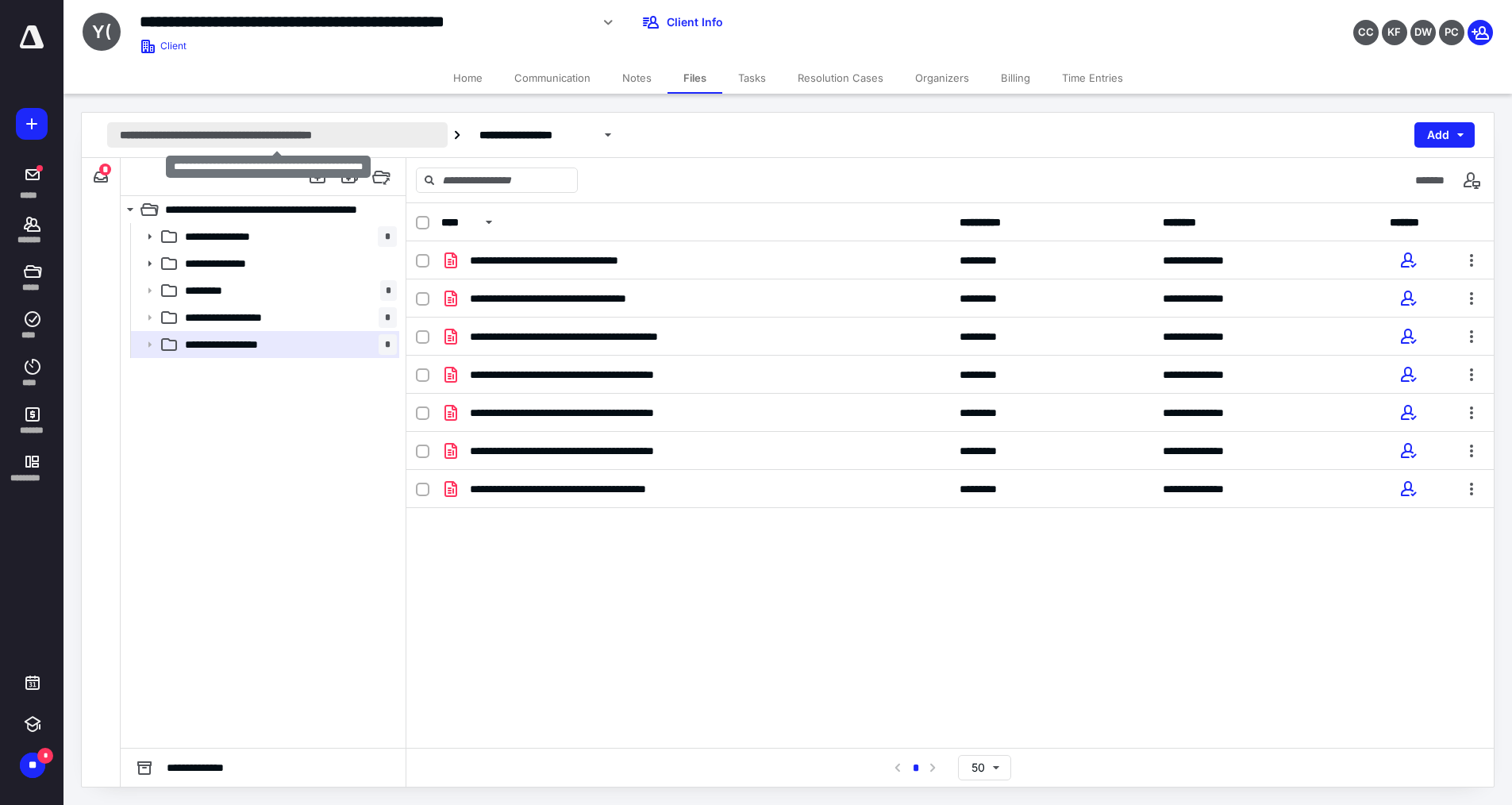 click on "**********" at bounding box center (277, 135) 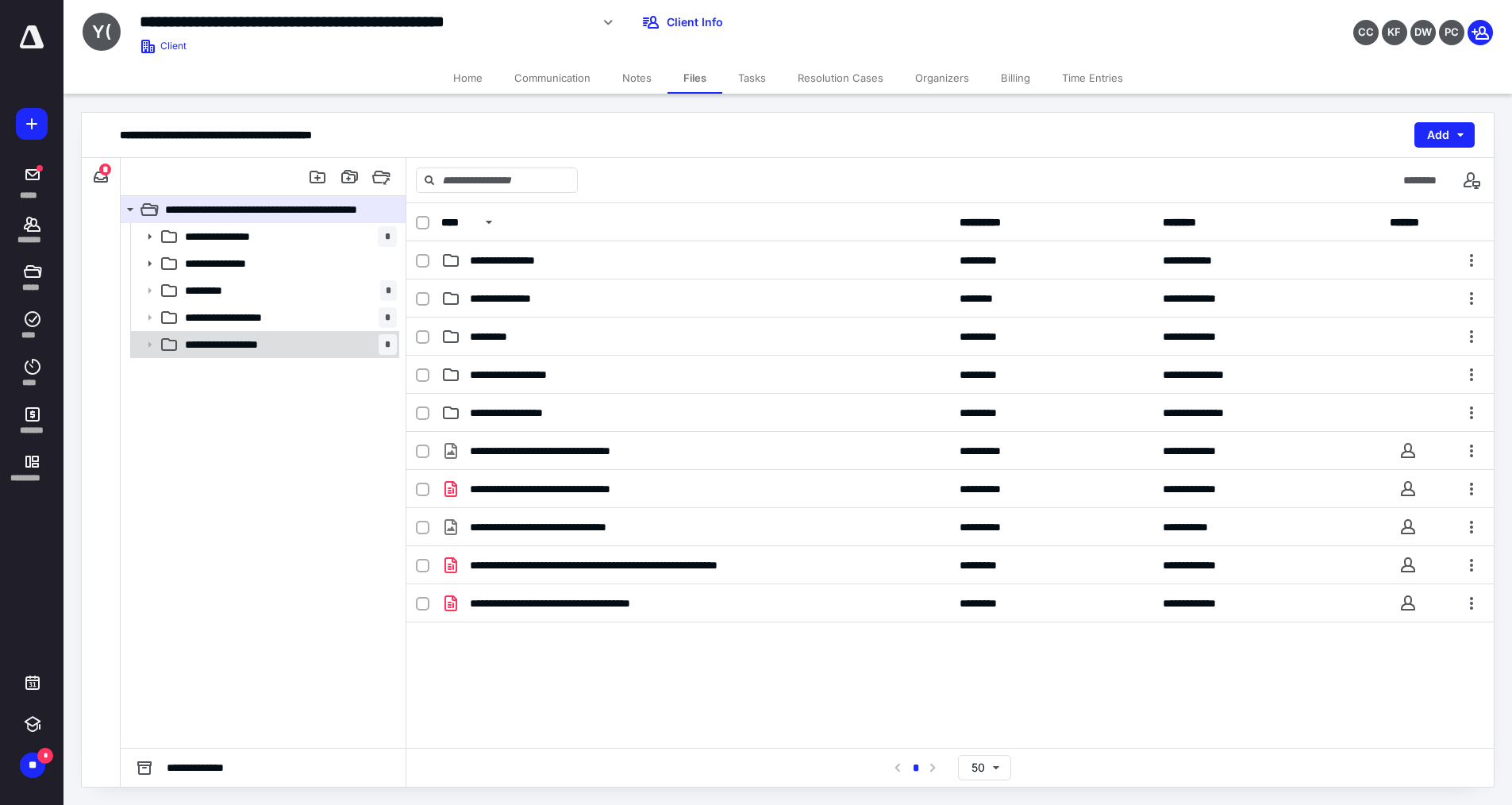 click on "**********" at bounding box center [287, 345] 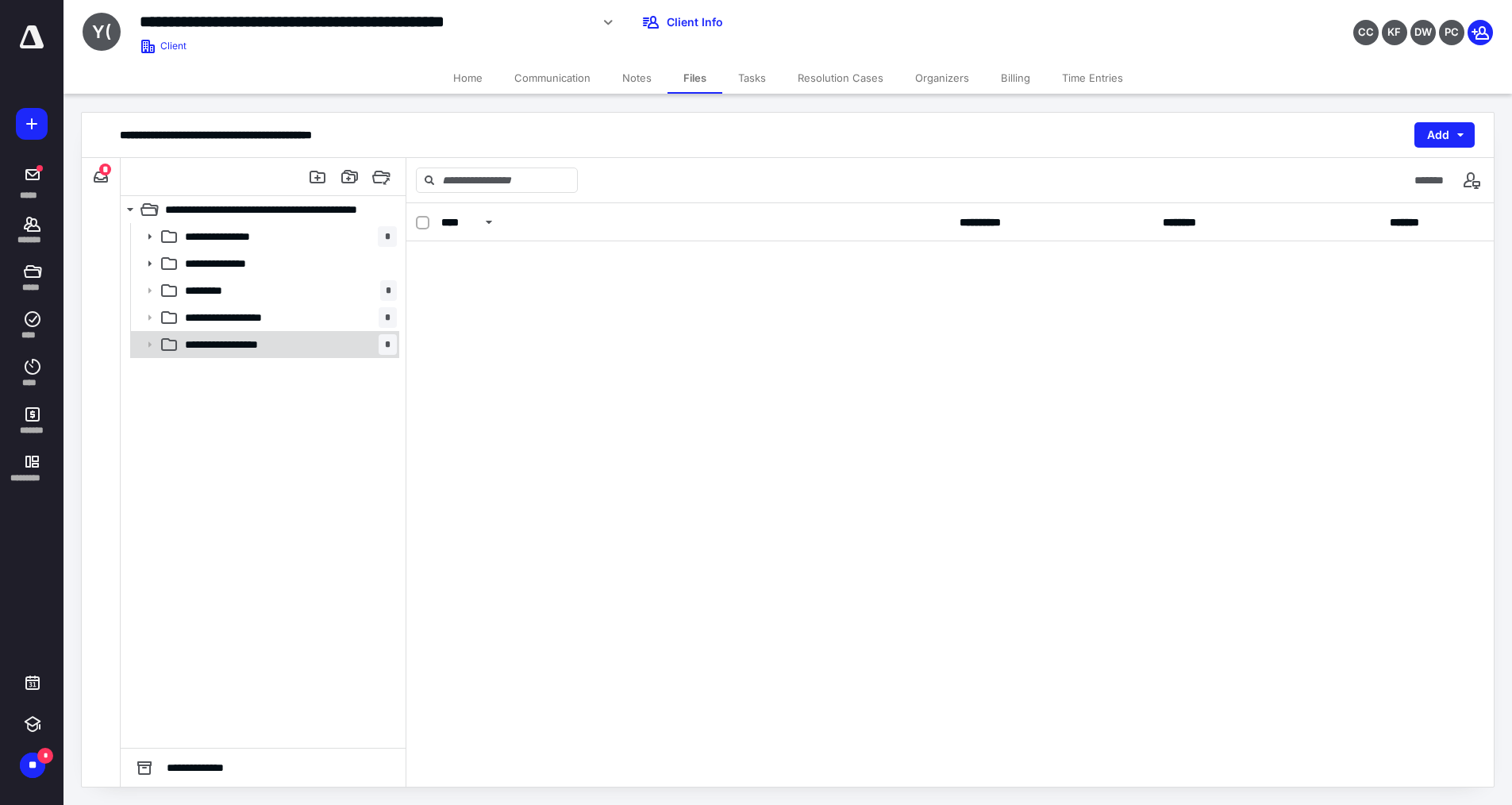 click on "**********" at bounding box center (287, 345) 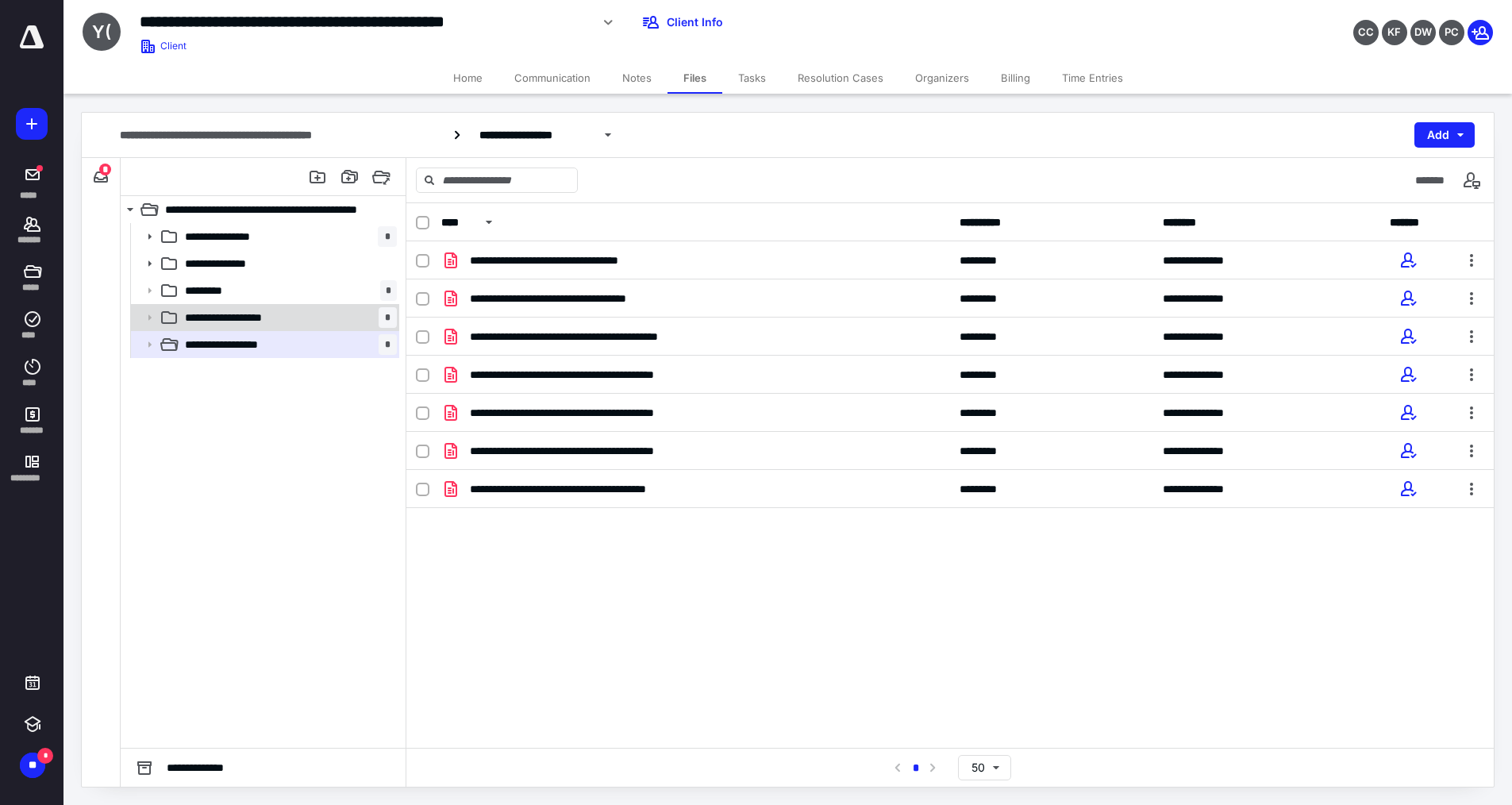 click on "**********" at bounding box center [287, 318] 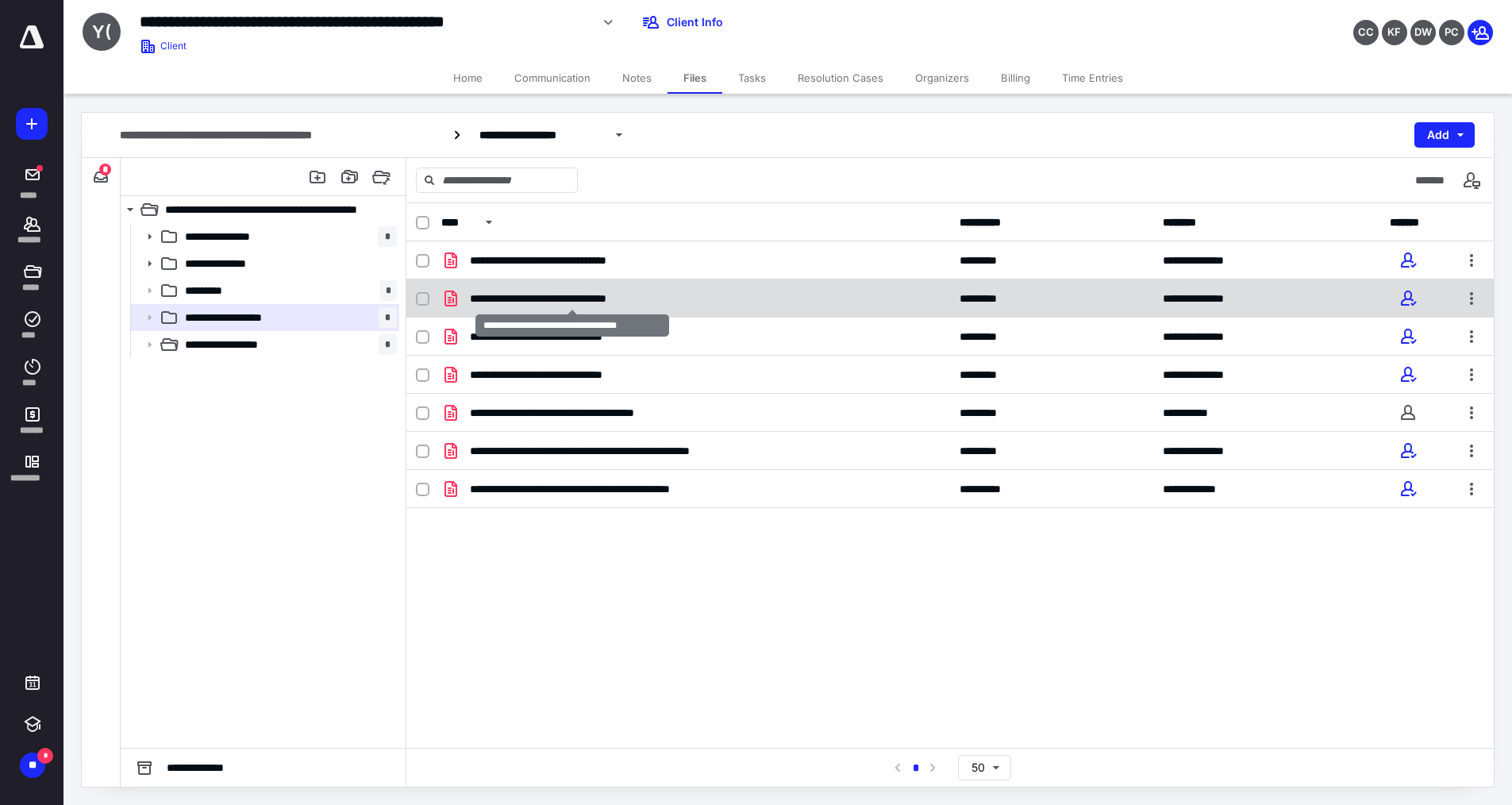 click on "**********" at bounding box center [571, 299] 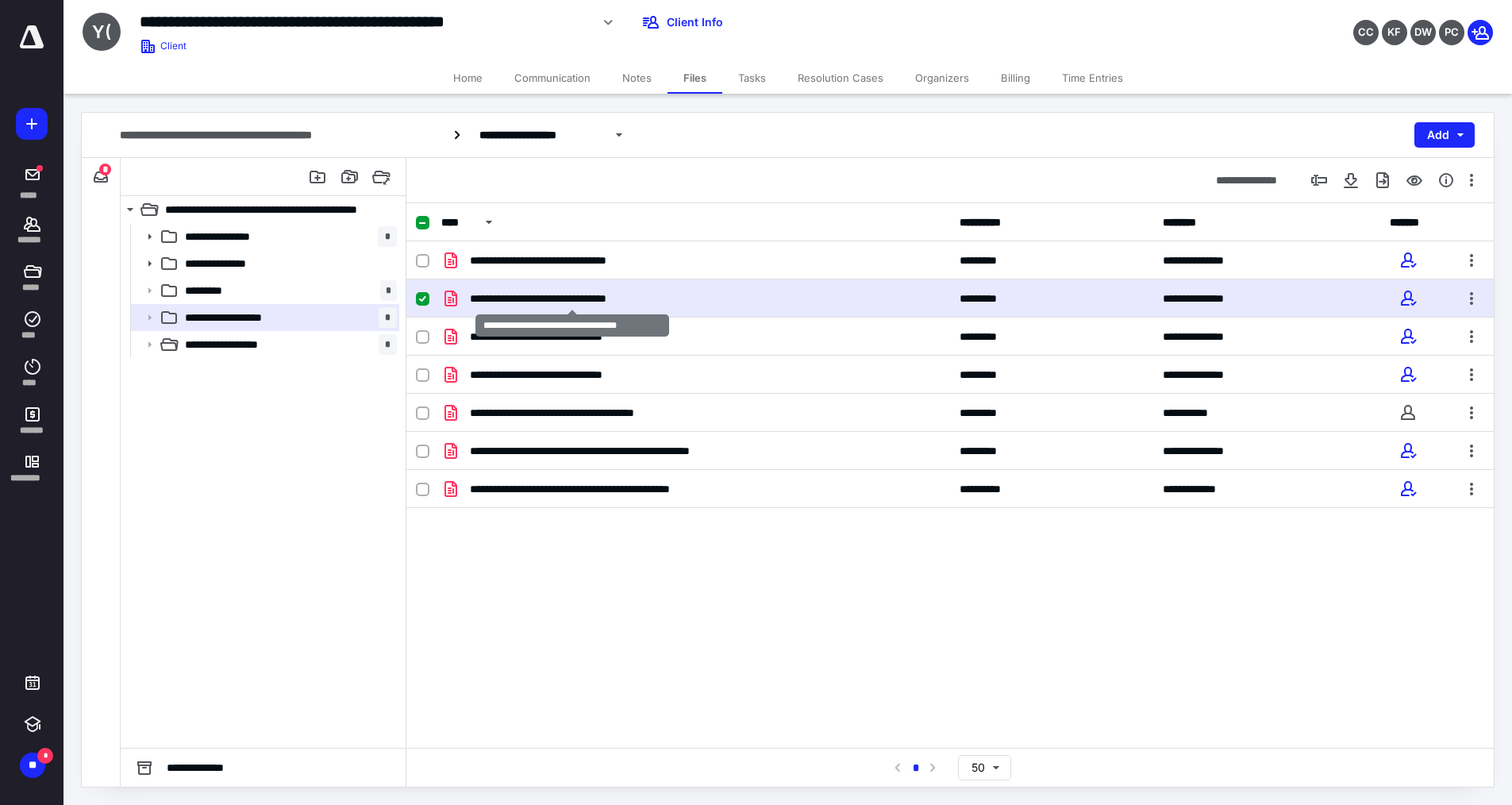 click on "**********" at bounding box center [571, 299] 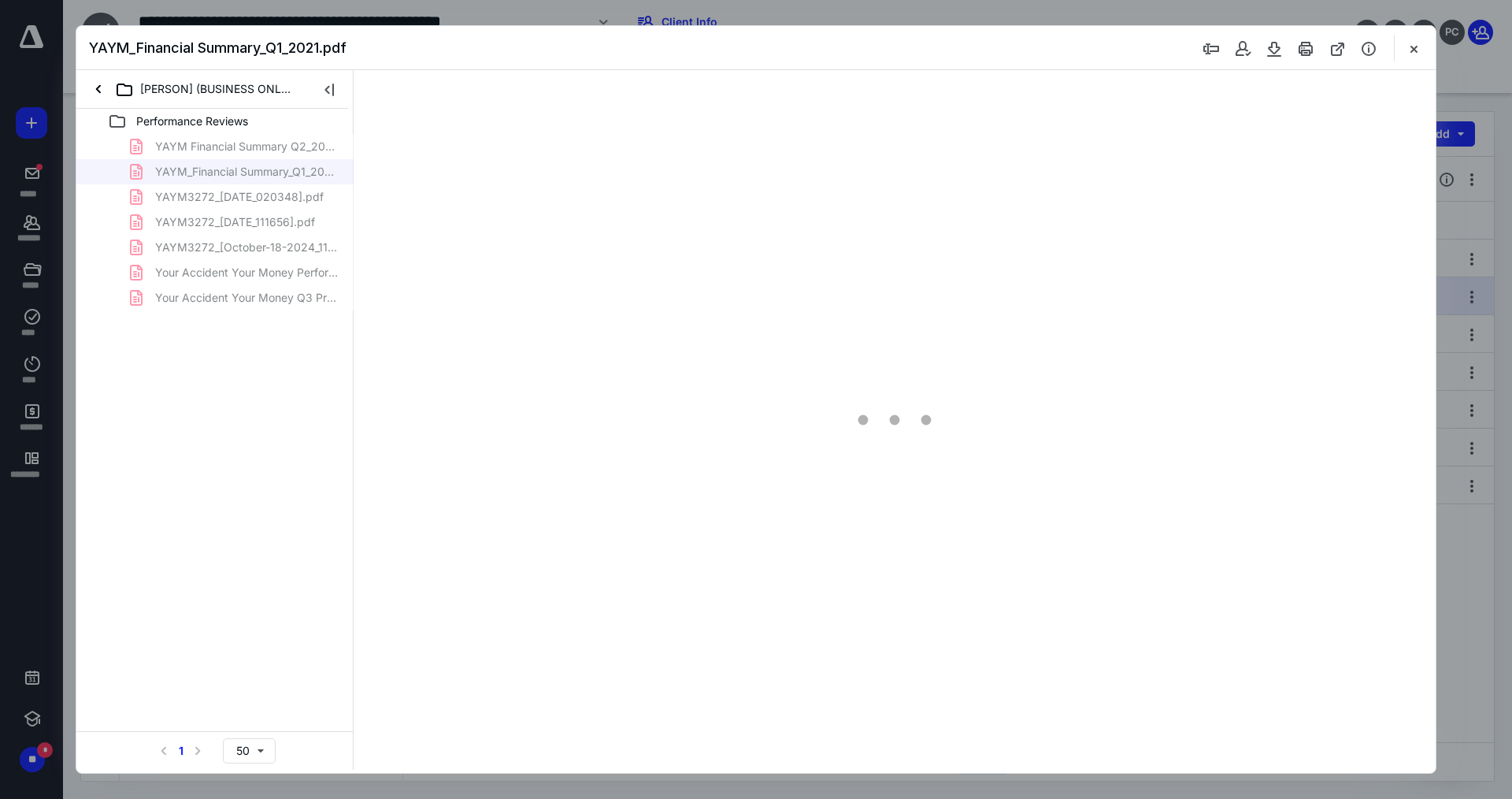 scroll, scrollTop: 0, scrollLeft: 0, axis: both 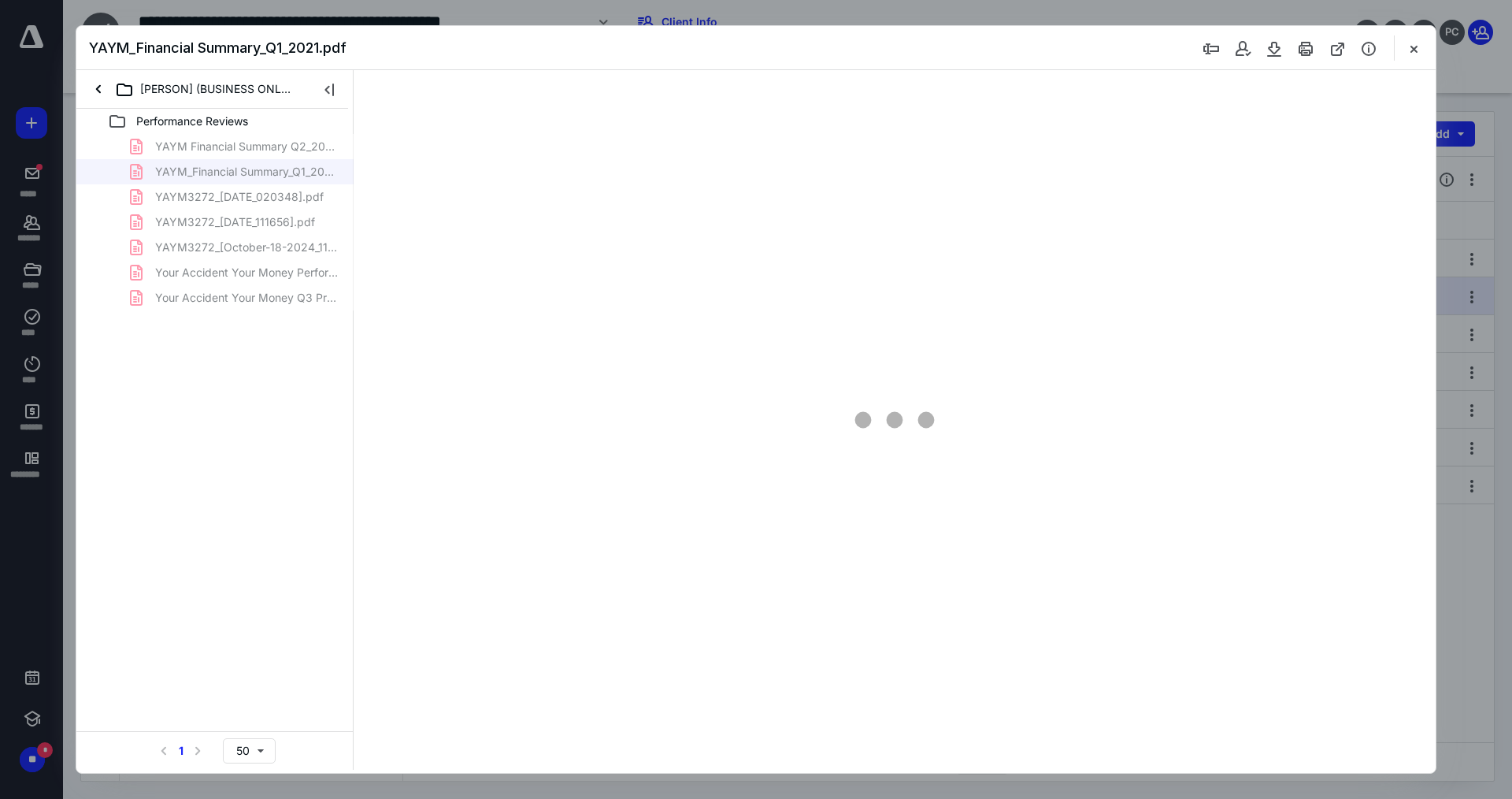 type on "107" 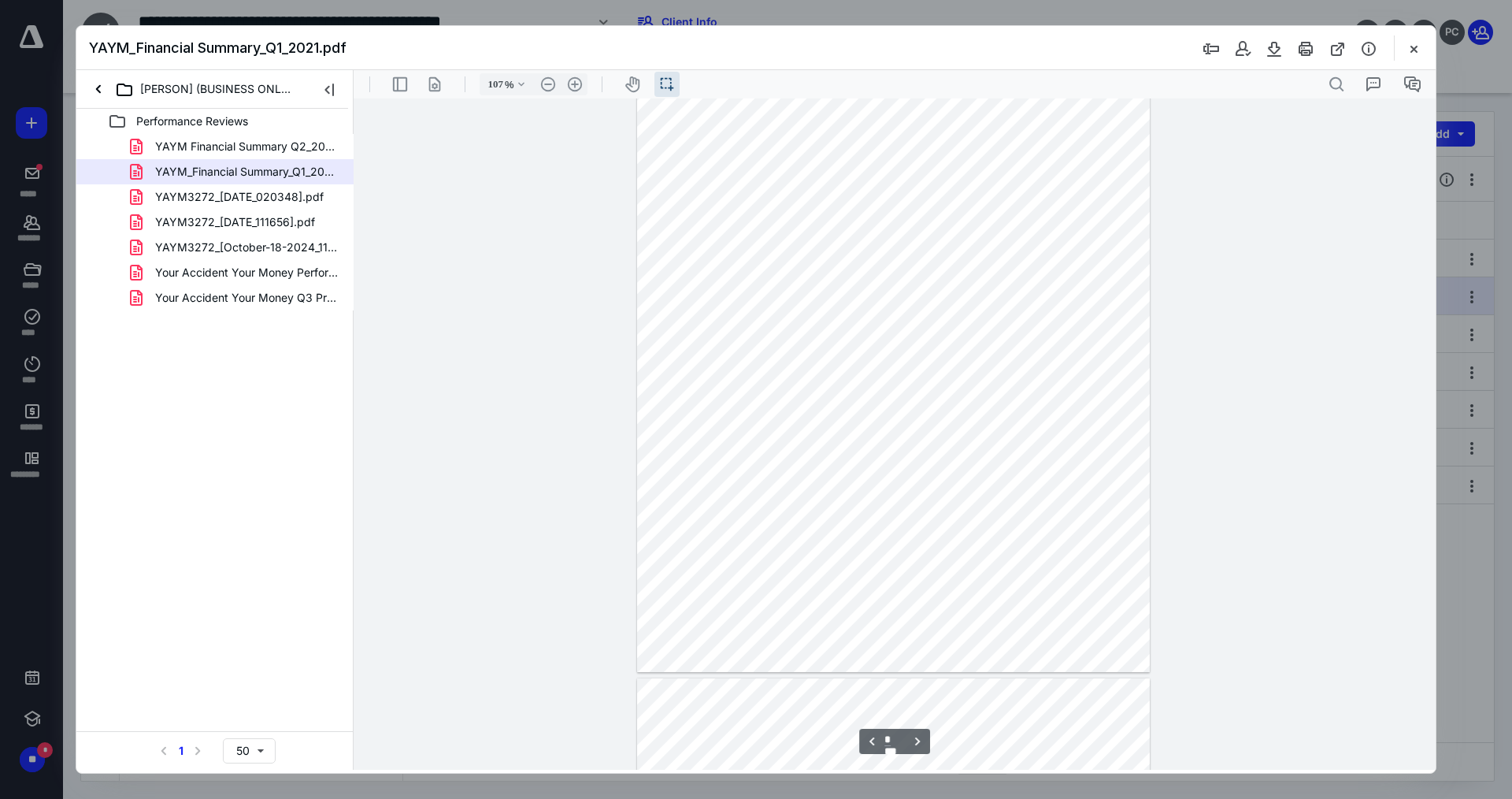 scroll, scrollTop: 1923, scrollLeft: 0, axis: vertical 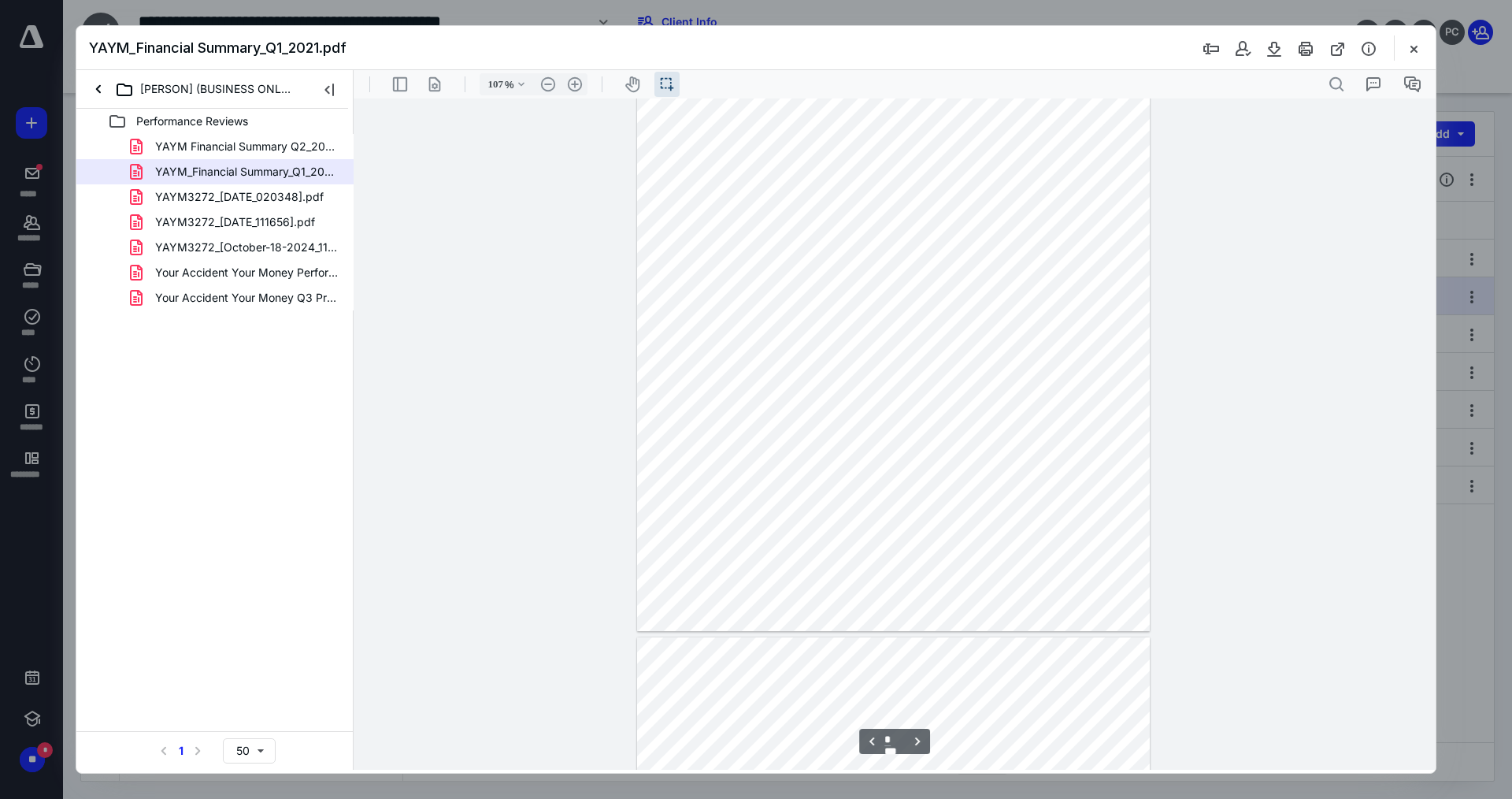 type on "*" 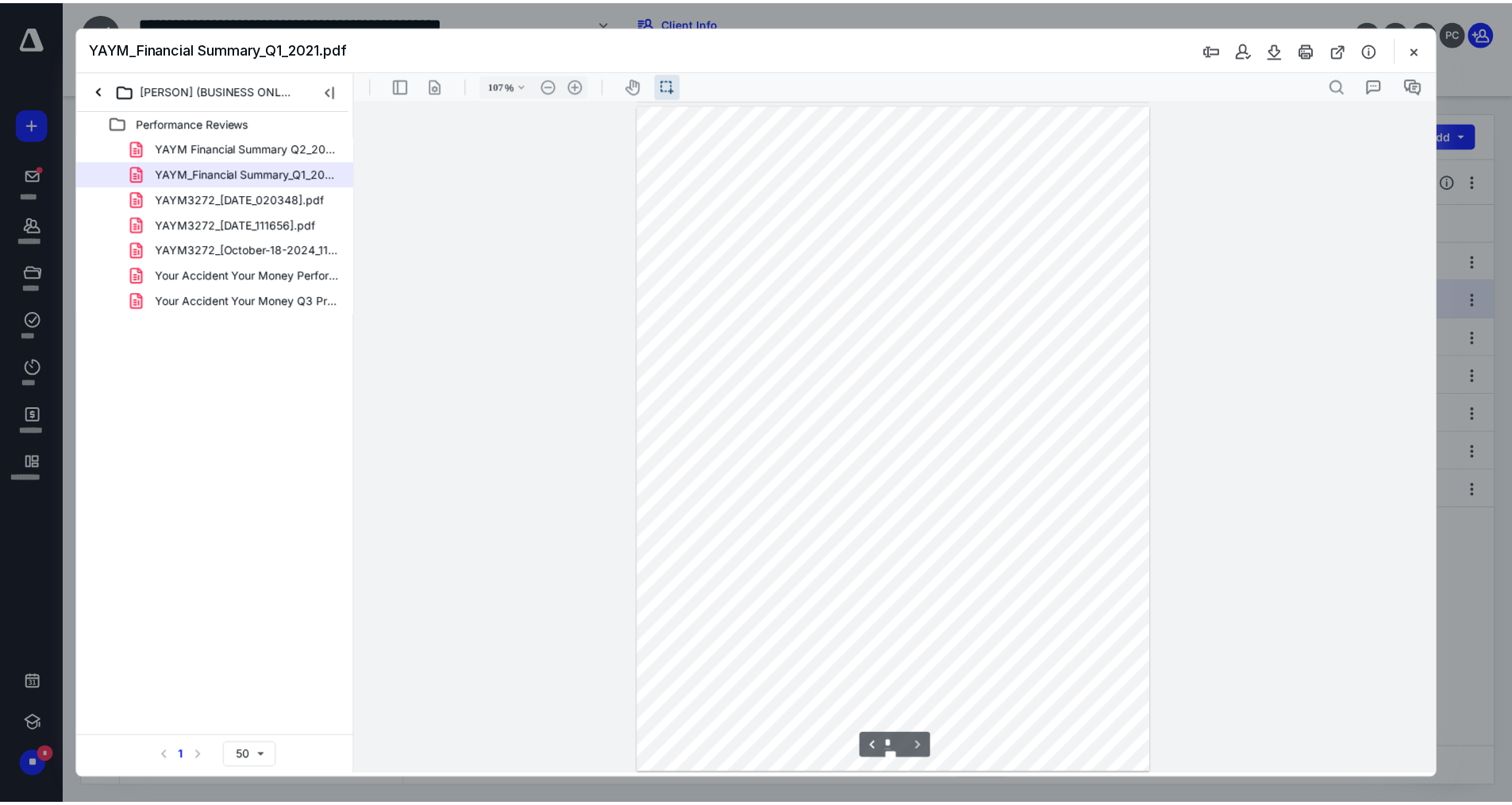 scroll, scrollTop: 2702, scrollLeft: 0, axis: vertical 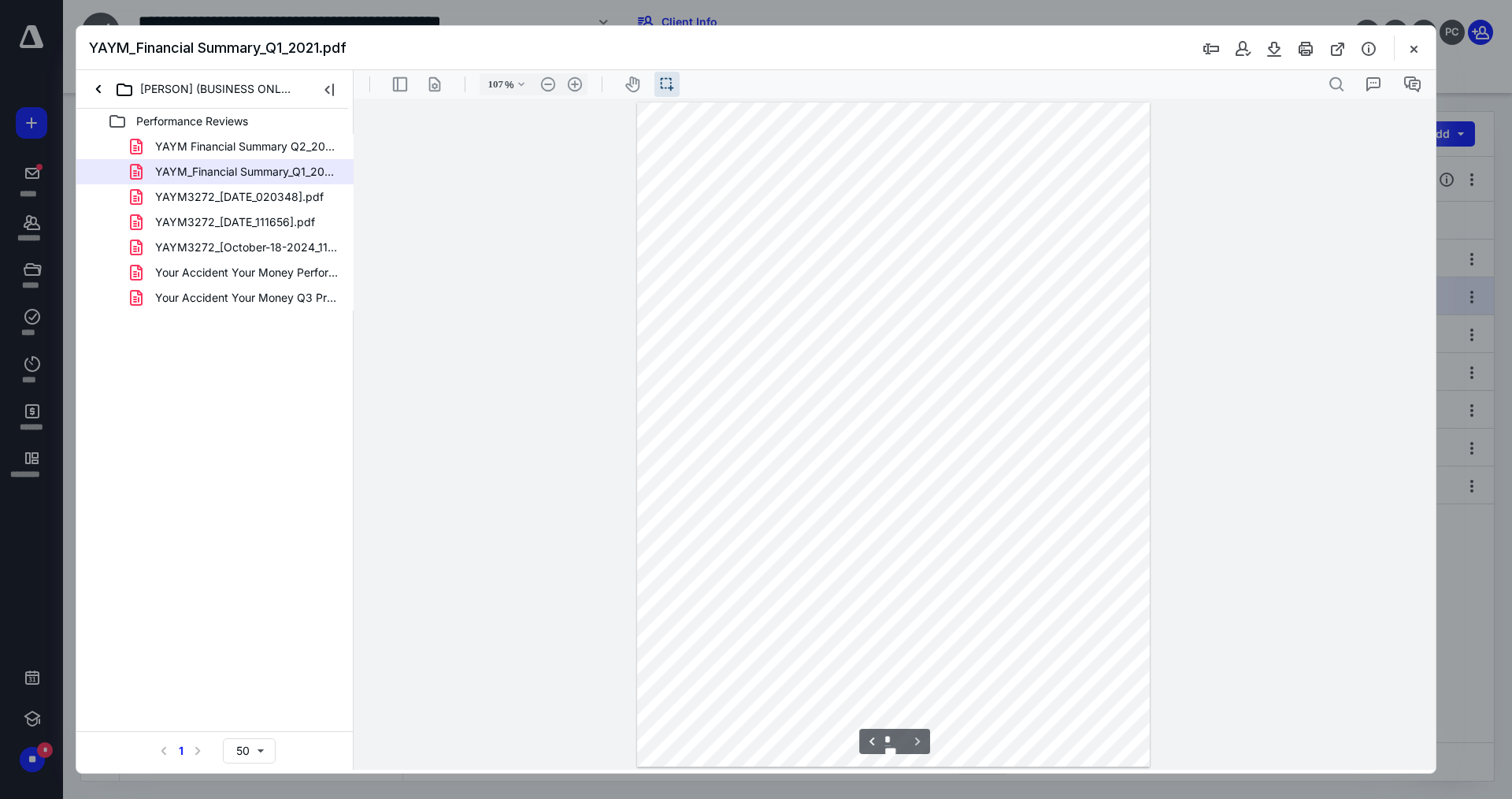 click at bounding box center [1414, 48] 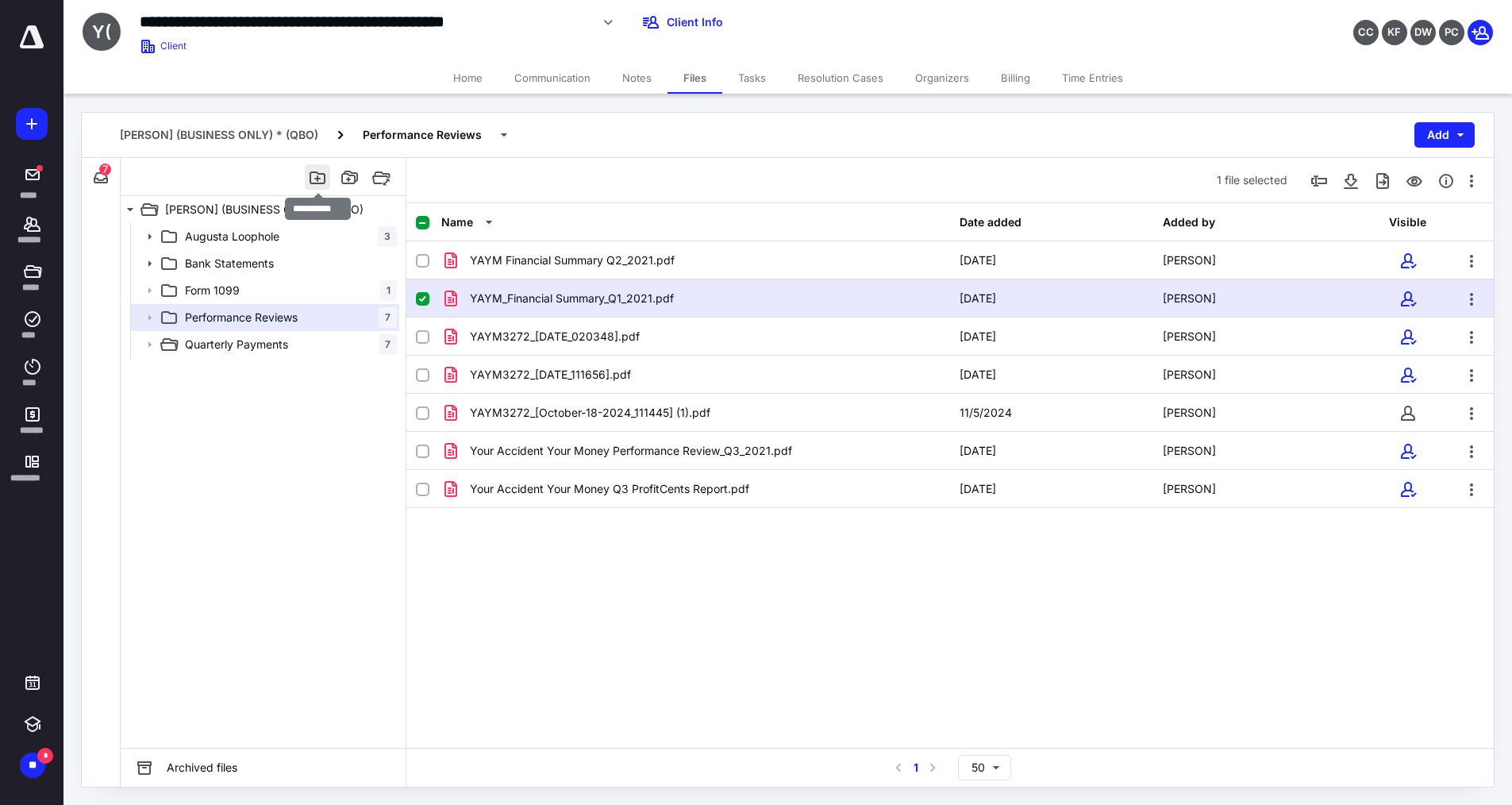 click at bounding box center (317, 177) 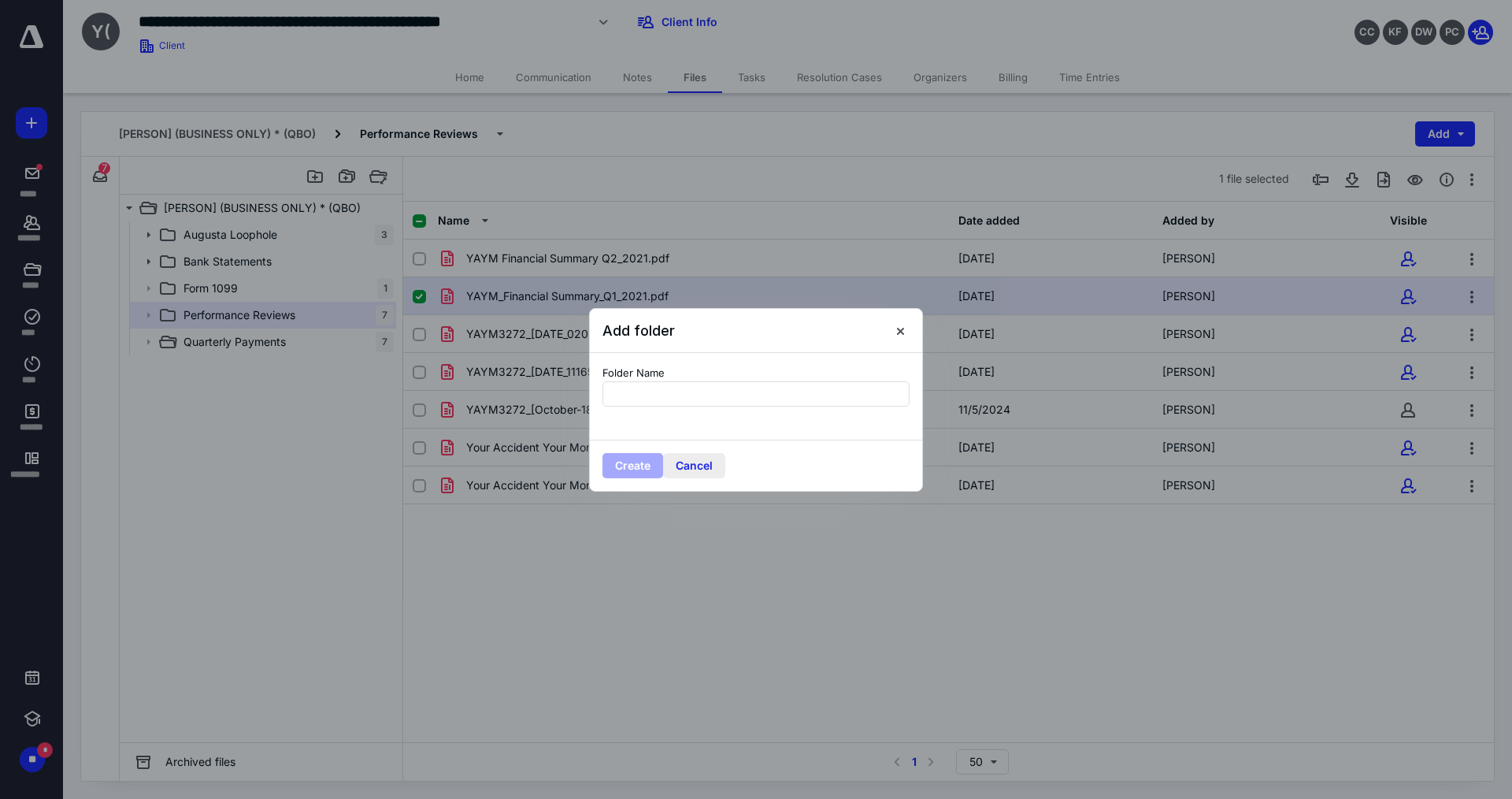 click on "Cancel" at bounding box center (694, 466) 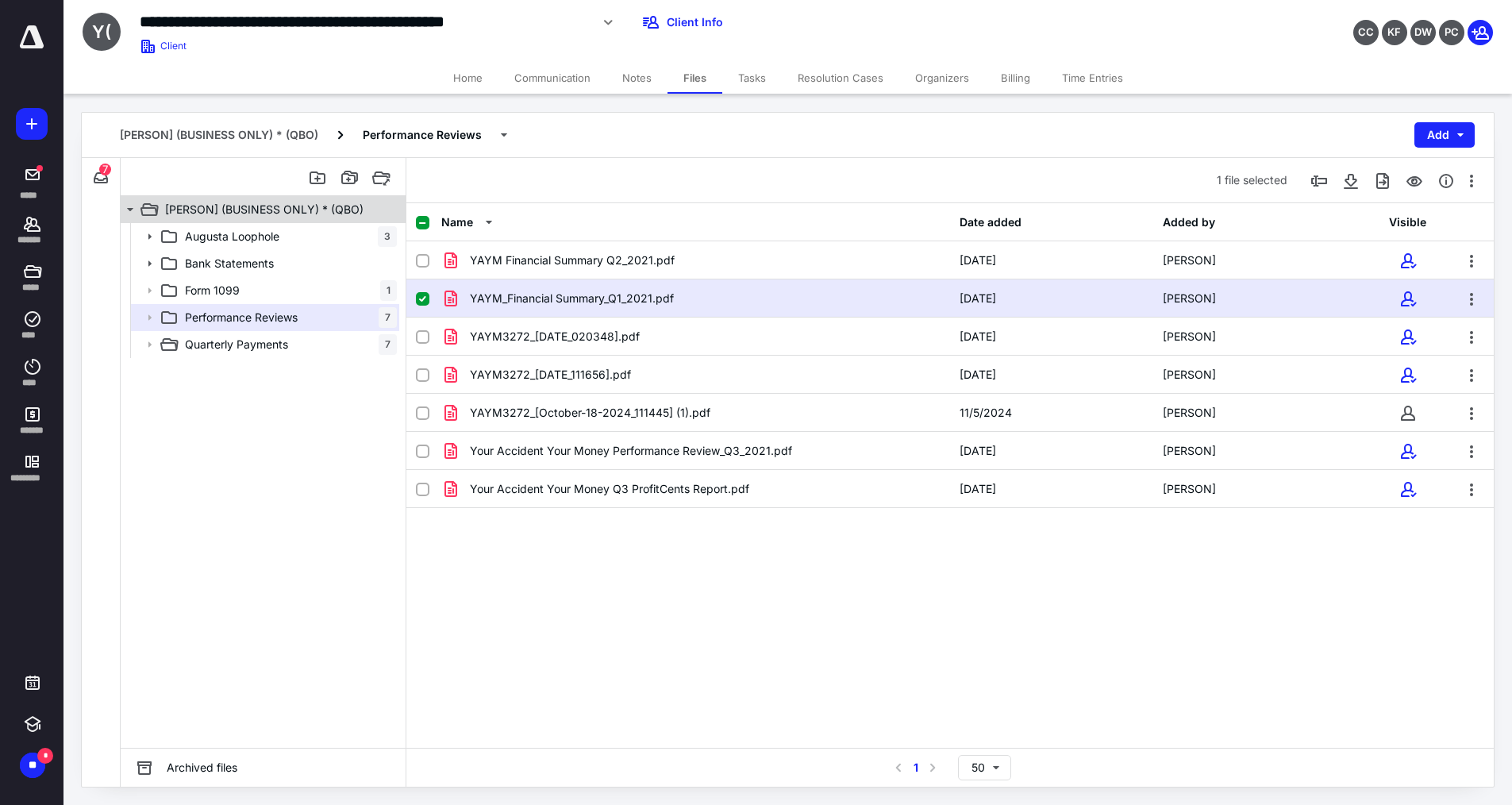 click on "[PERSON] (BUSINESS ONLY) * (QBO)" at bounding box center (264, 210) 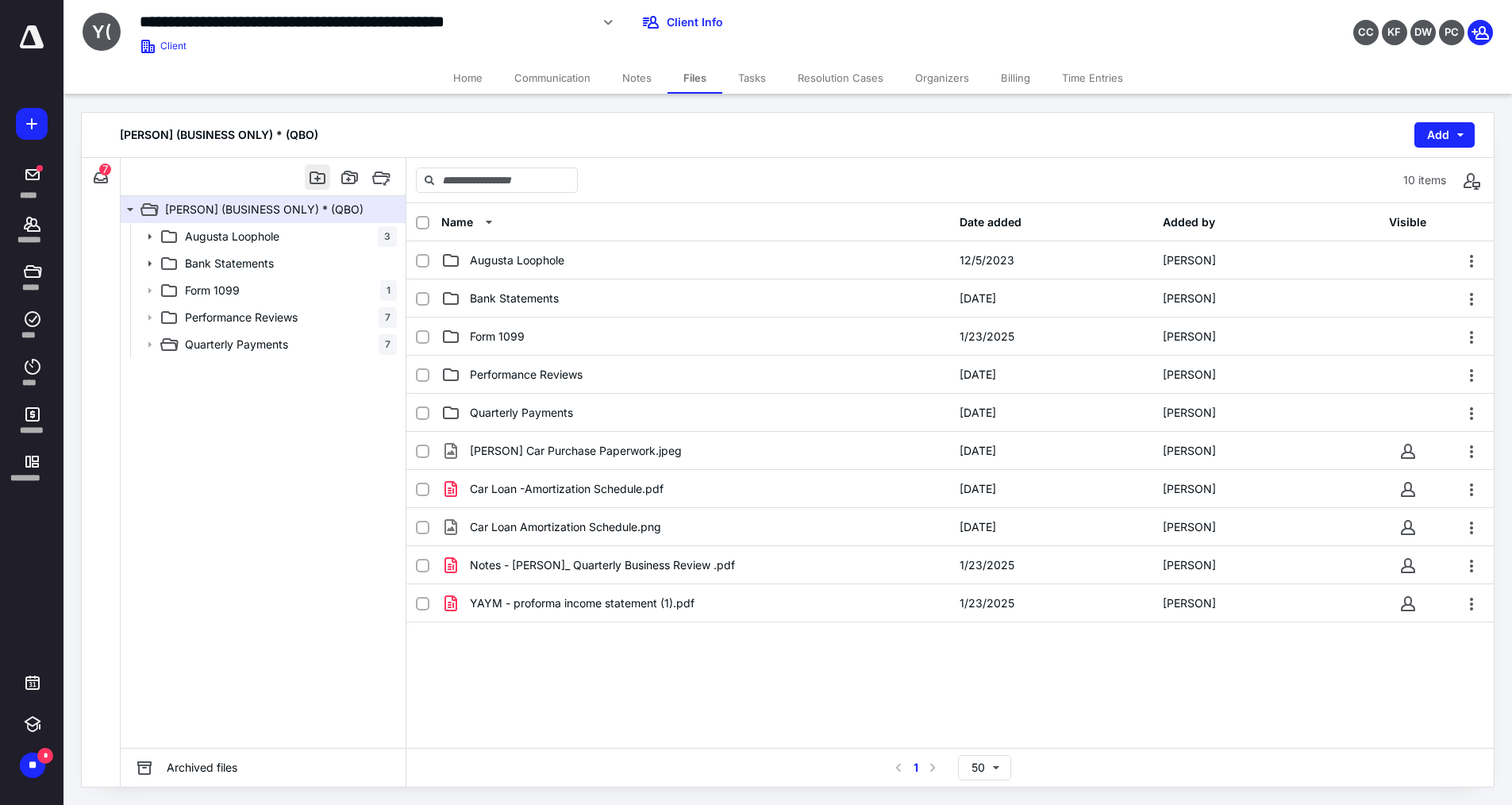 click at bounding box center (317, 177) 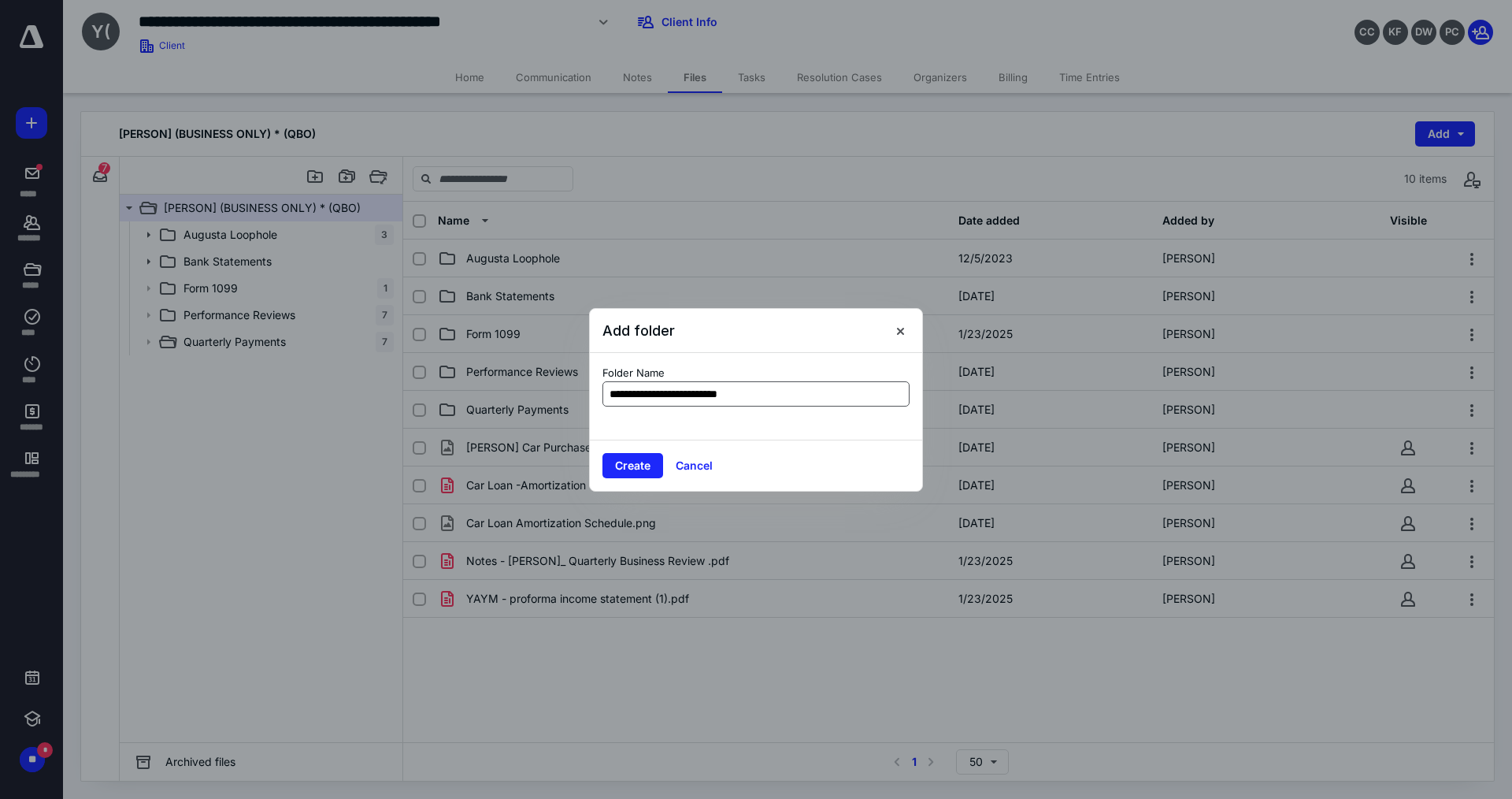 type on "**********" 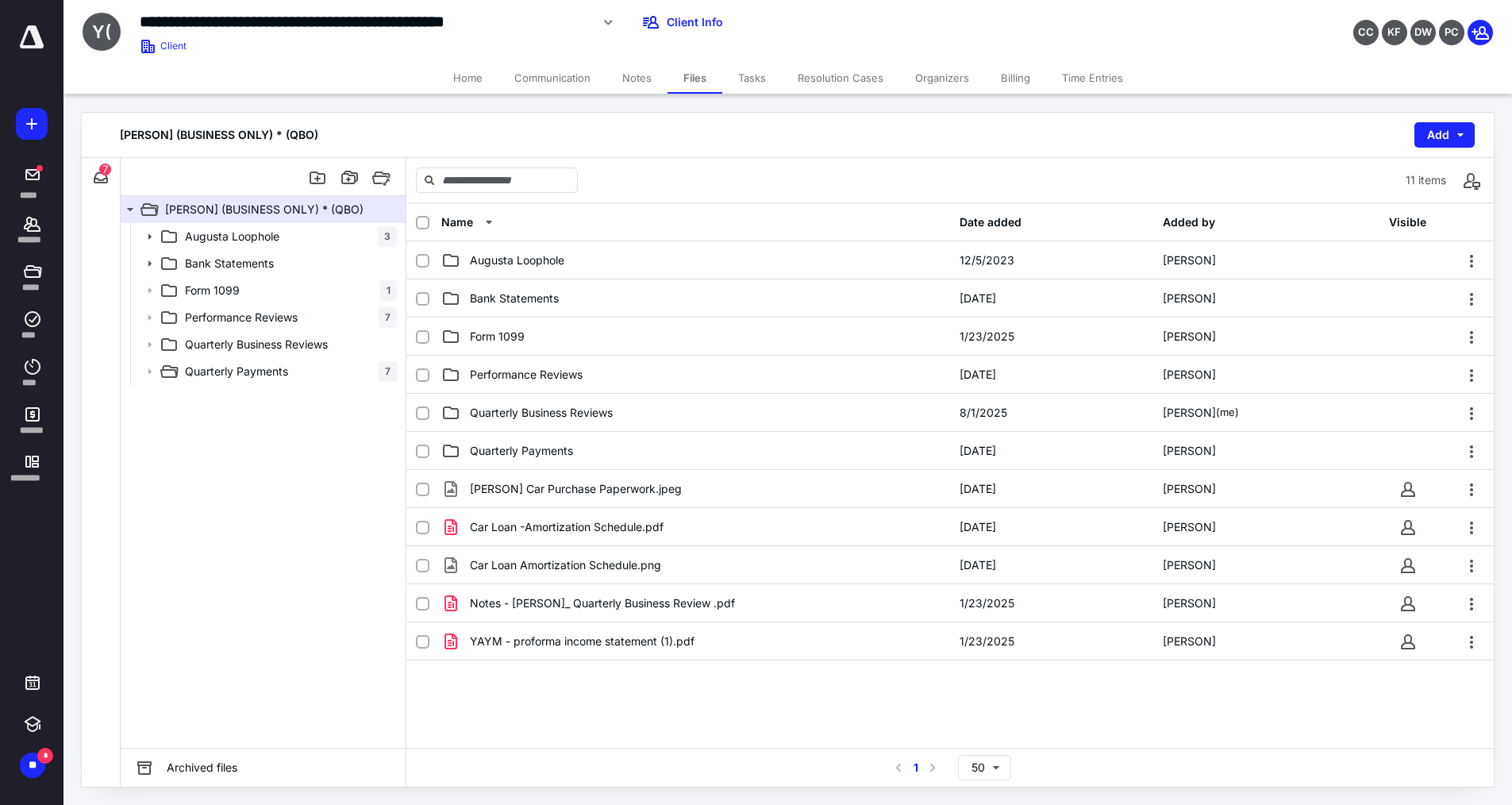 click on "Home" at bounding box center (467, 78) 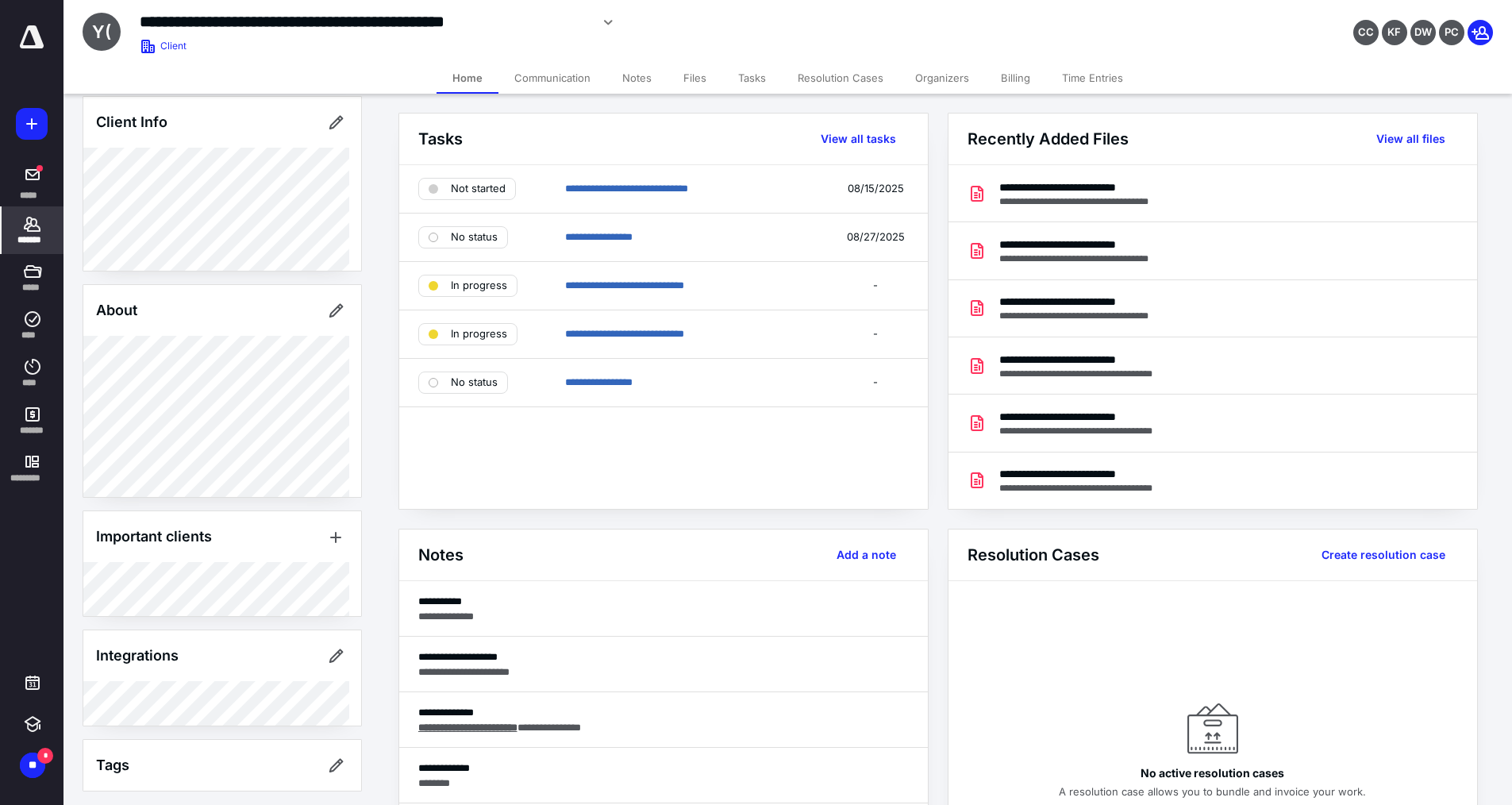 scroll, scrollTop: 135, scrollLeft: 0, axis: vertical 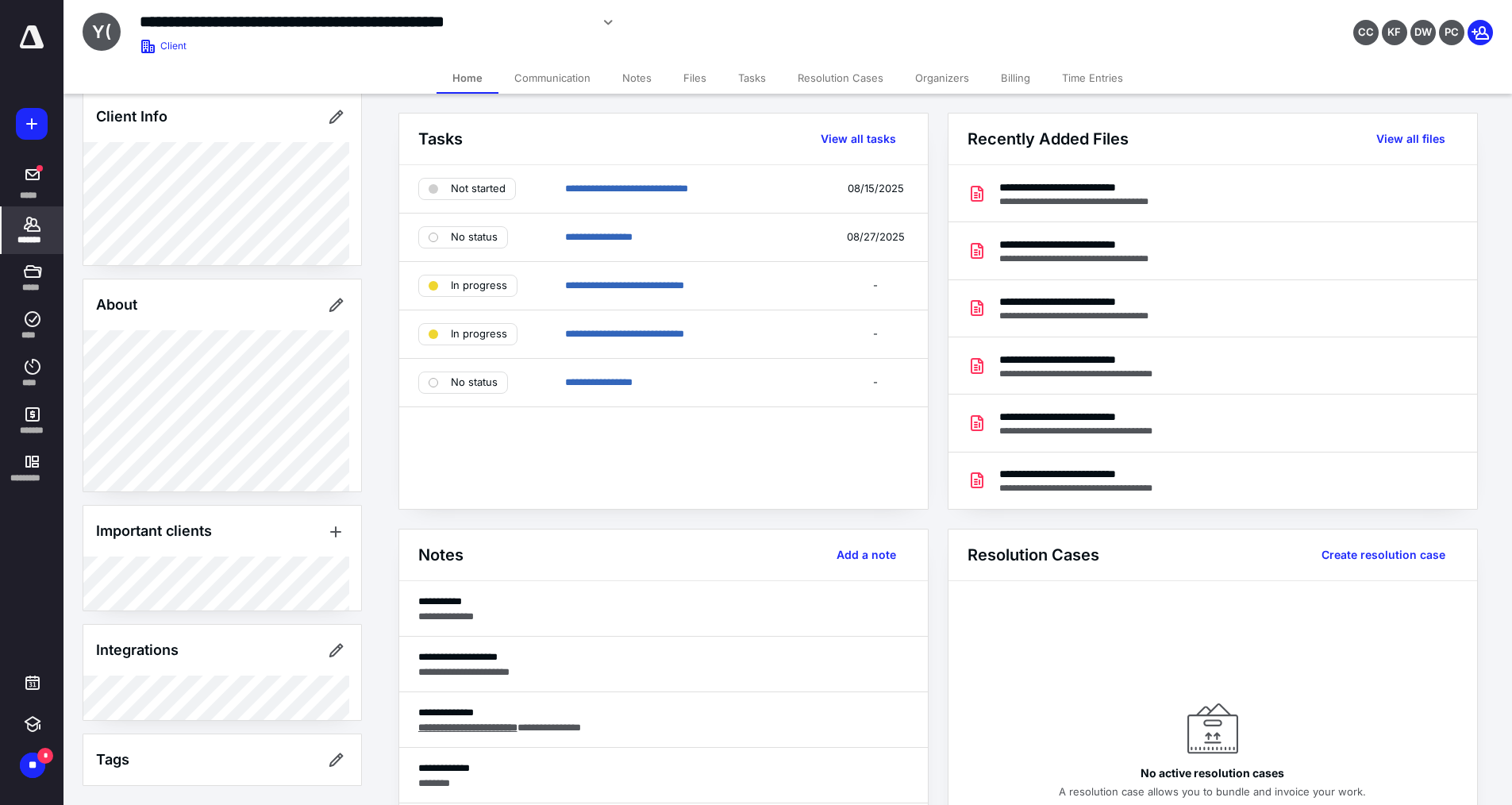 click on "Files" at bounding box center [694, 78] 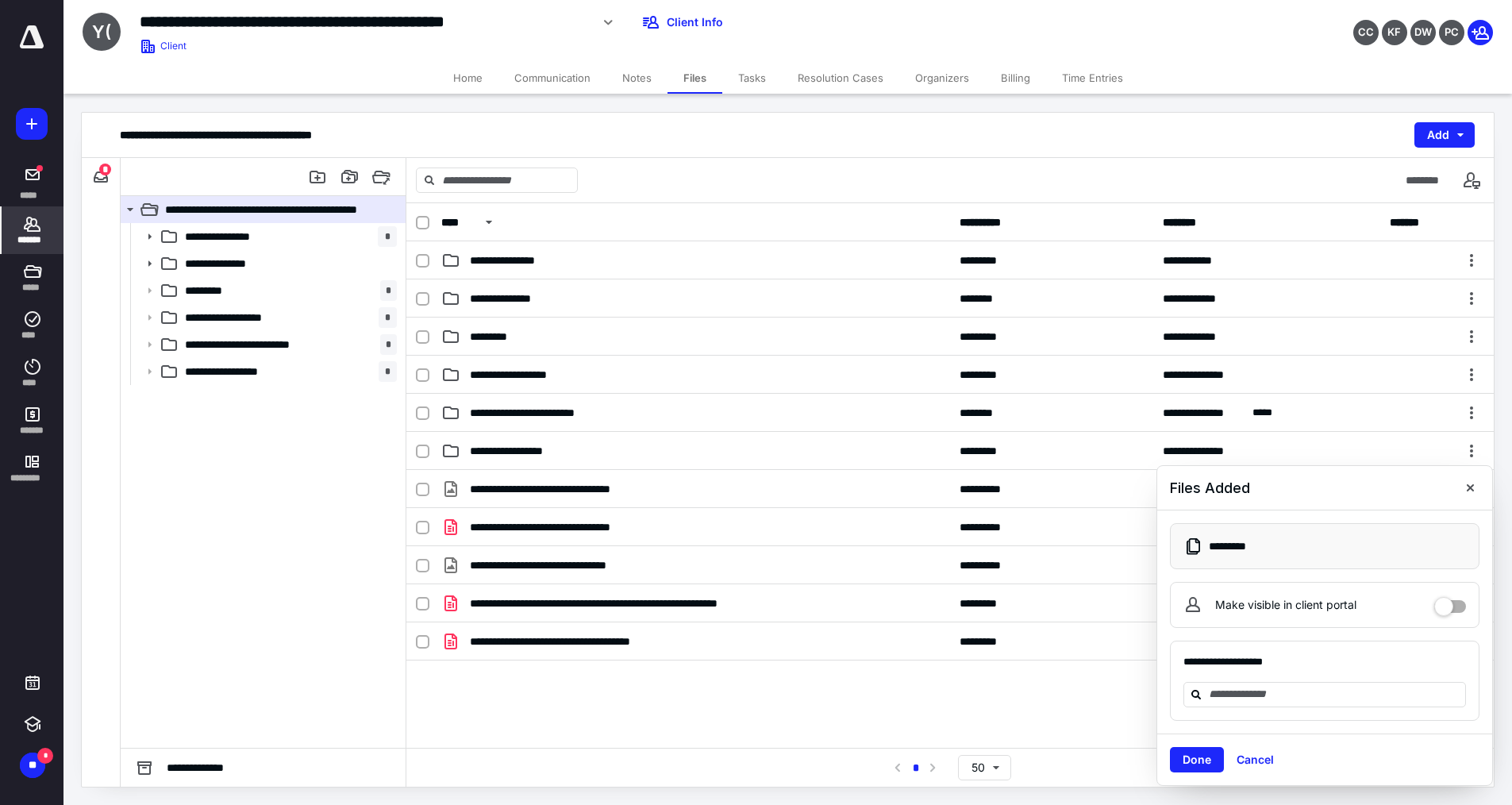 click on "*******" at bounding box center (33, 240) 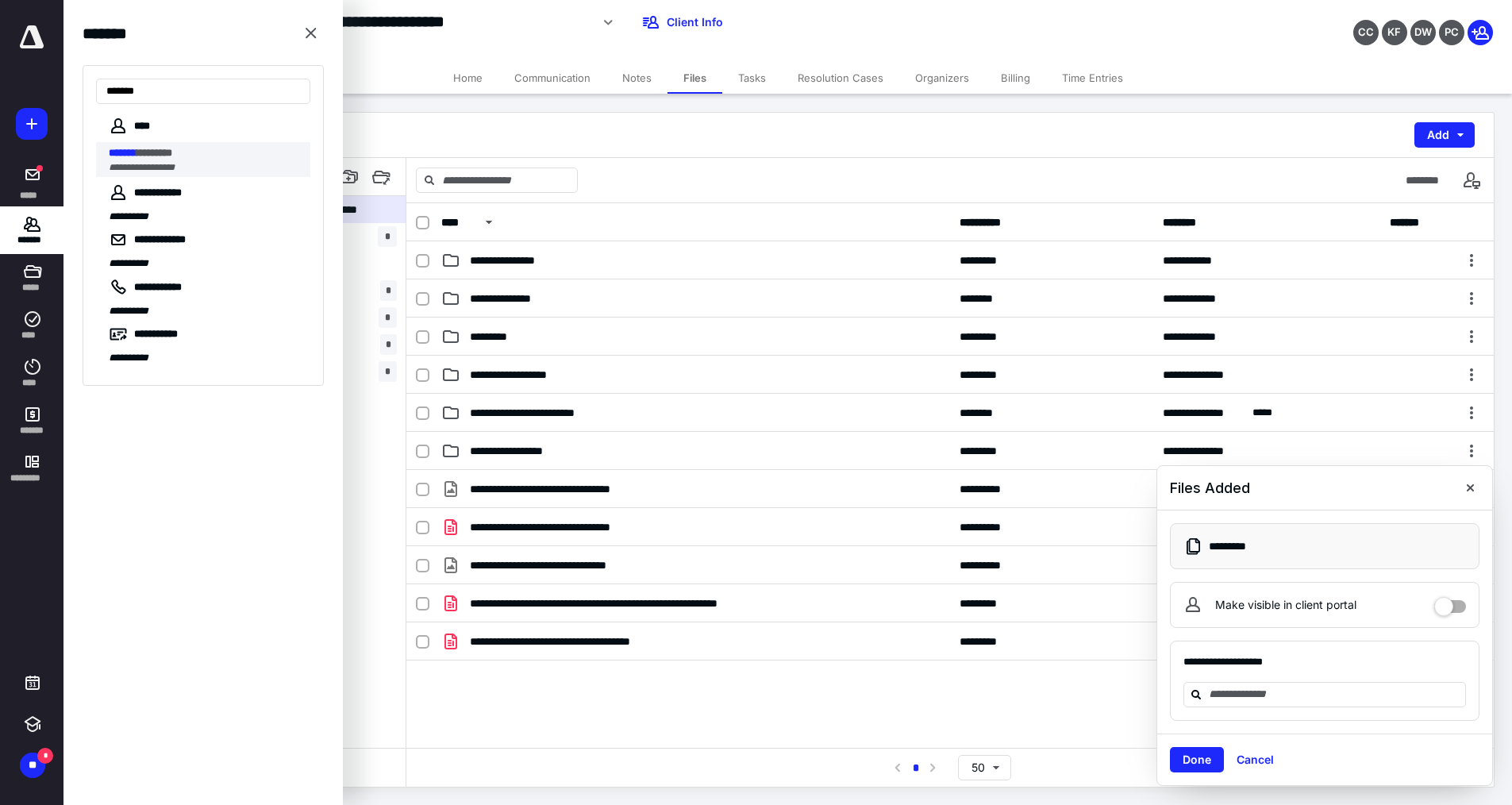 type on "*******" 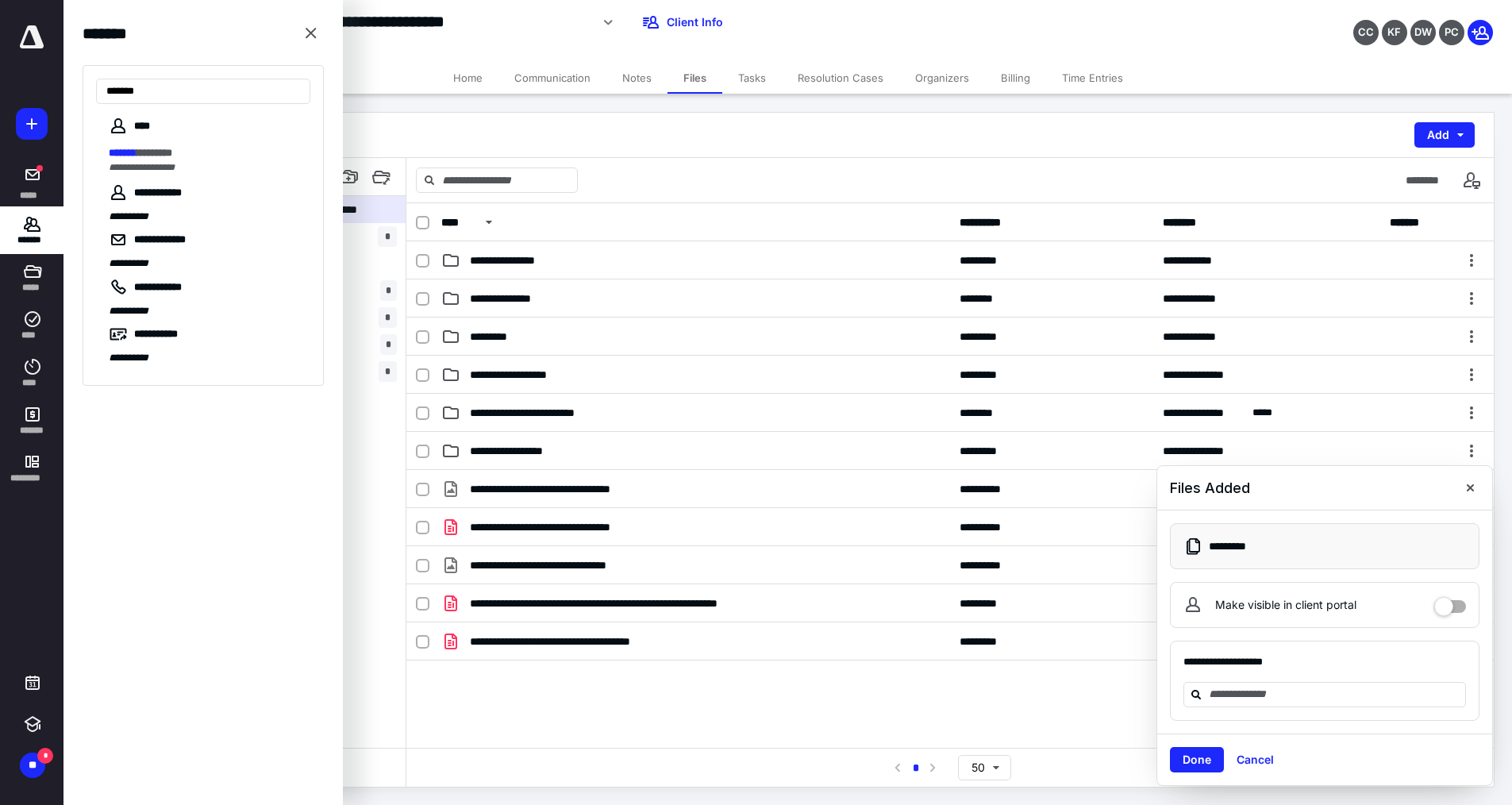 drag, startPoint x: 161, startPoint y: 146, endPoint x: 147, endPoint y: 172, distance: 29.529646 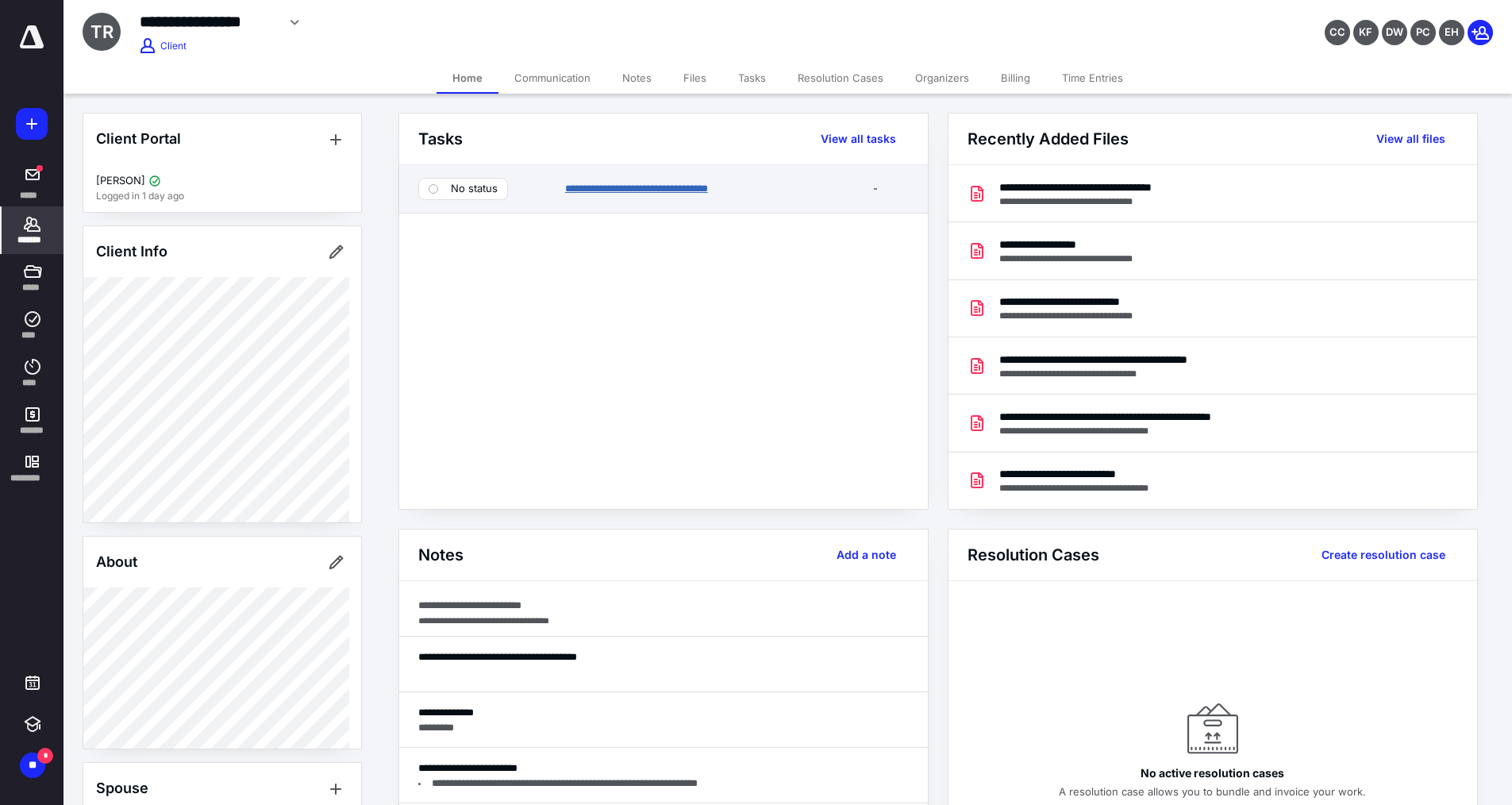 click on "**********" at bounding box center (637, 188) 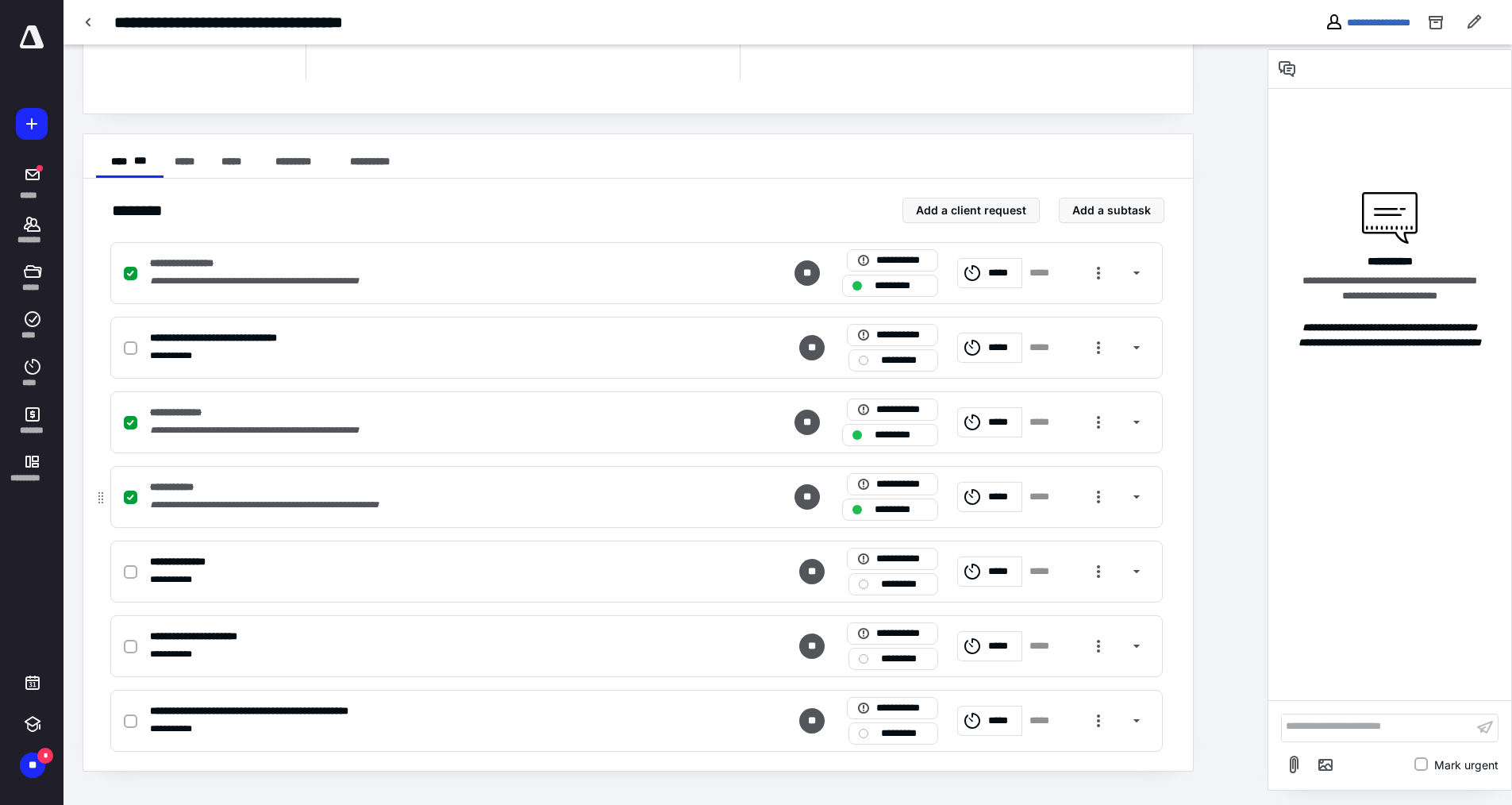 scroll, scrollTop: 218, scrollLeft: 0, axis: vertical 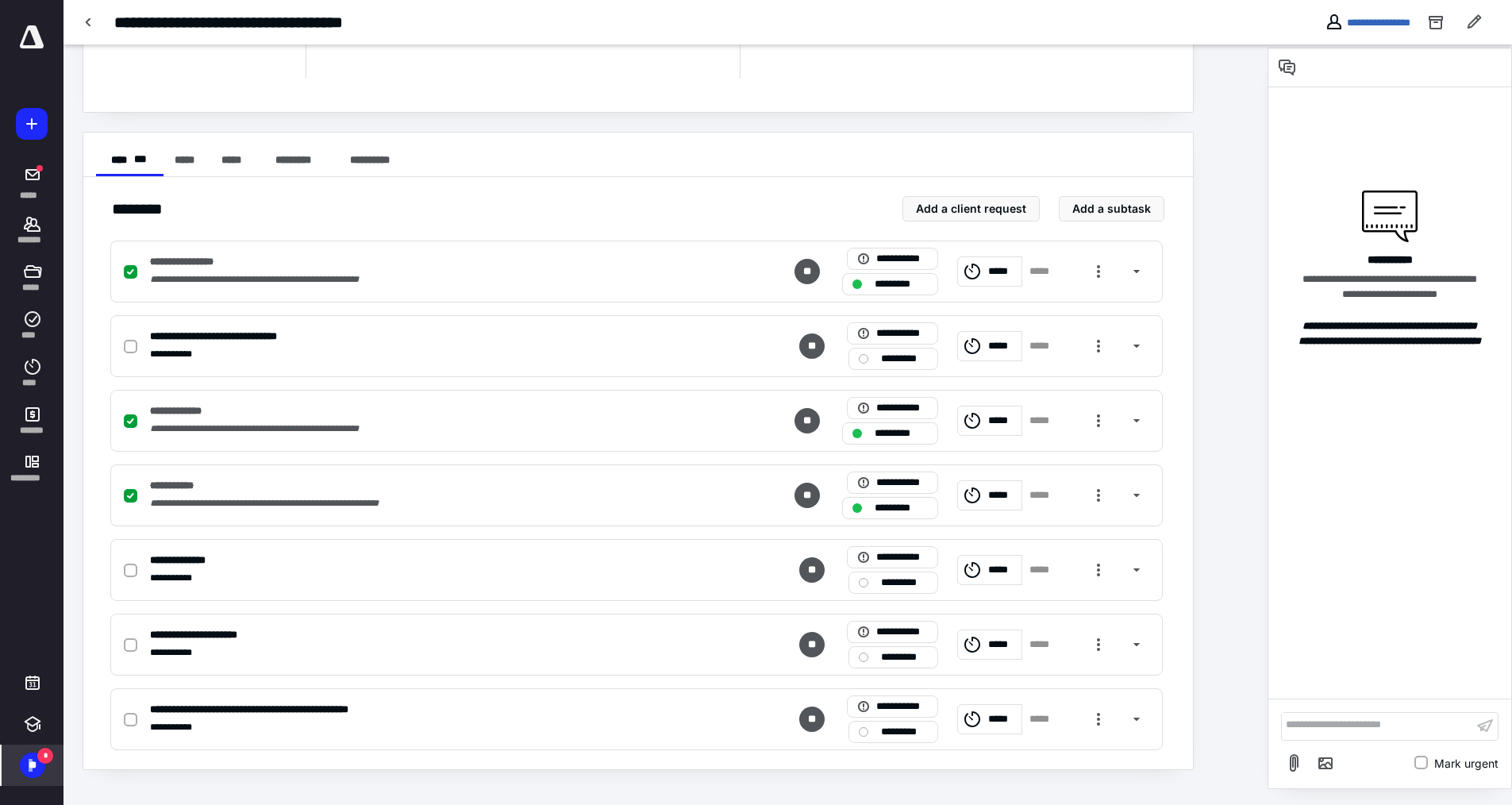 click on "**" at bounding box center [33, 765] 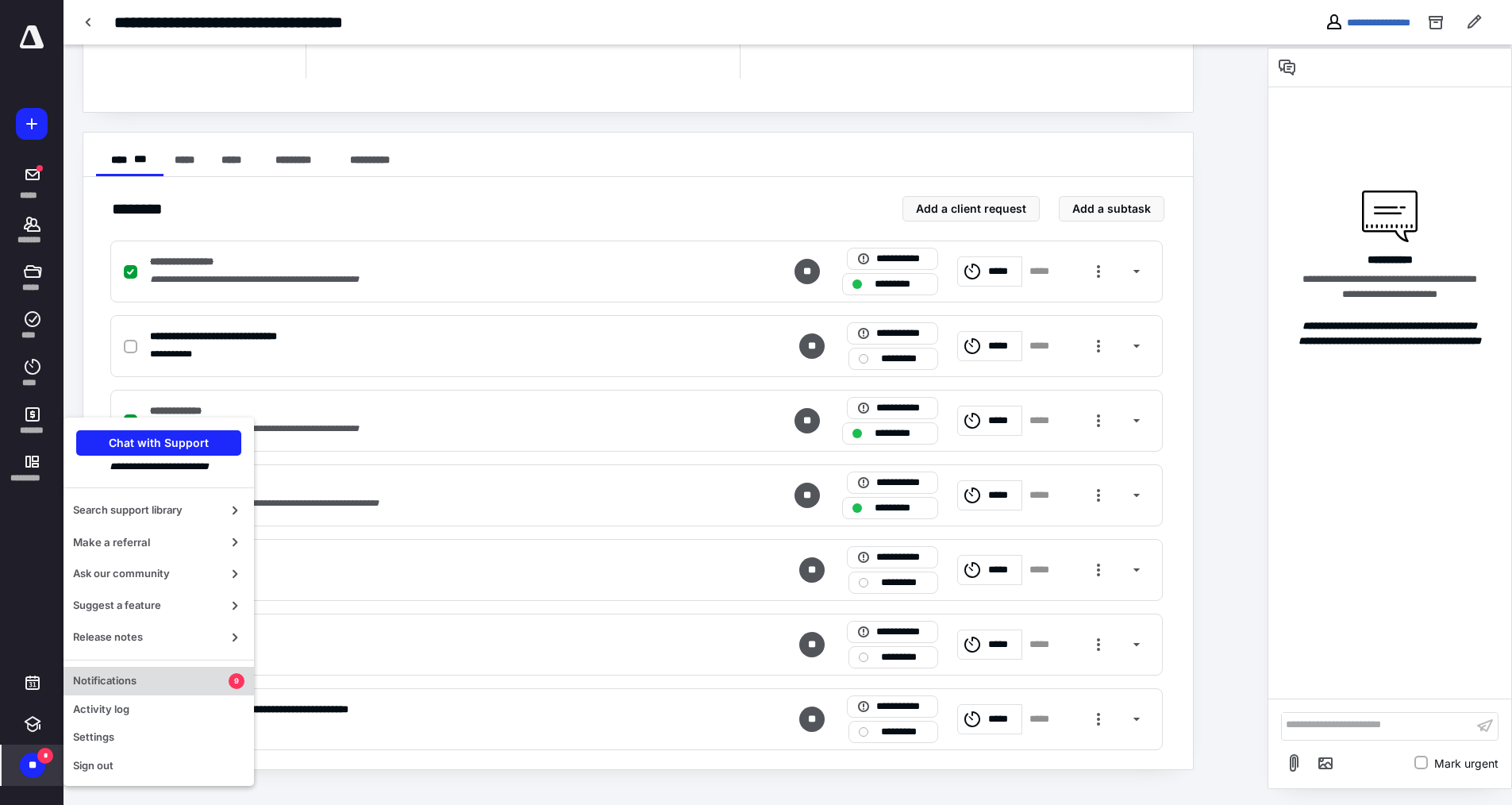 click on "Notifications" at bounding box center (151, 681) 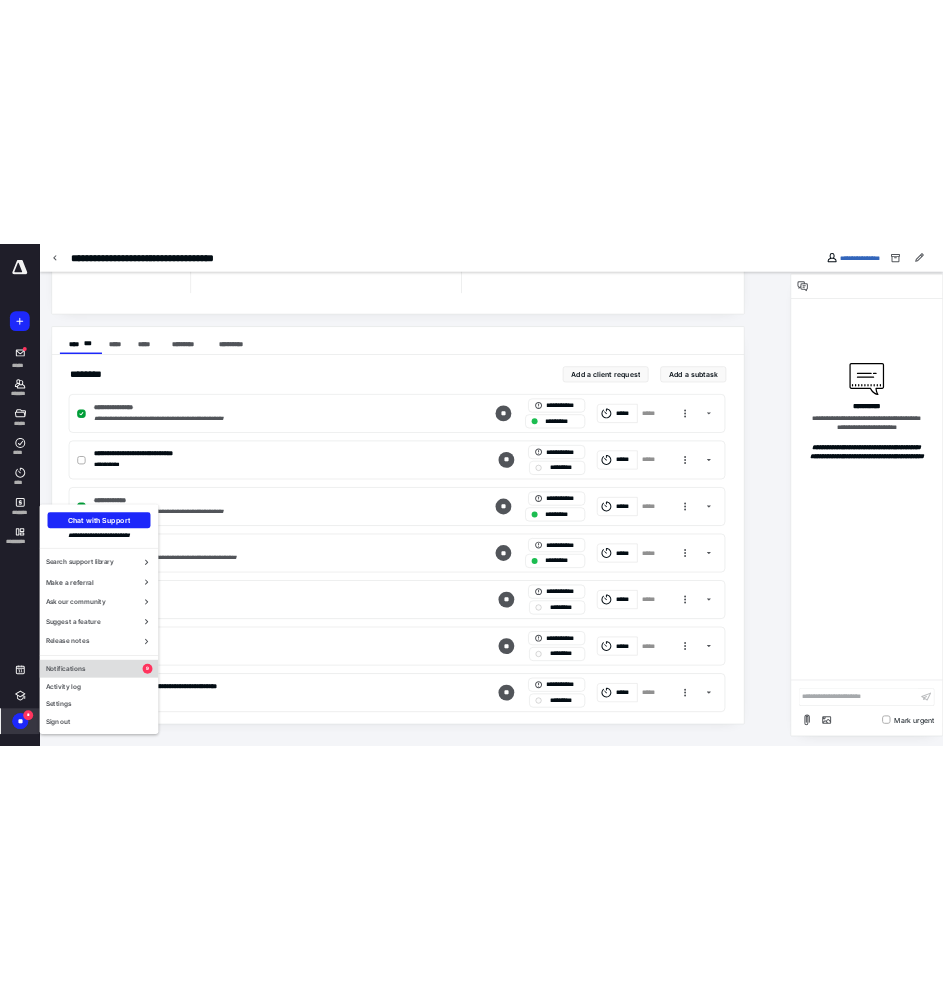 scroll, scrollTop: 0, scrollLeft: 0, axis: both 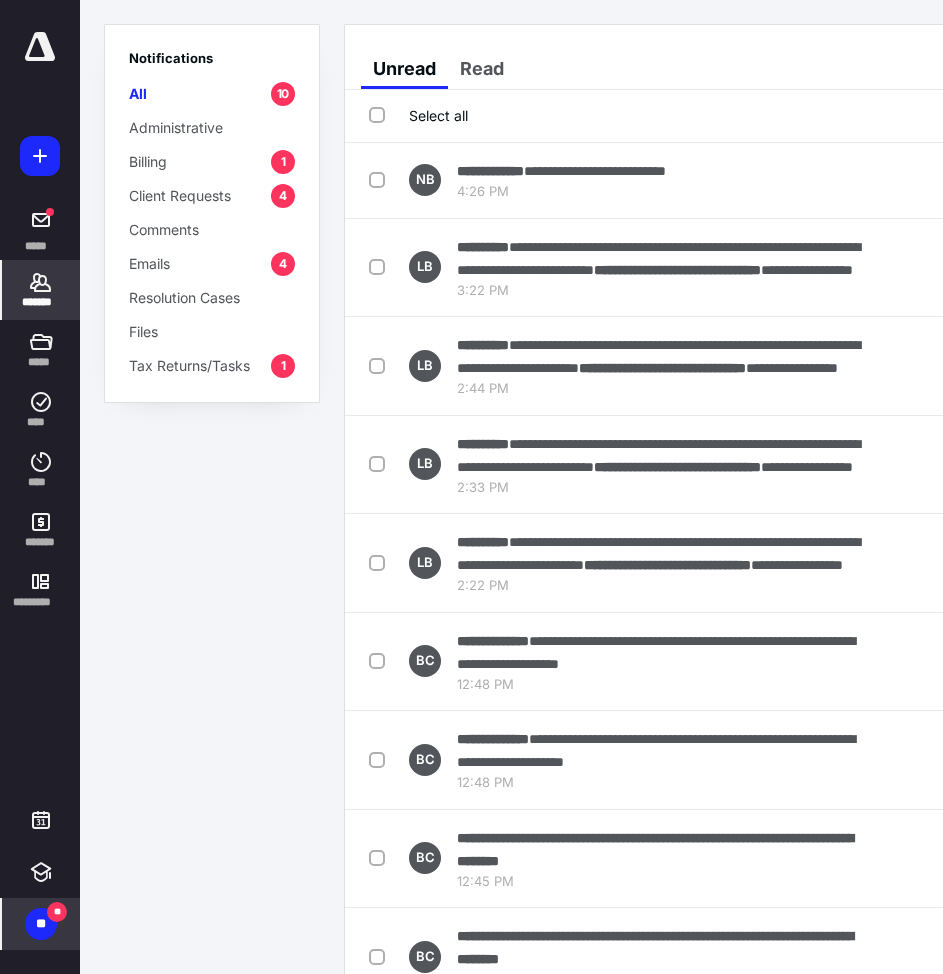 click on "*******" at bounding box center (41, 302) 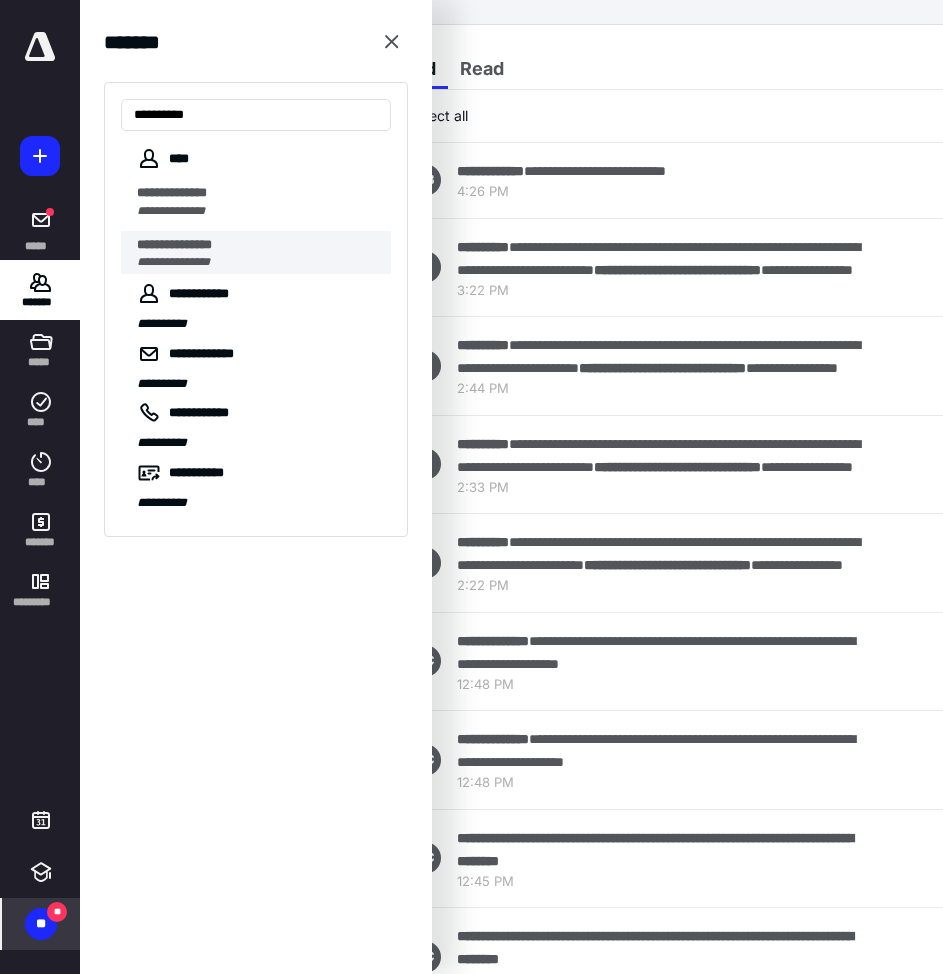 type on "**********" 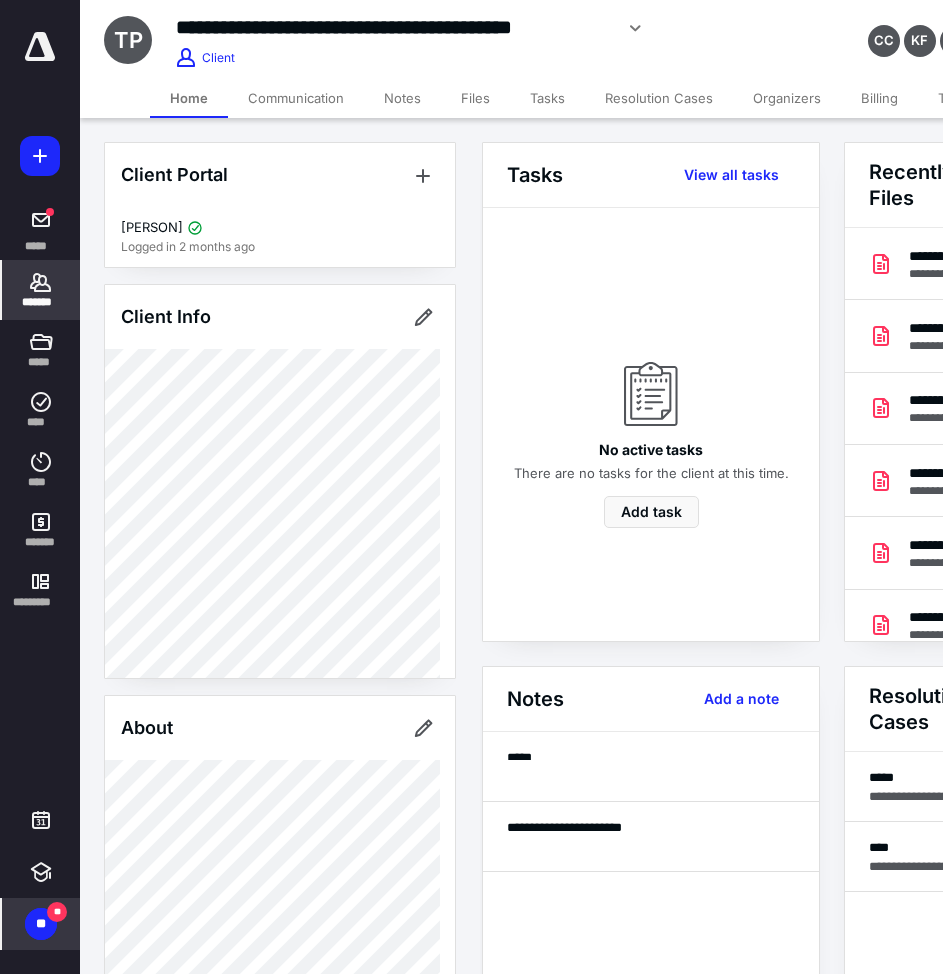 click on "Files" at bounding box center [475, 98] 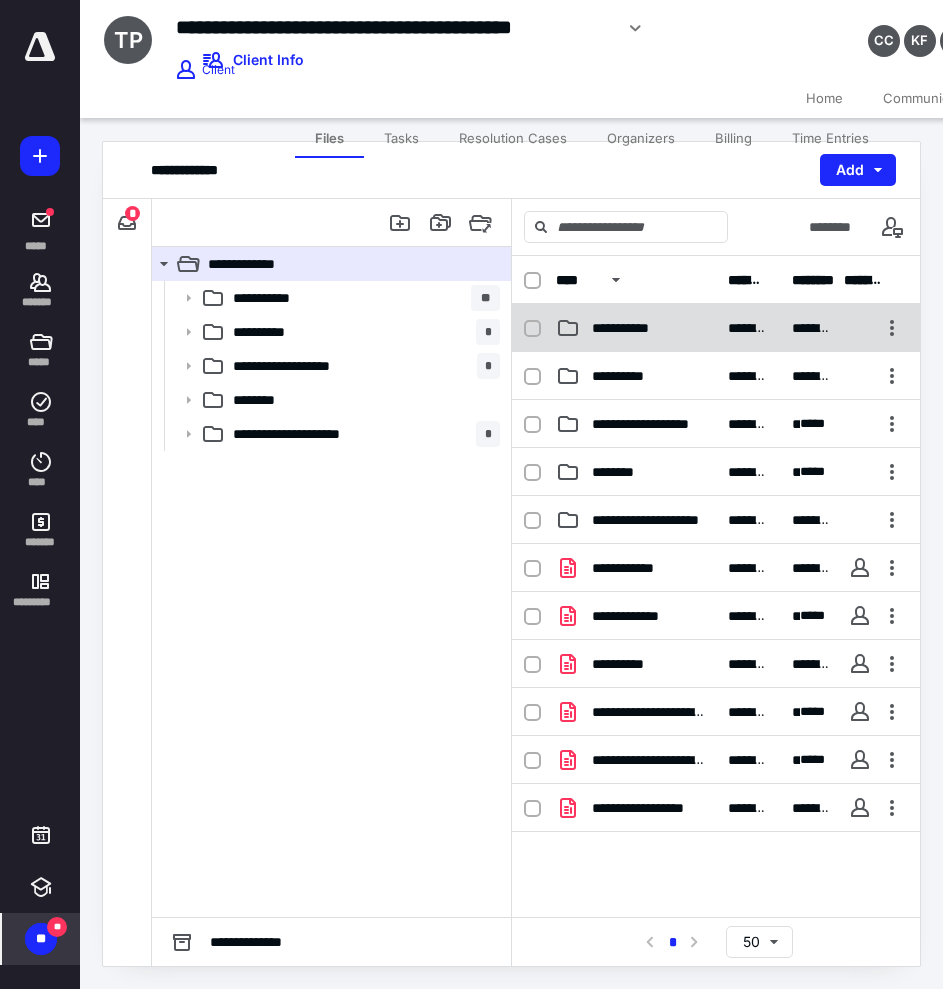 click on "**********" at bounding box center [636, 328] 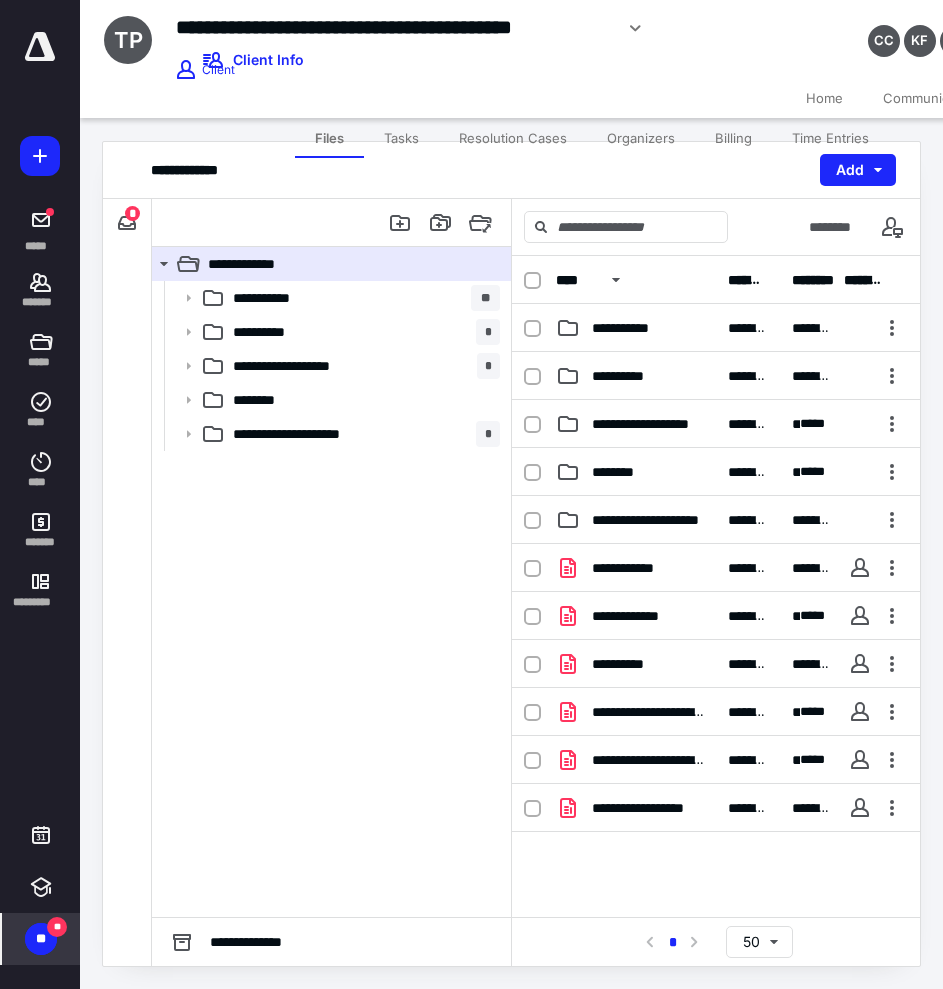 checkbox on "true" 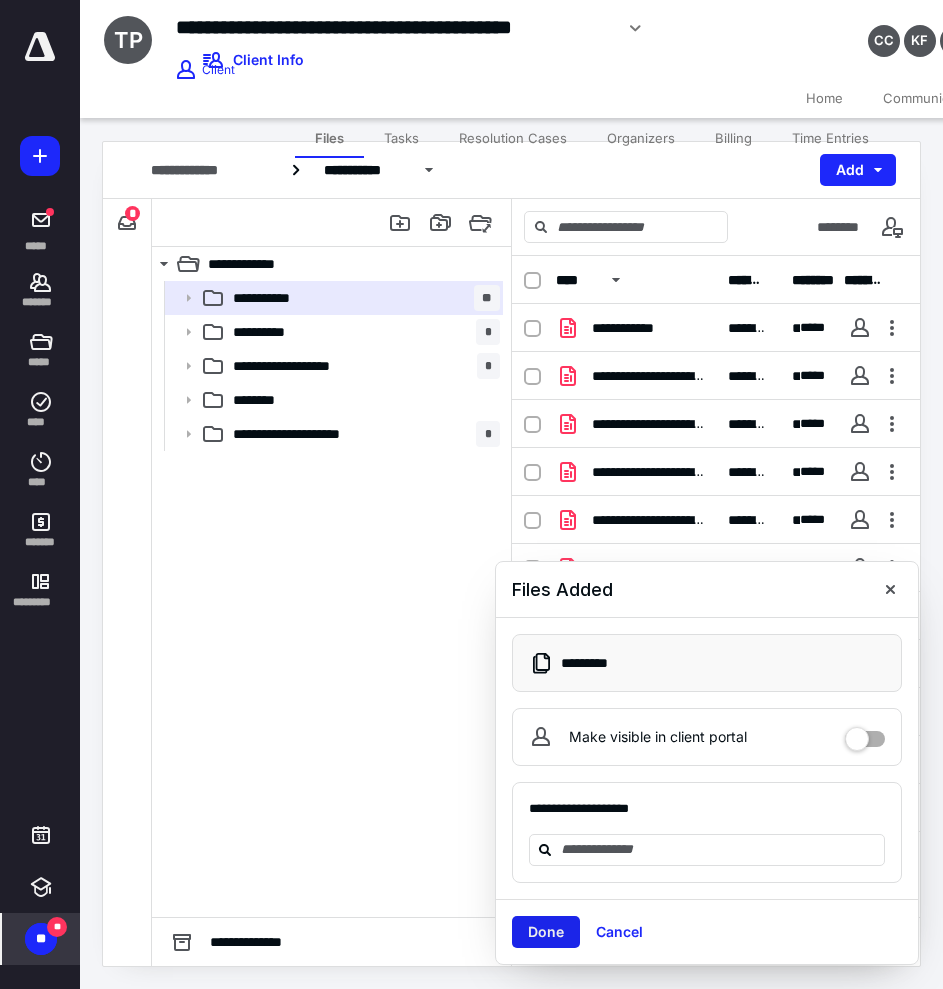 drag, startPoint x: 549, startPoint y: 934, endPoint x: 560, endPoint y: 851, distance: 83.725746 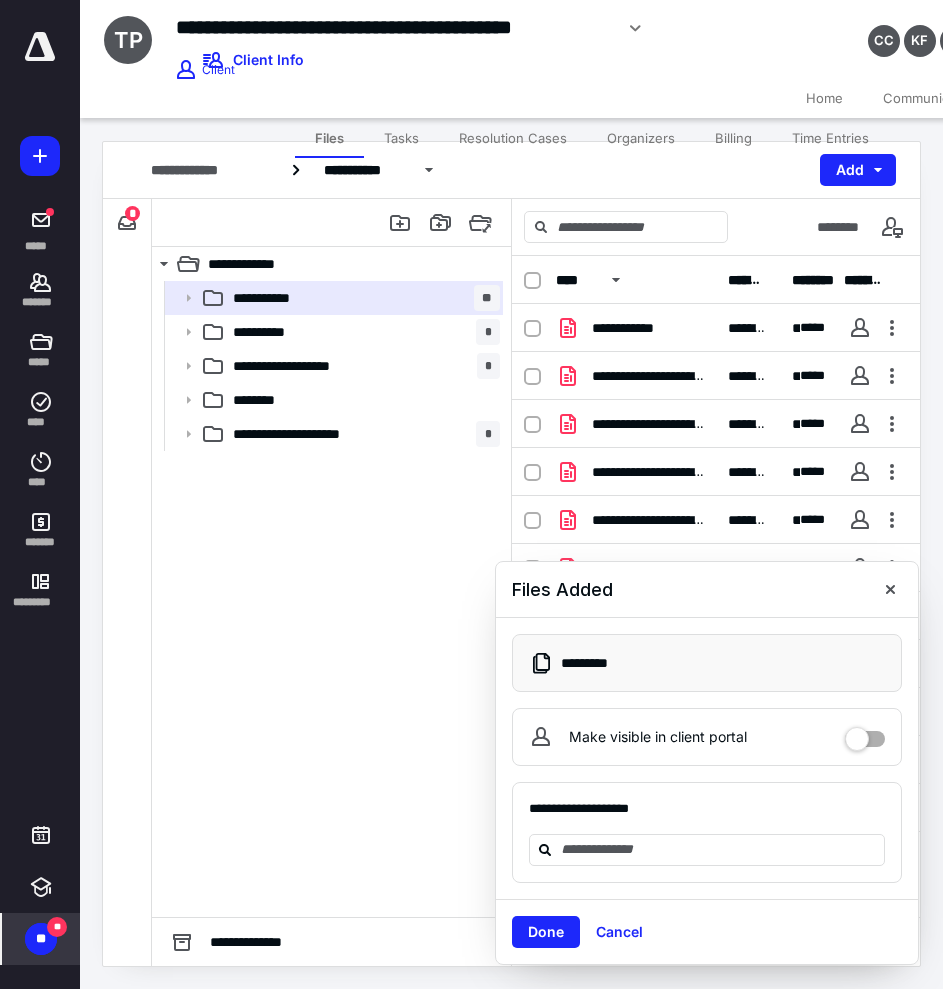 click on "Done" at bounding box center (546, 932) 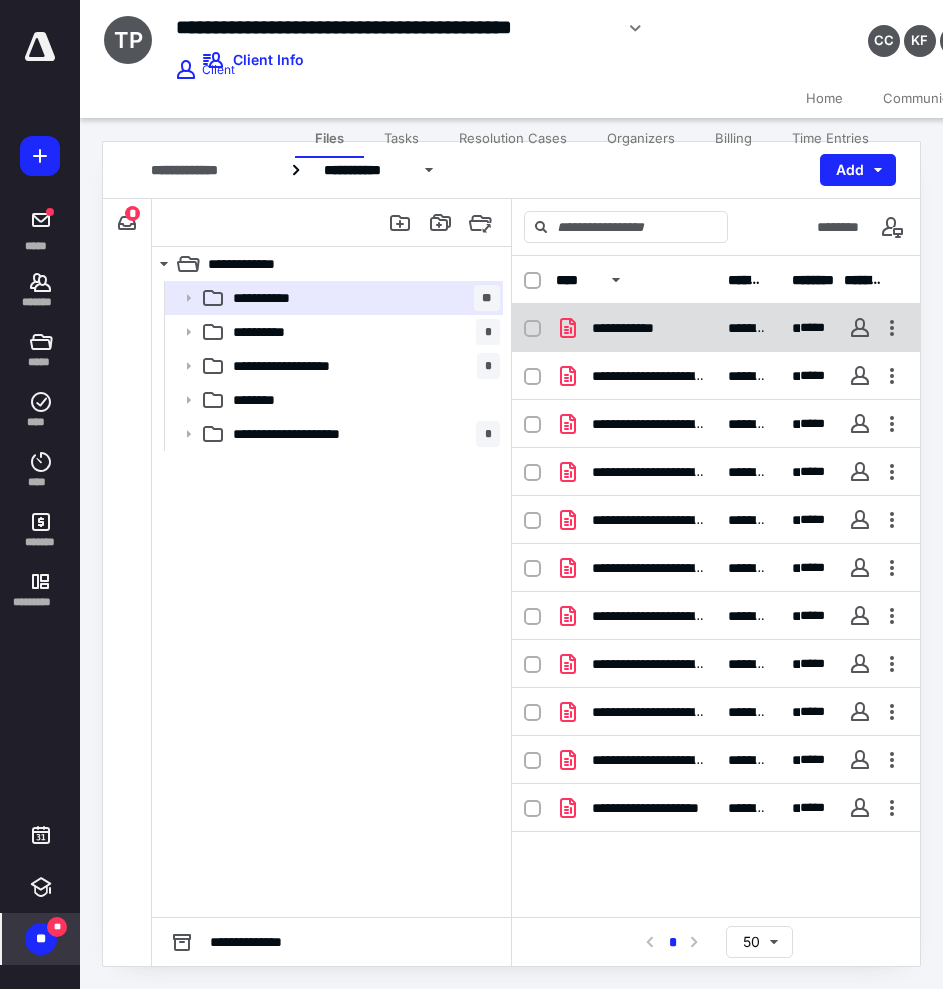 checkbox on "true" 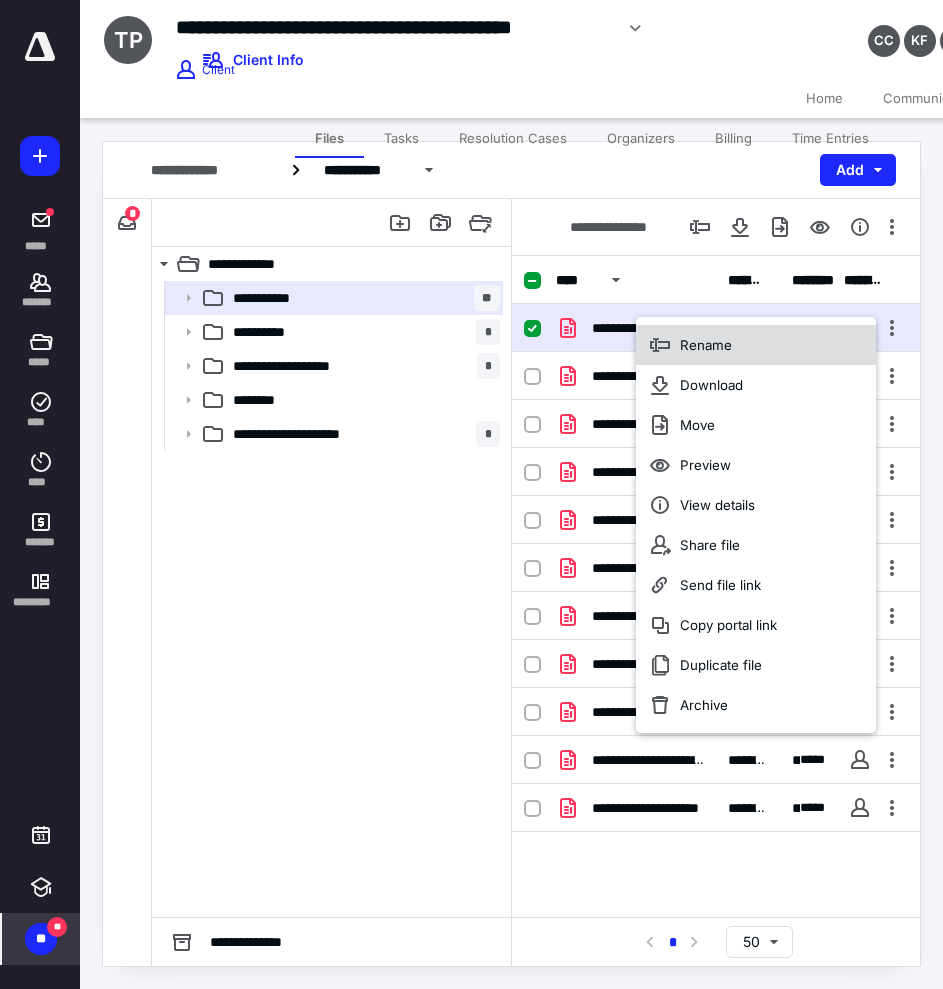 click on "Rename" at bounding box center (706, 345) 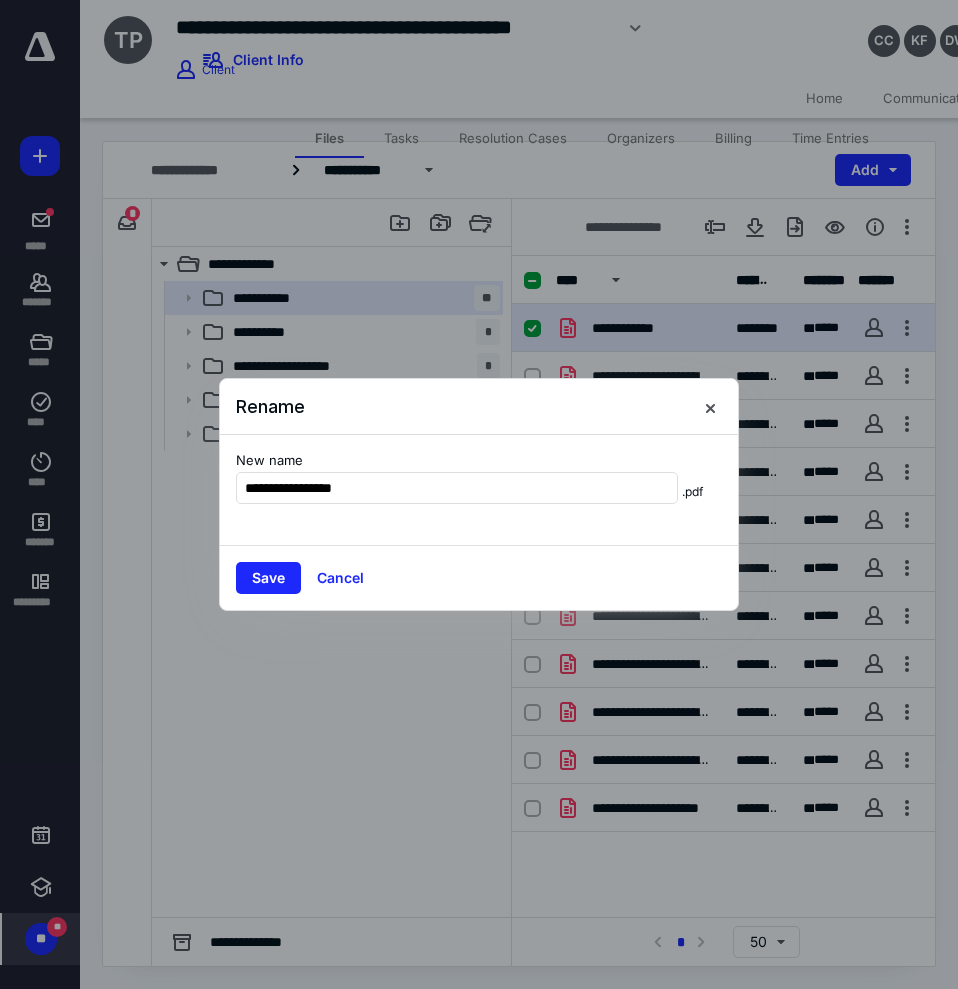 type on "**********" 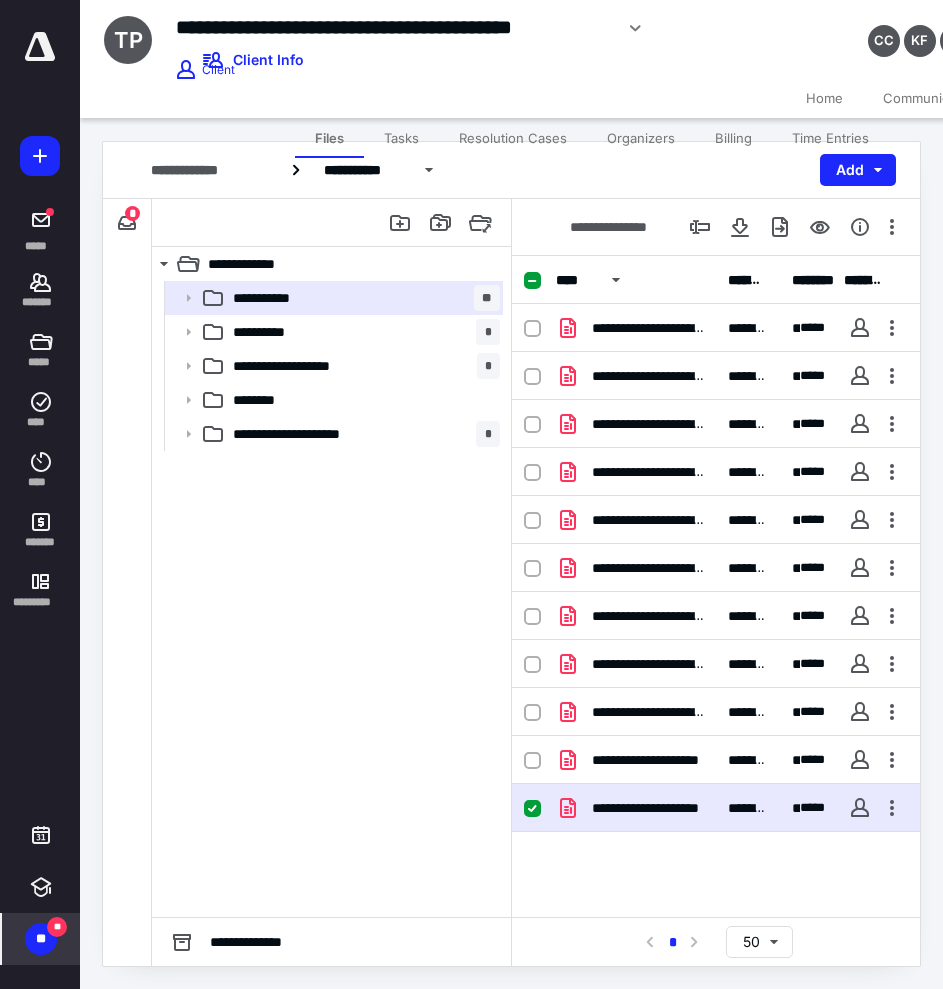 click on "** **" at bounding box center (41, 939) 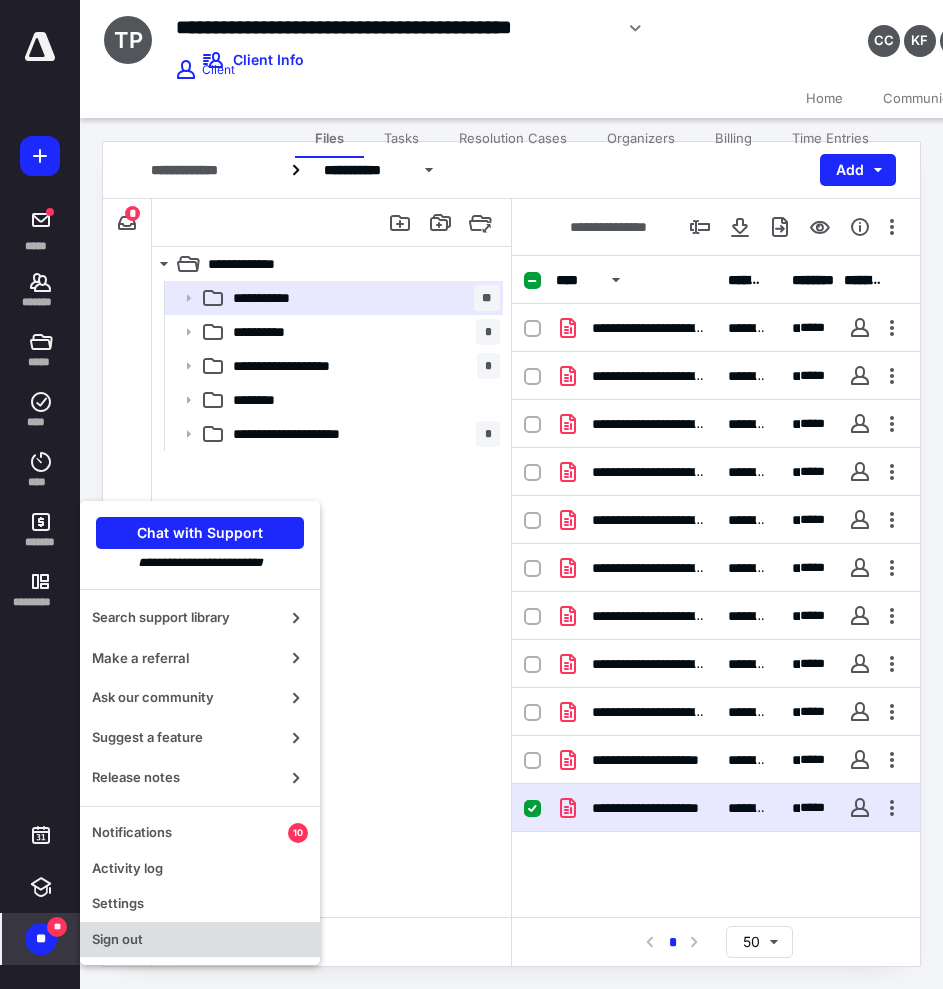 click on "Sign out" at bounding box center (200, 940) 